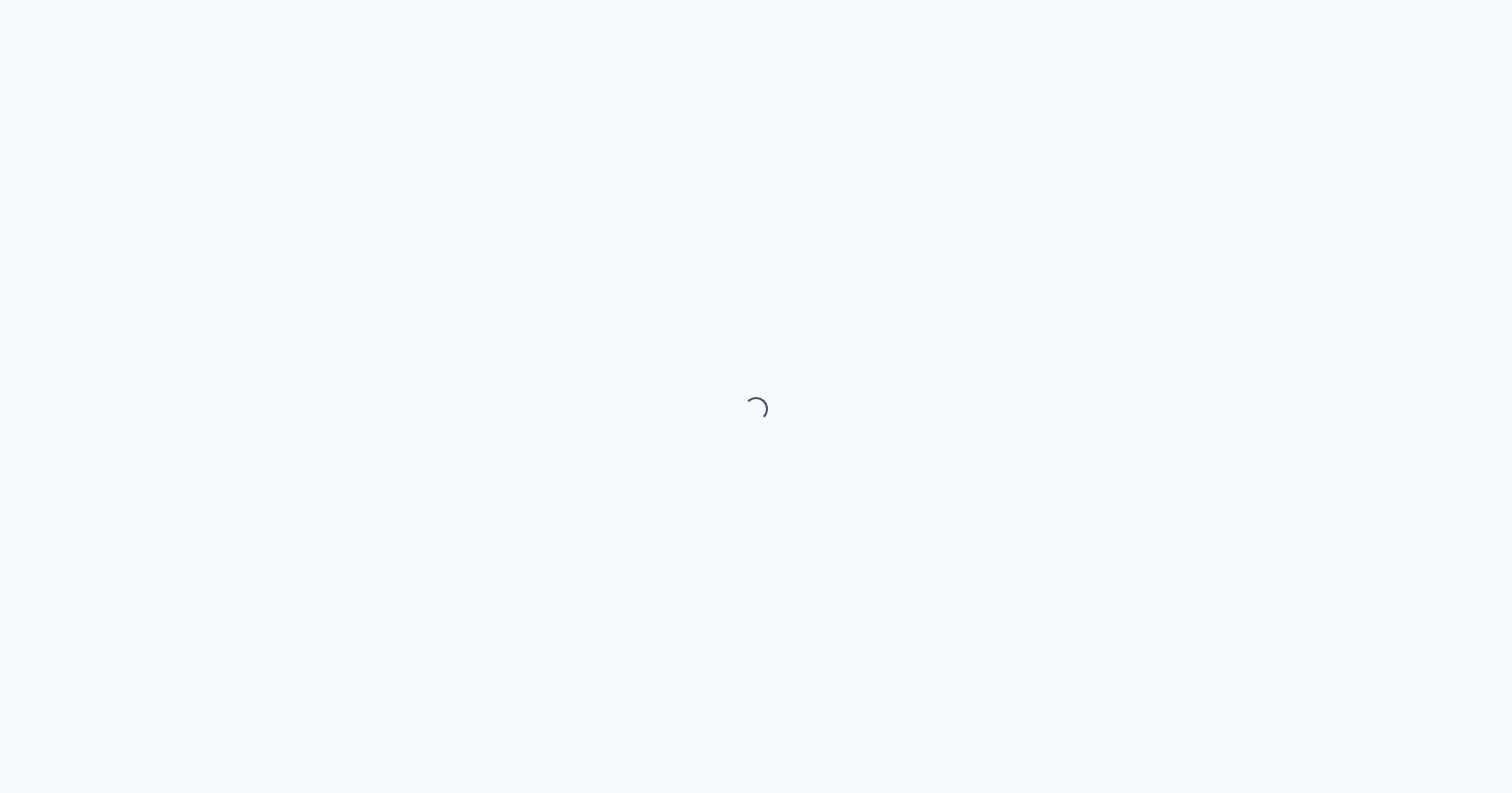 scroll, scrollTop: 0, scrollLeft: 0, axis: both 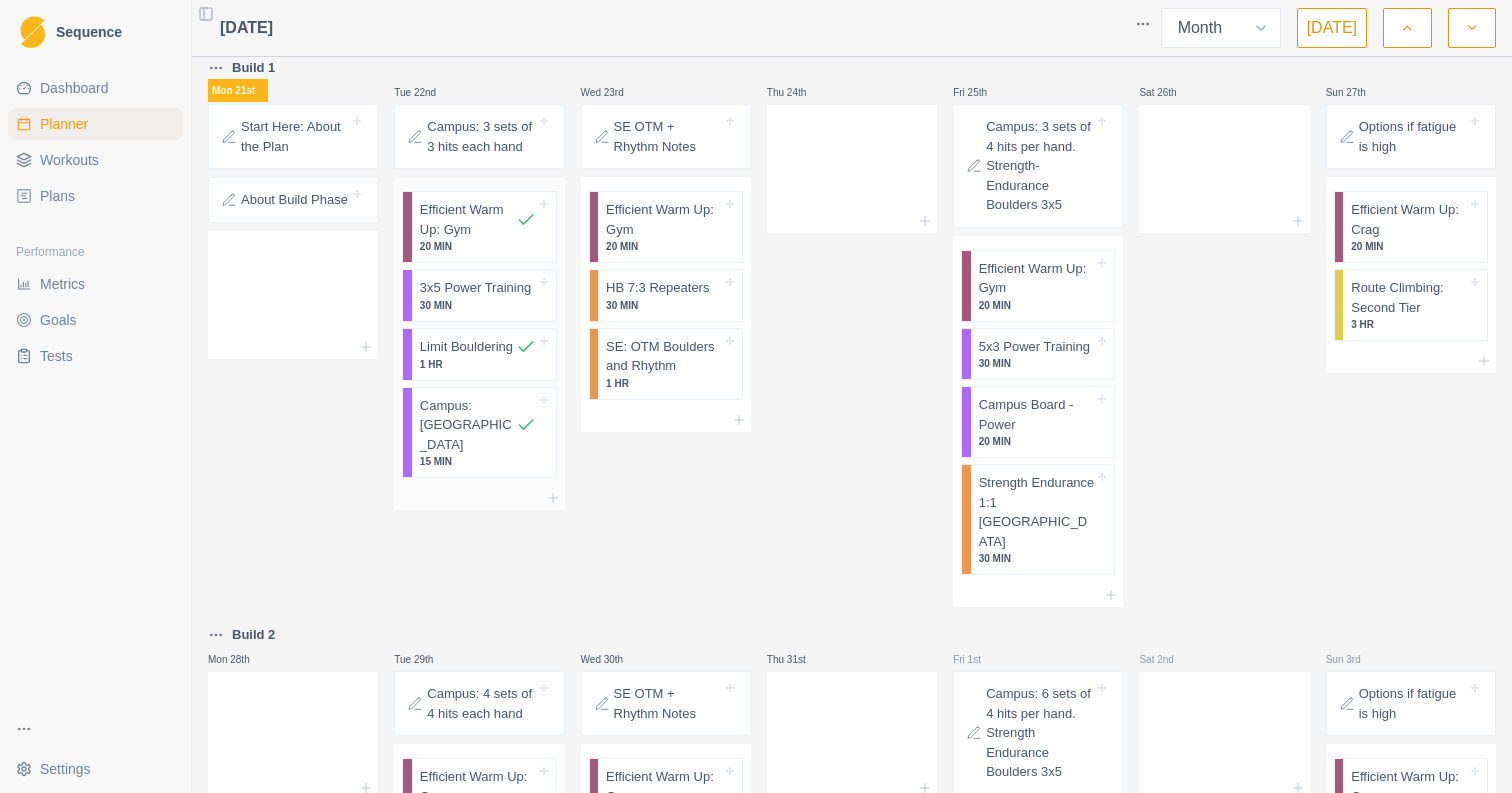 click on "3x5 Power Training" at bounding box center (475, 288) 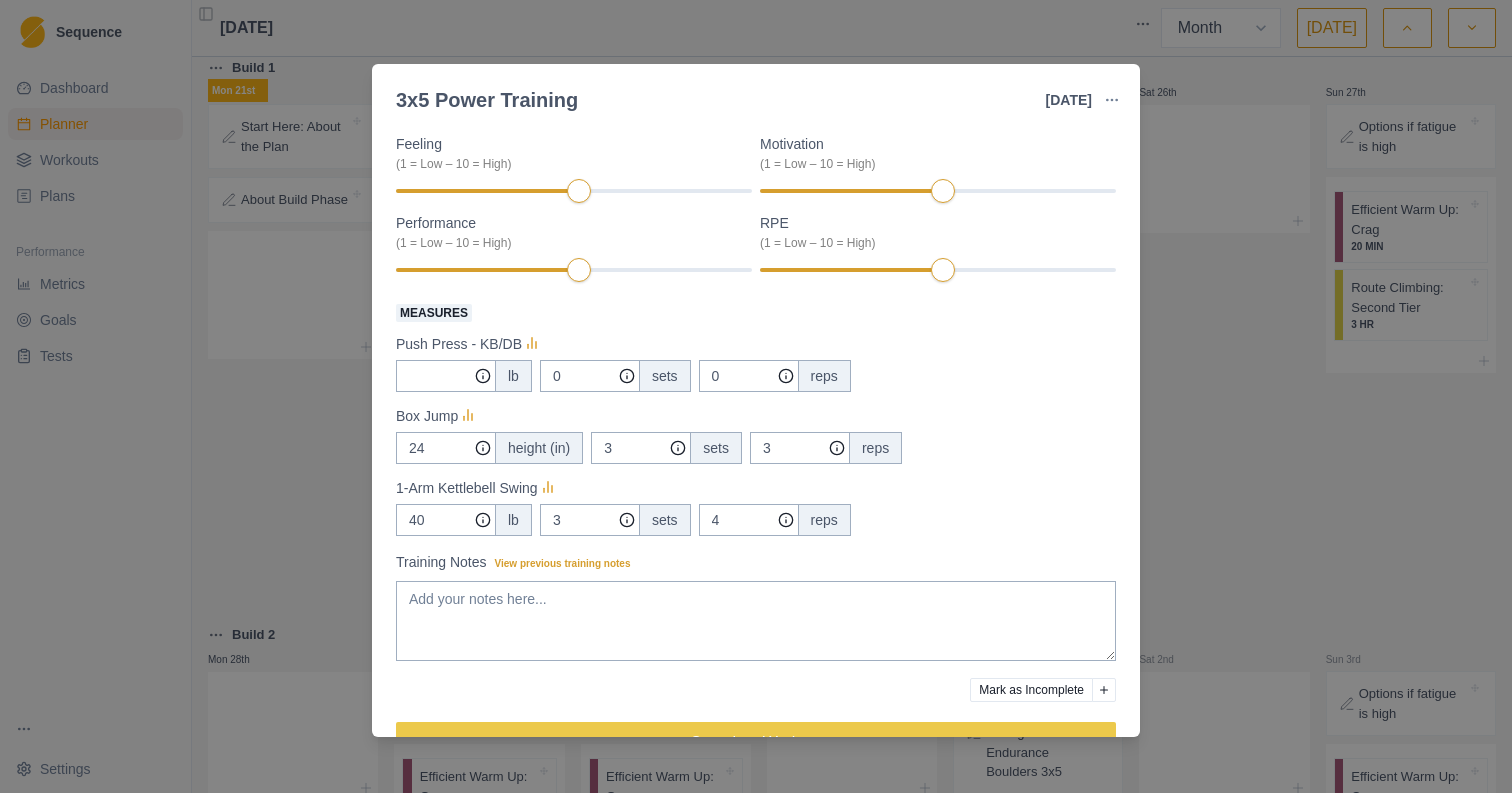 scroll, scrollTop: 238, scrollLeft: 0, axis: vertical 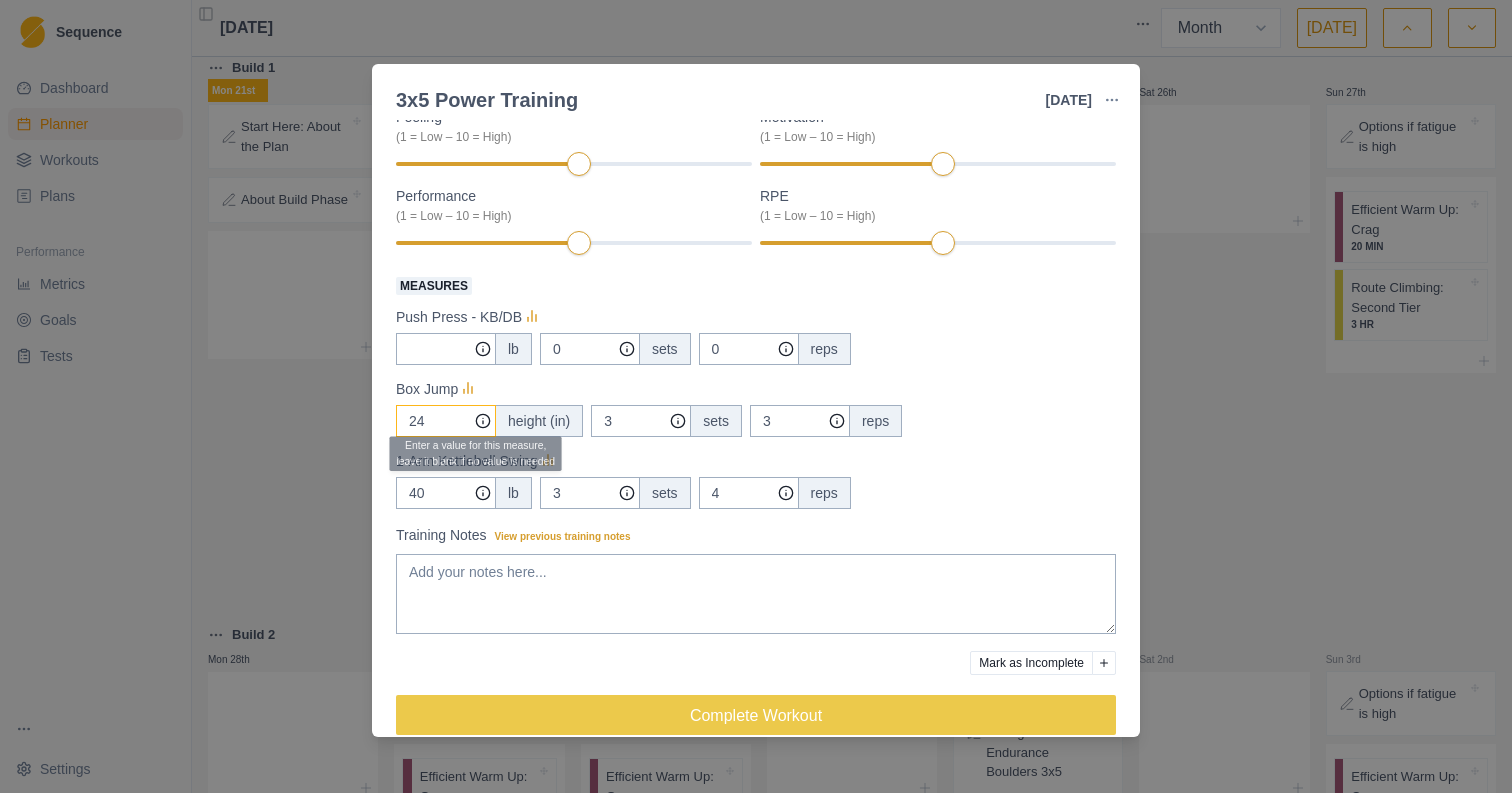 click on "24" at bounding box center [446, 349] 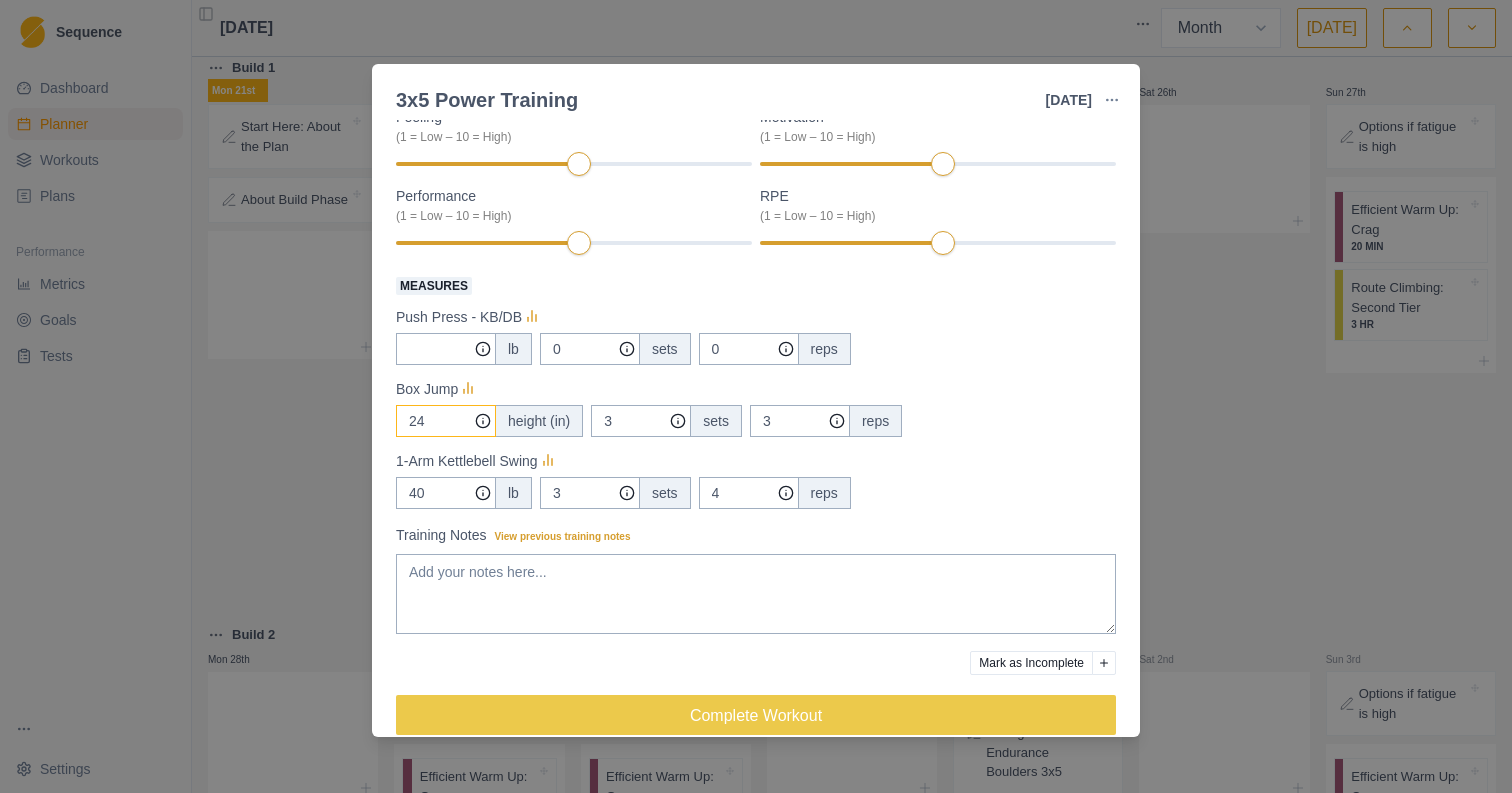 click on "24" at bounding box center (446, 349) 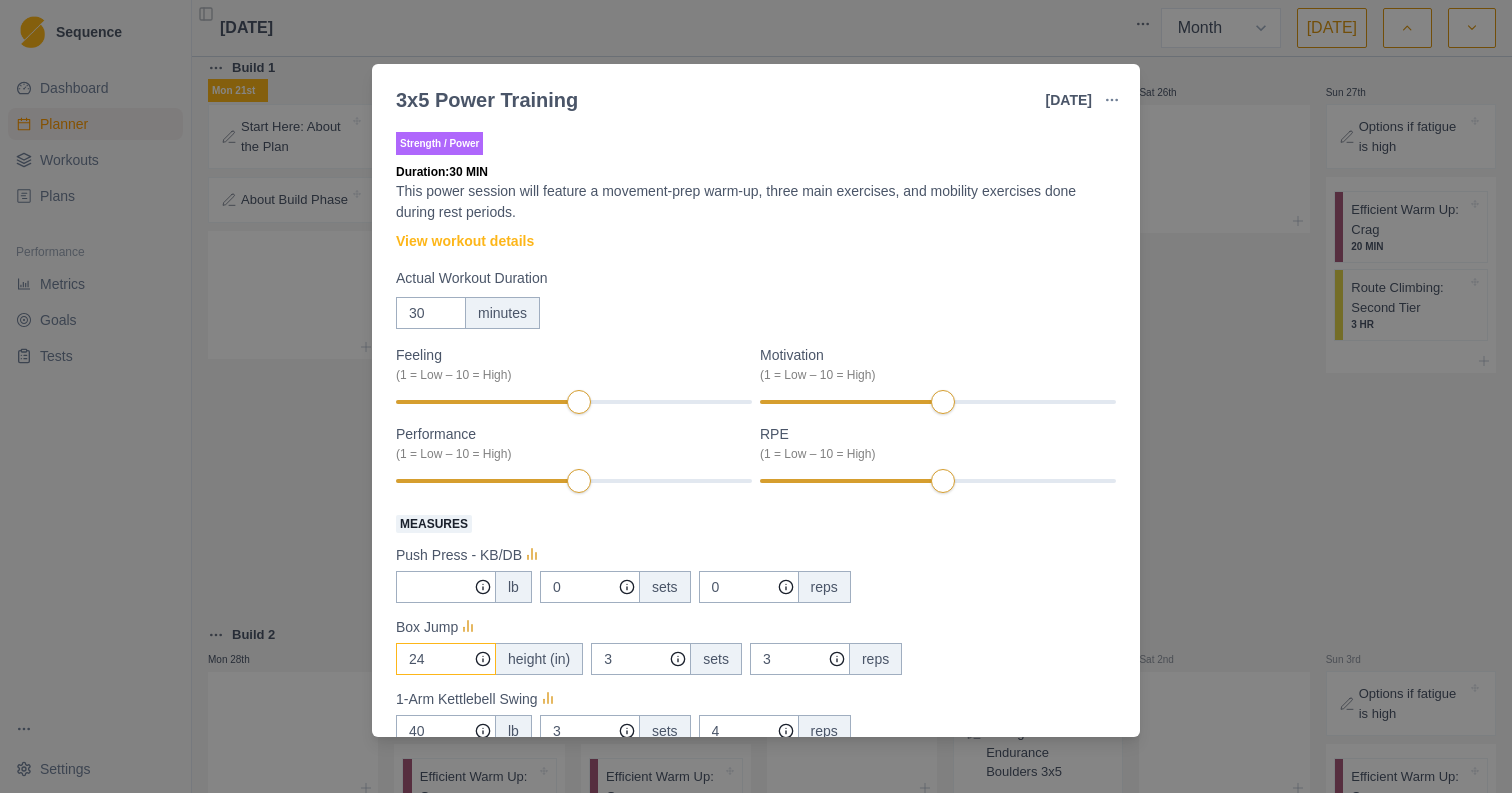 scroll, scrollTop: 0, scrollLeft: 0, axis: both 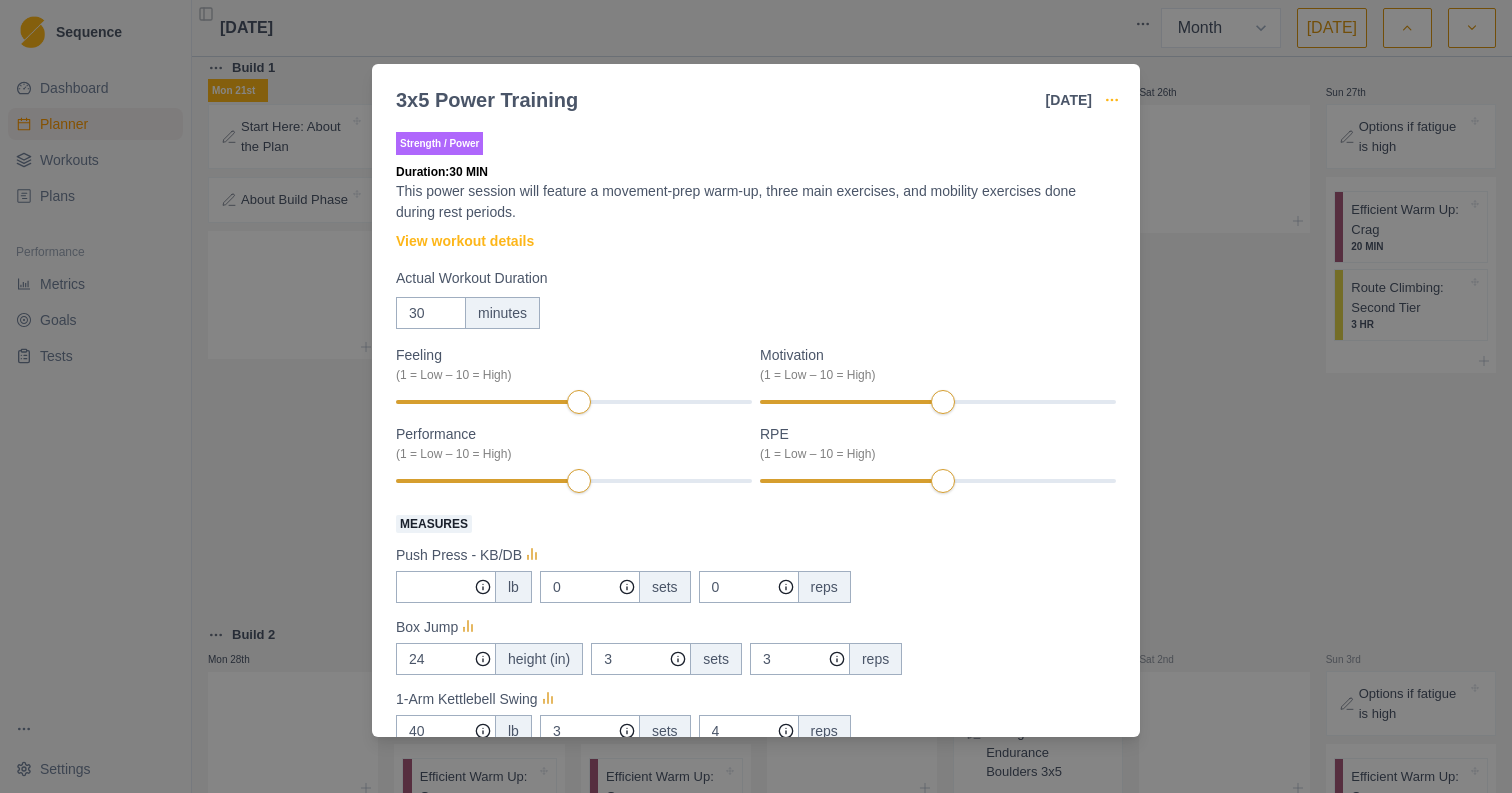 click 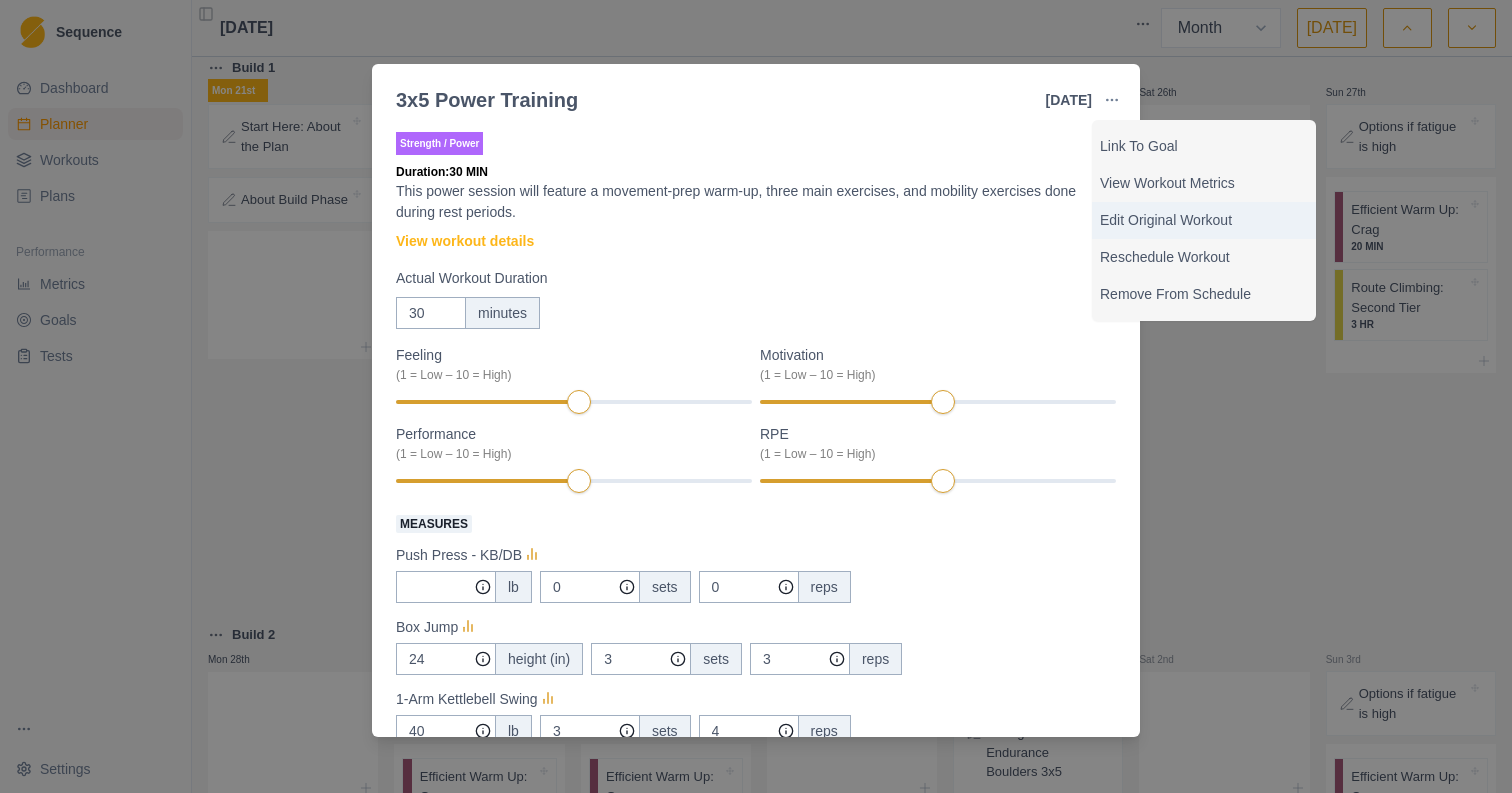 click on "Edit Original Workout" at bounding box center (1204, 220) 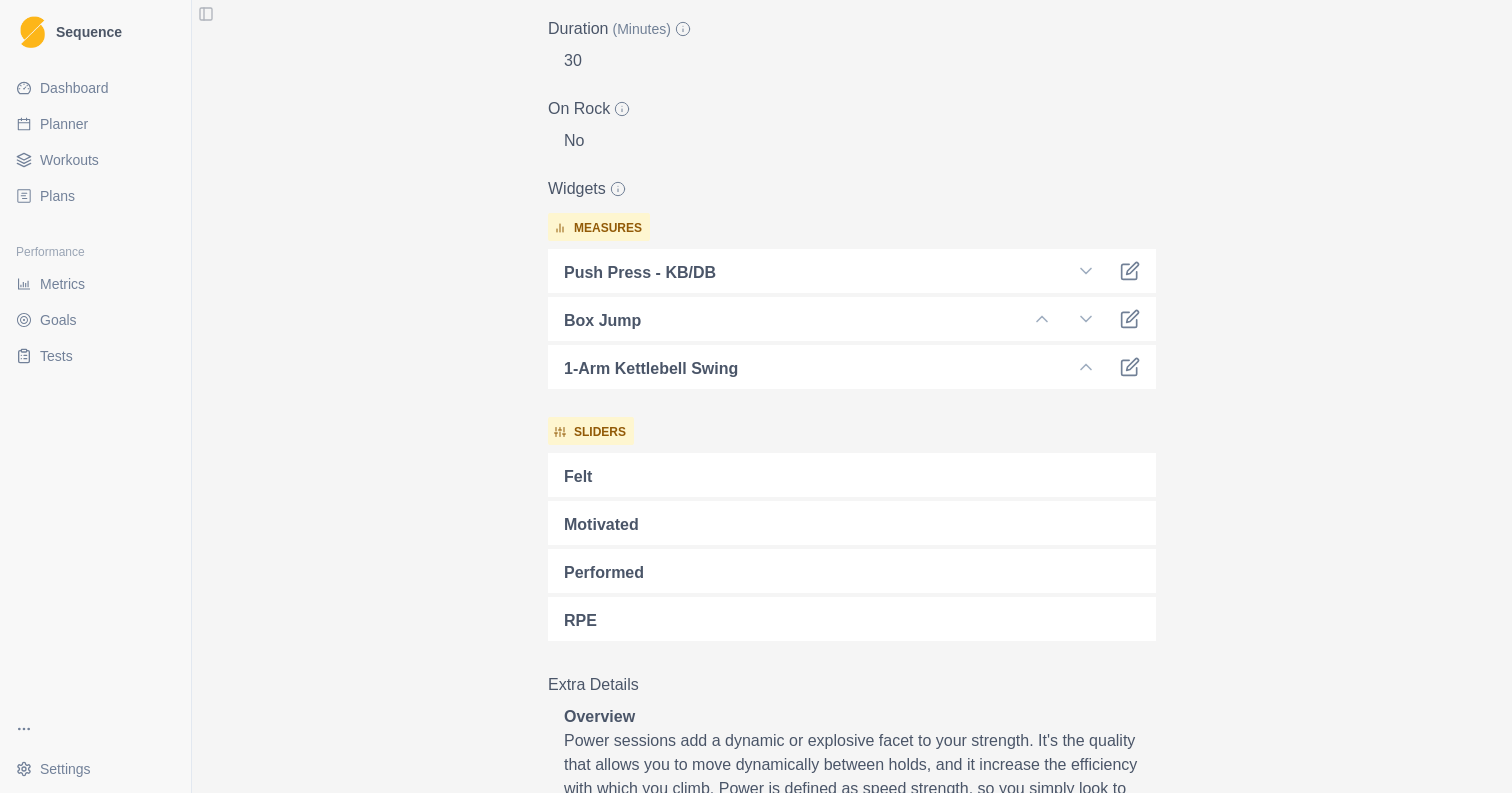 scroll, scrollTop: 406, scrollLeft: 0, axis: vertical 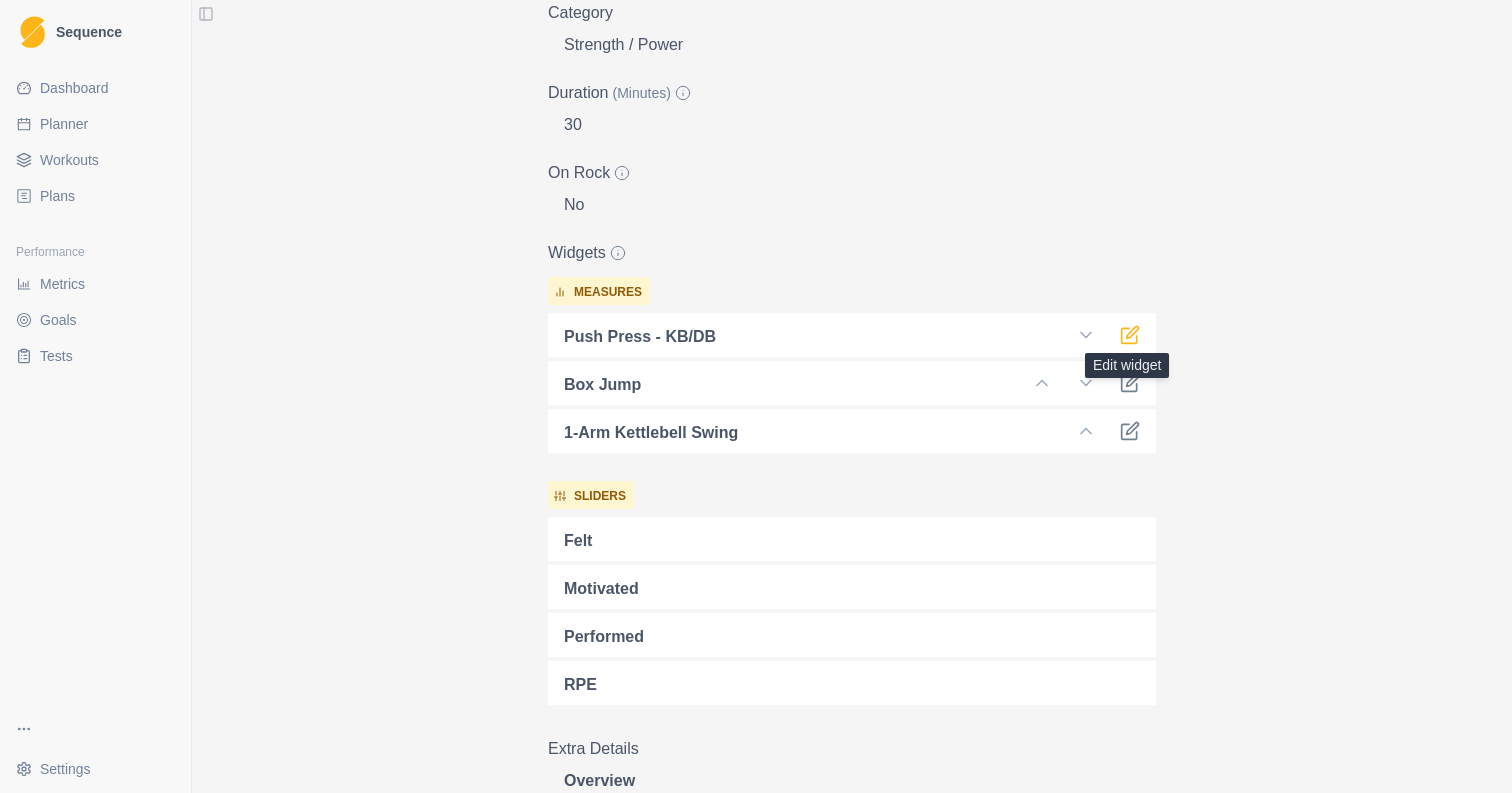 click 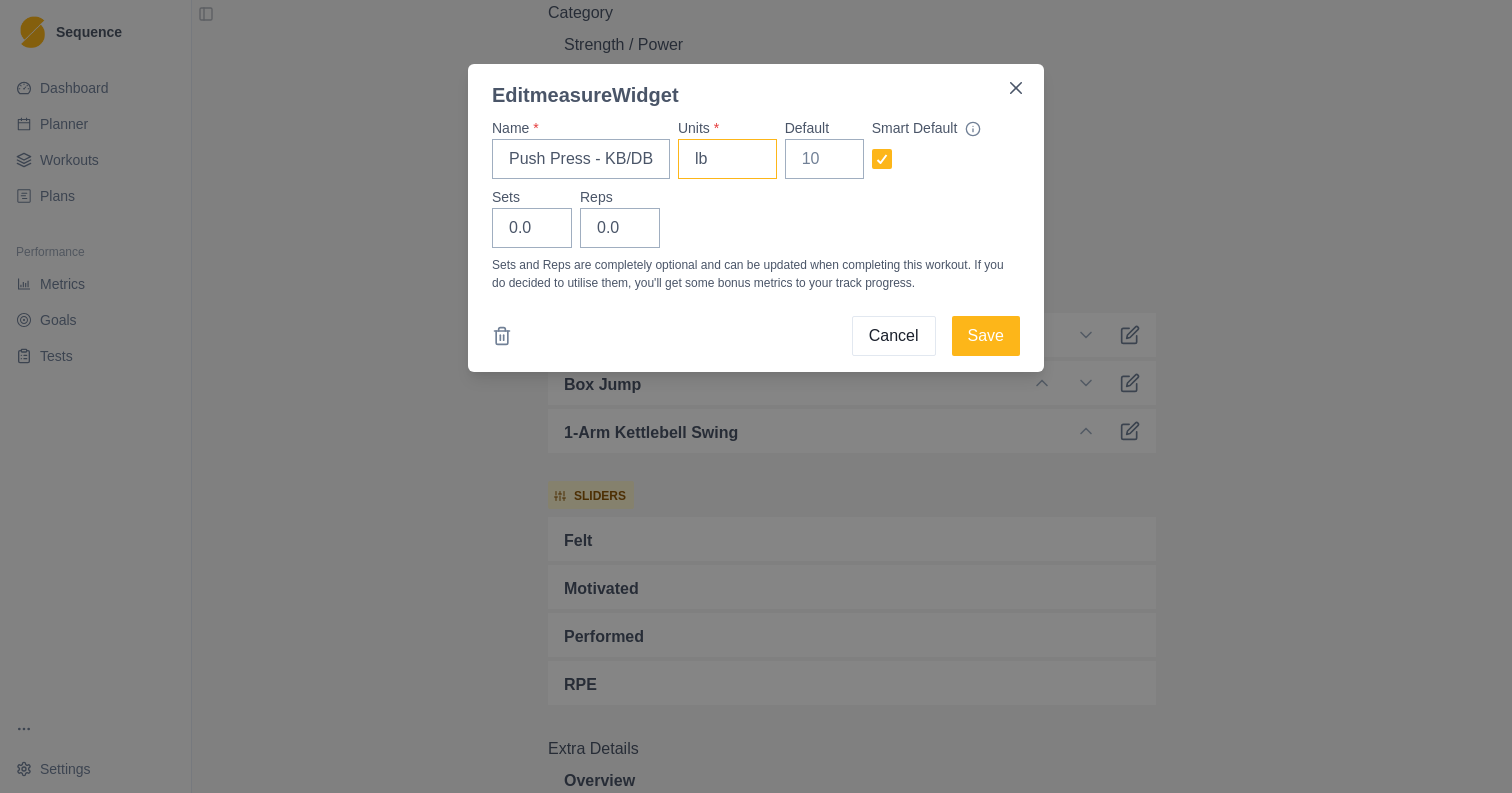click on "lb" at bounding box center [727, 159] 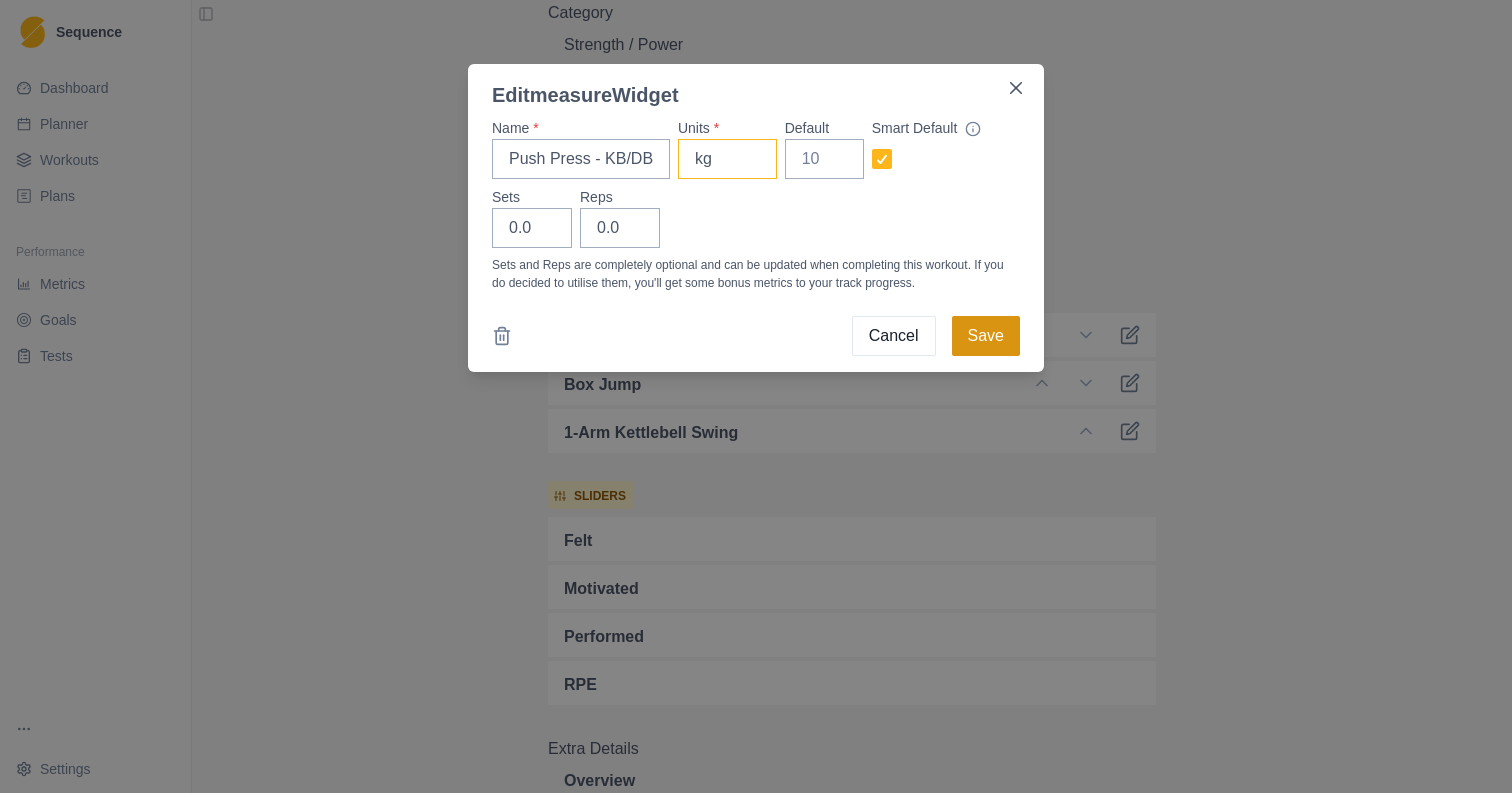 type on "kg" 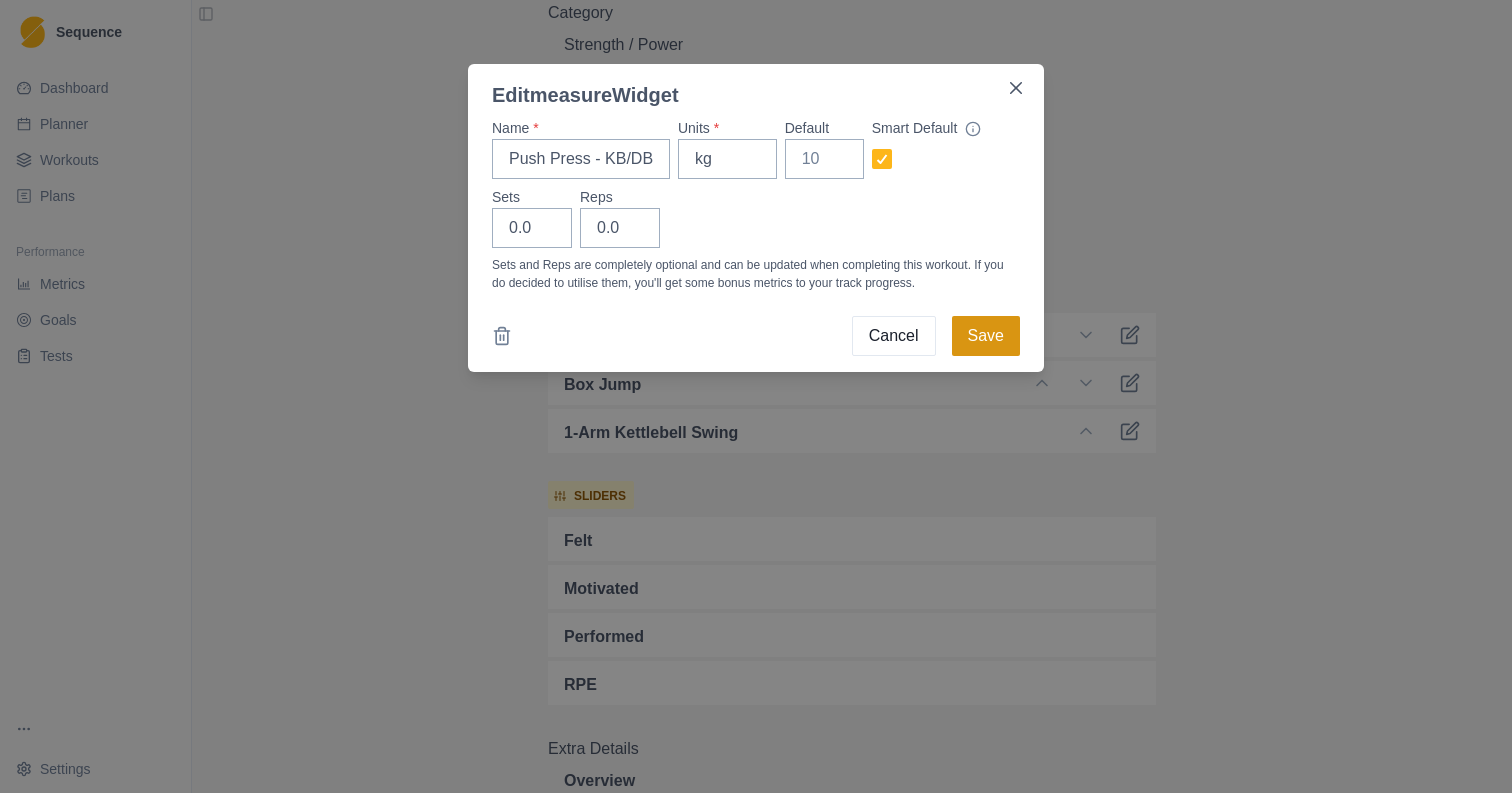 click on "Save" at bounding box center [986, 336] 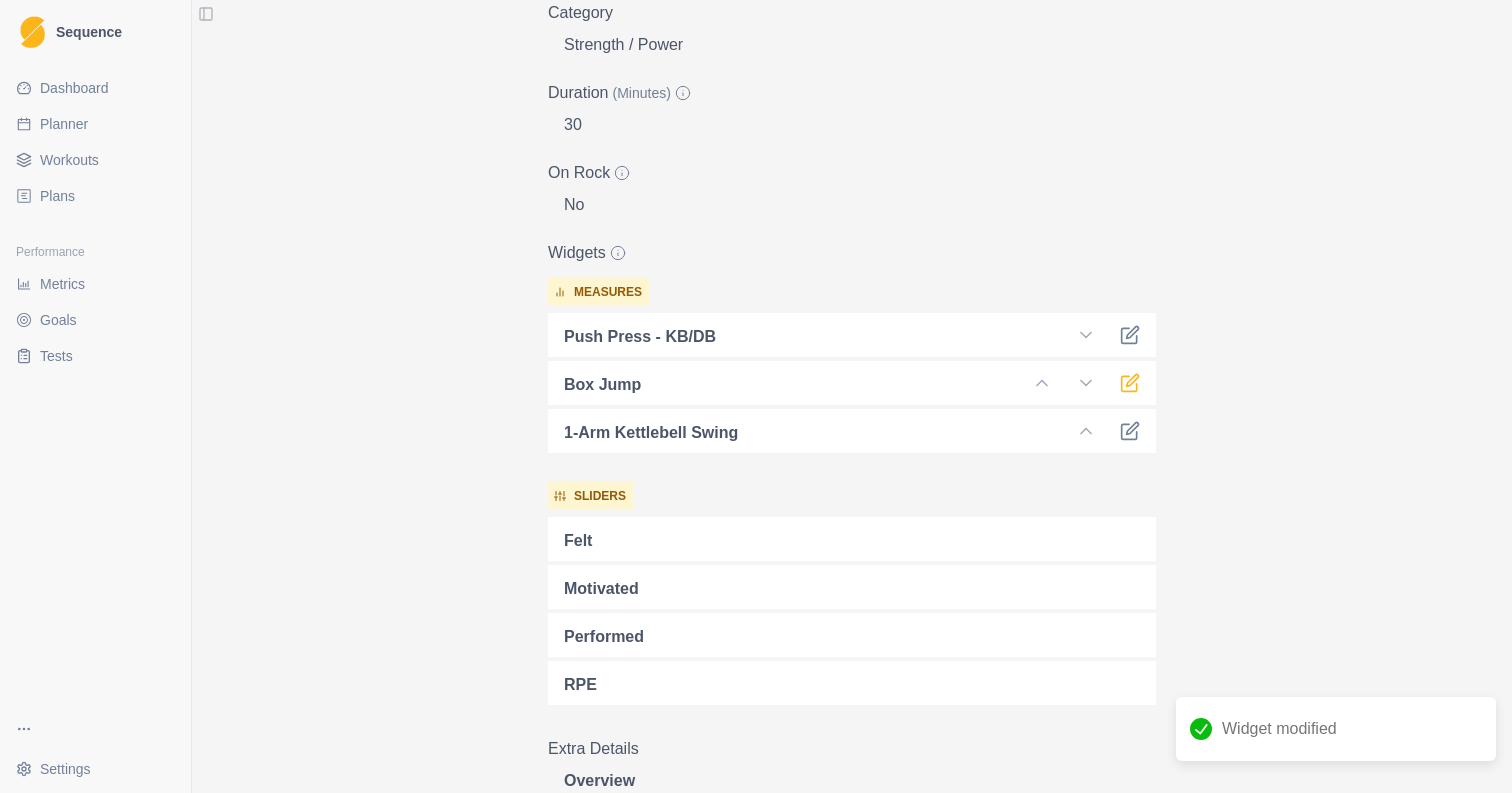 click 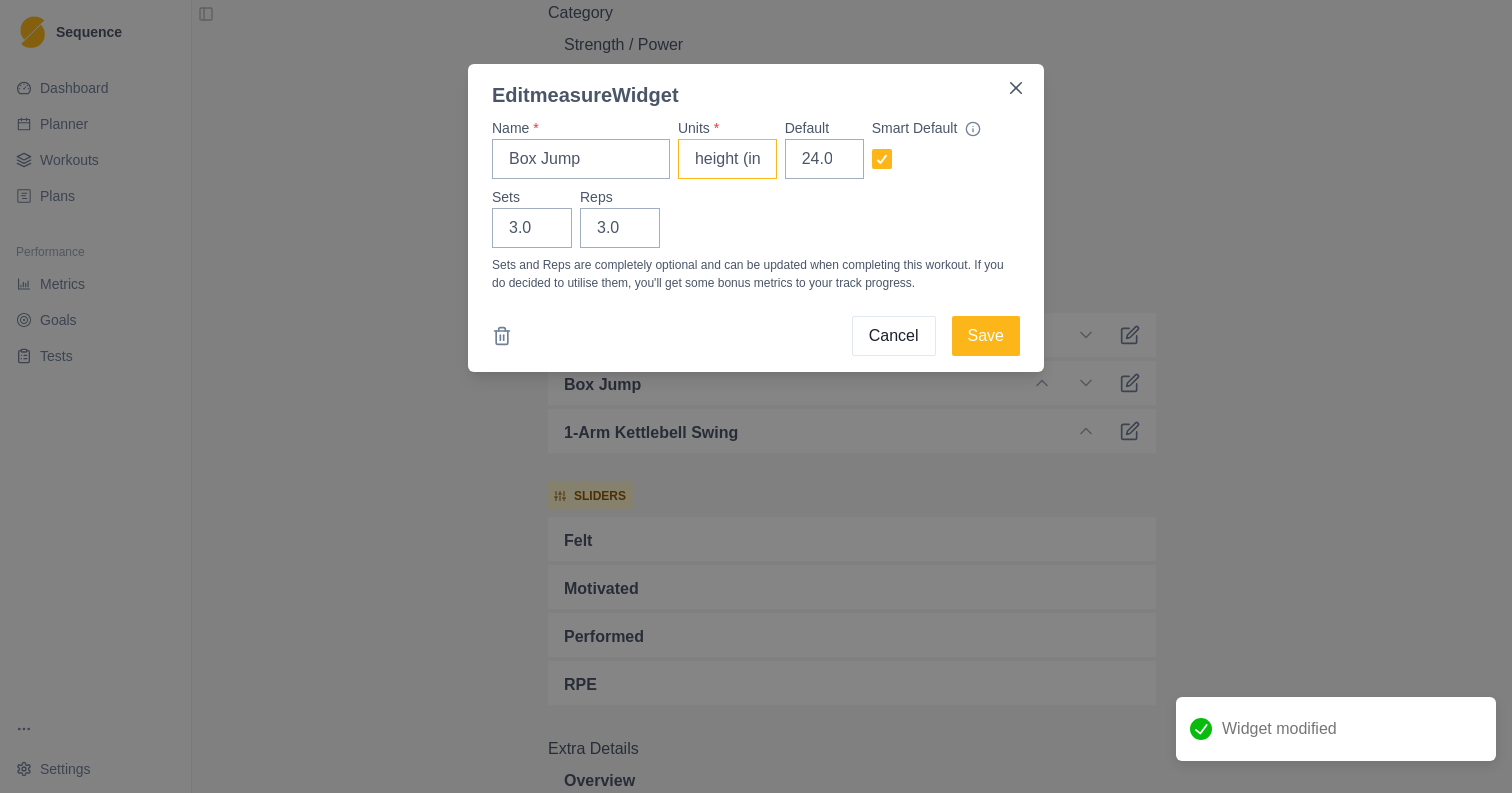 click on "height (in)" at bounding box center [727, 159] 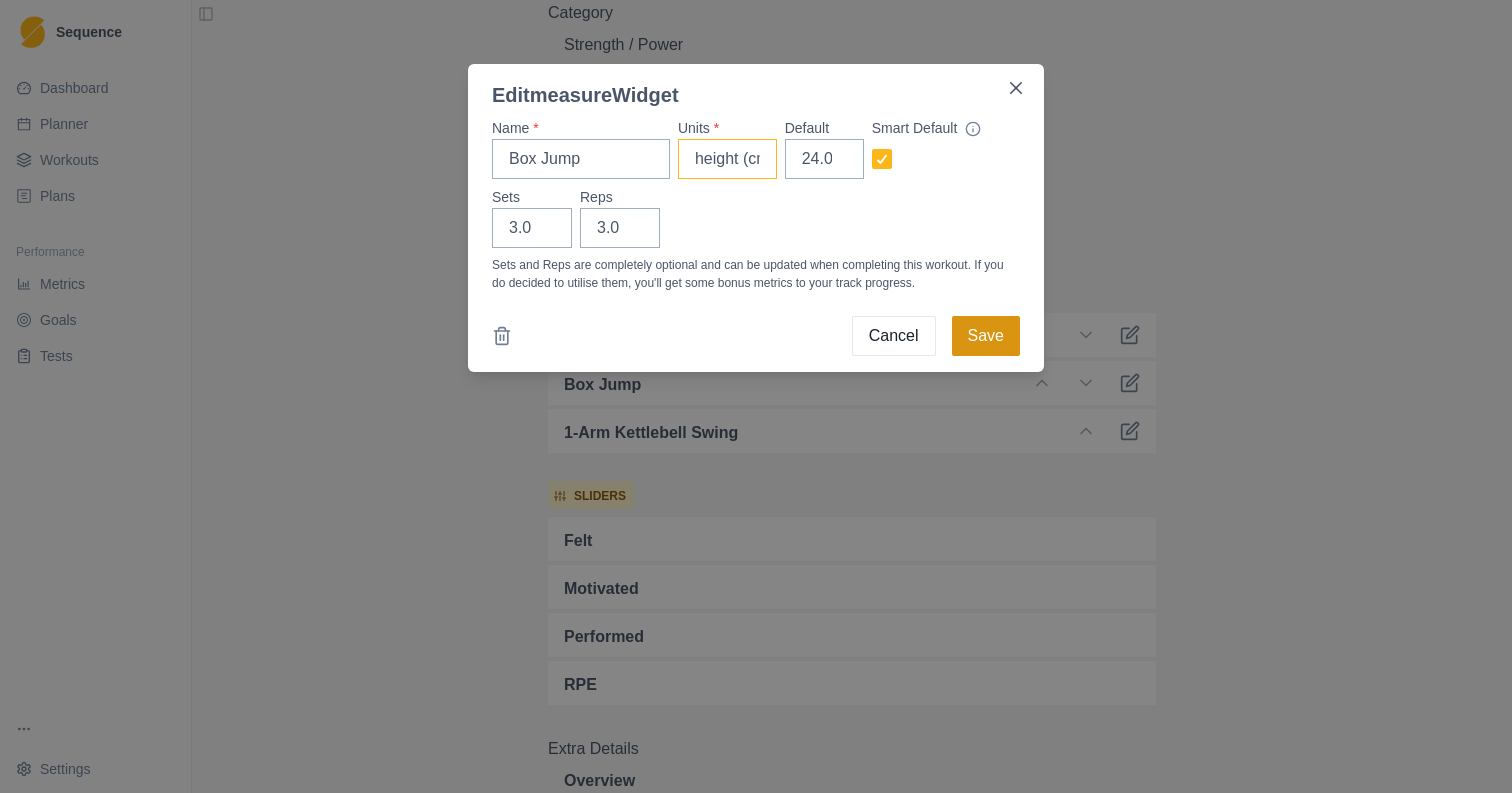 type on "height (cm)" 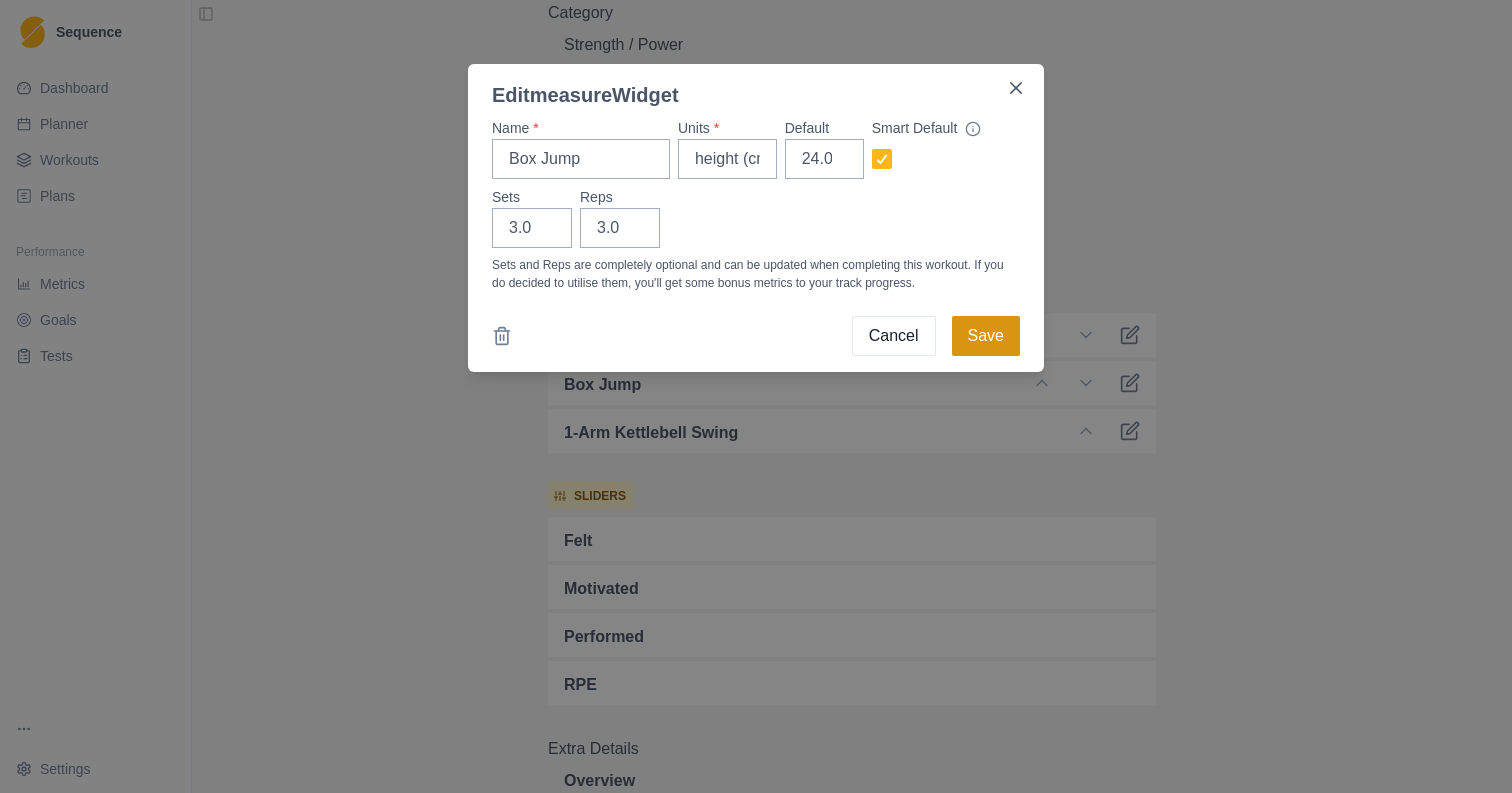 click on "Save" at bounding box center [986, 336] 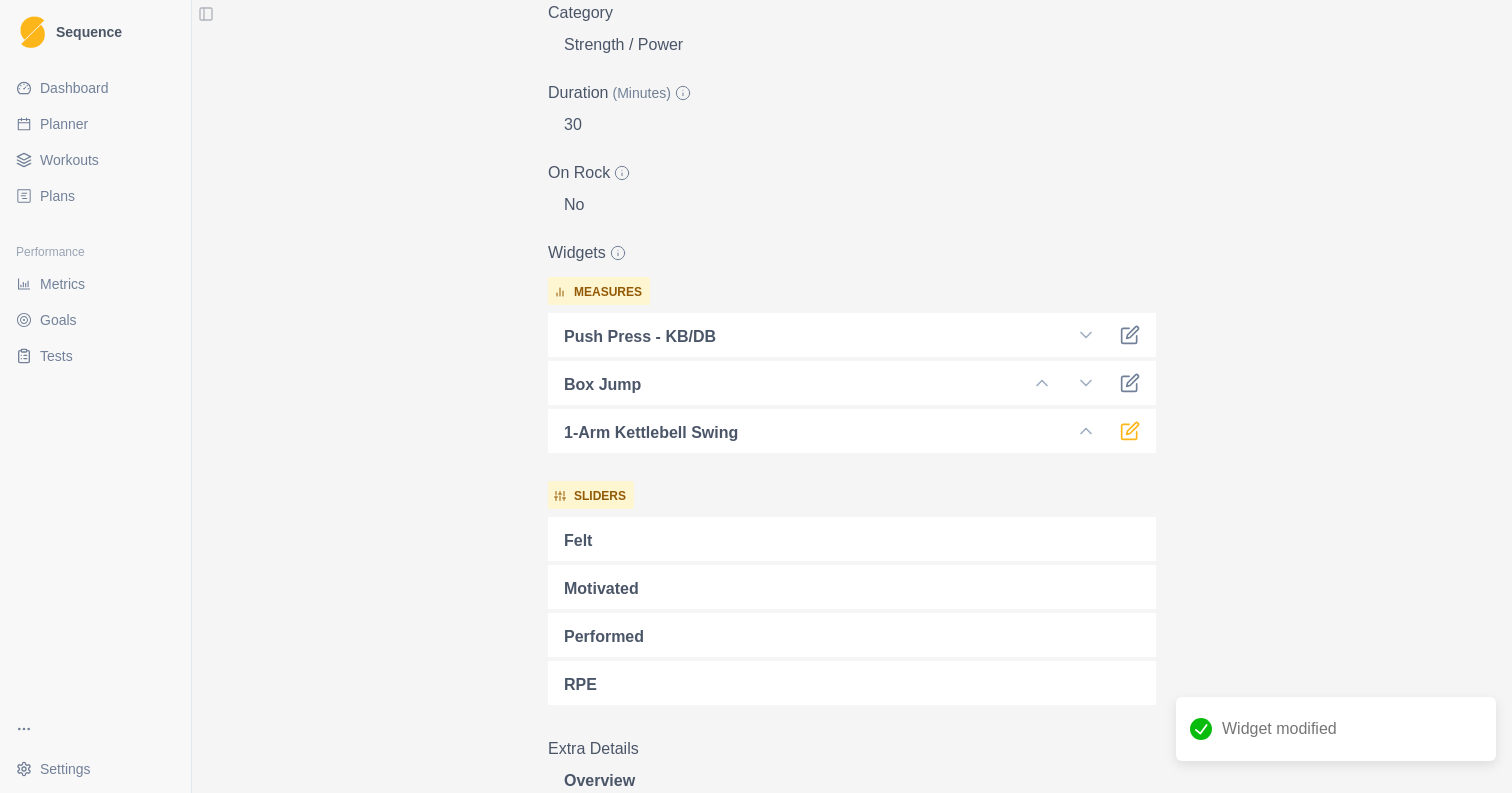 click 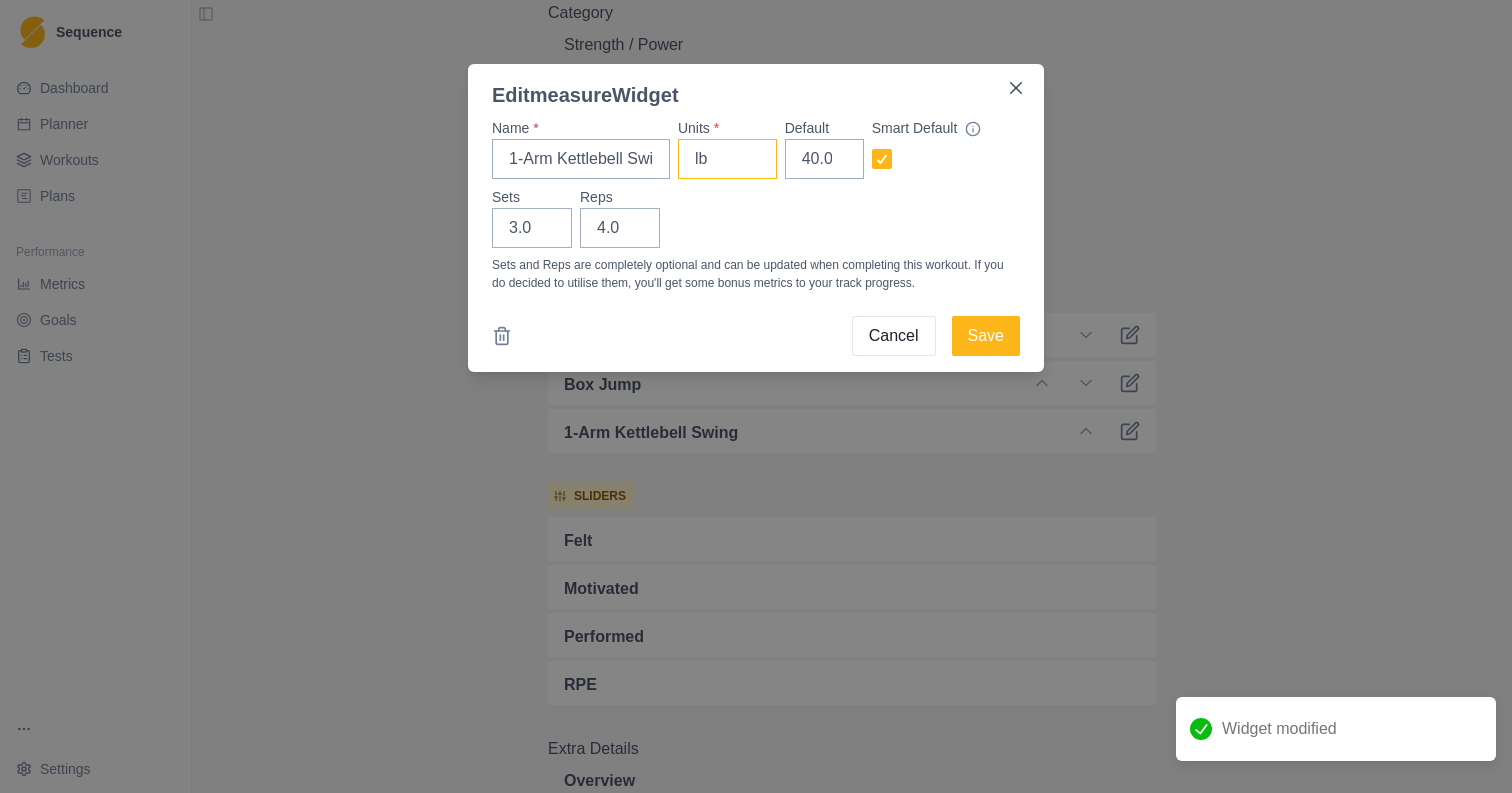 click on "lb" at bounding box center [727, 159] 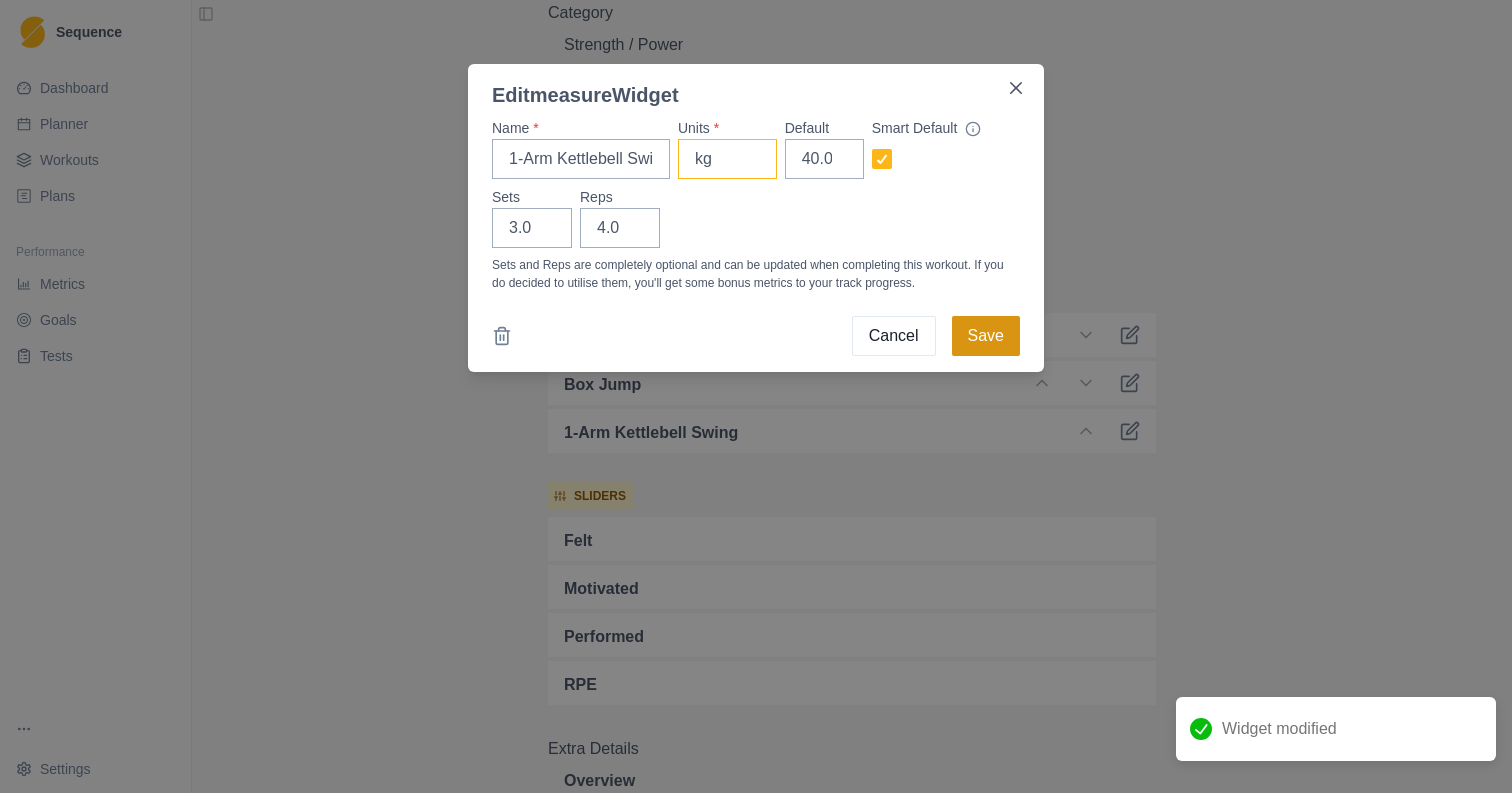 type on "kg" 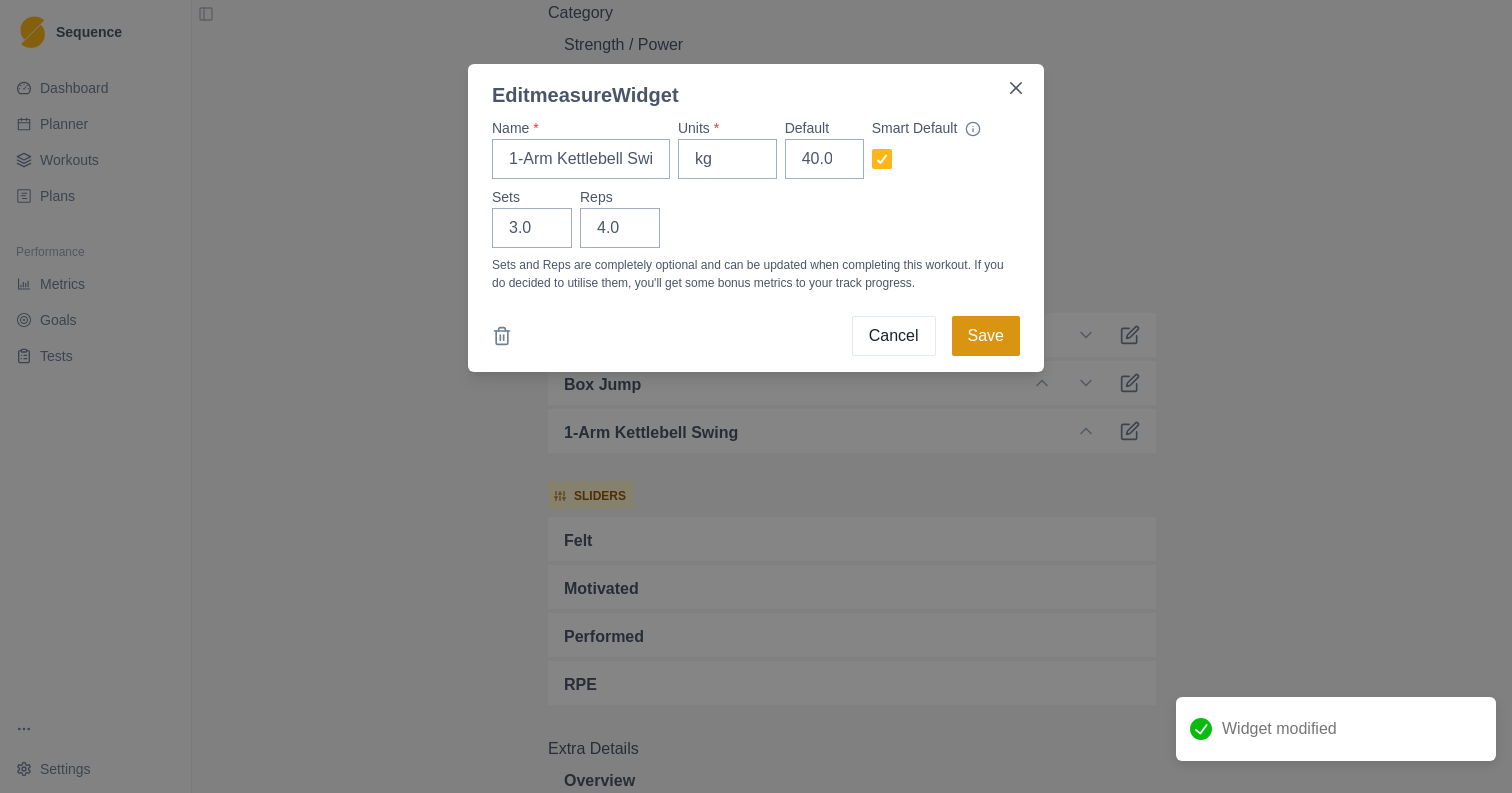 click on "Save" at bounding box center [986, 336] 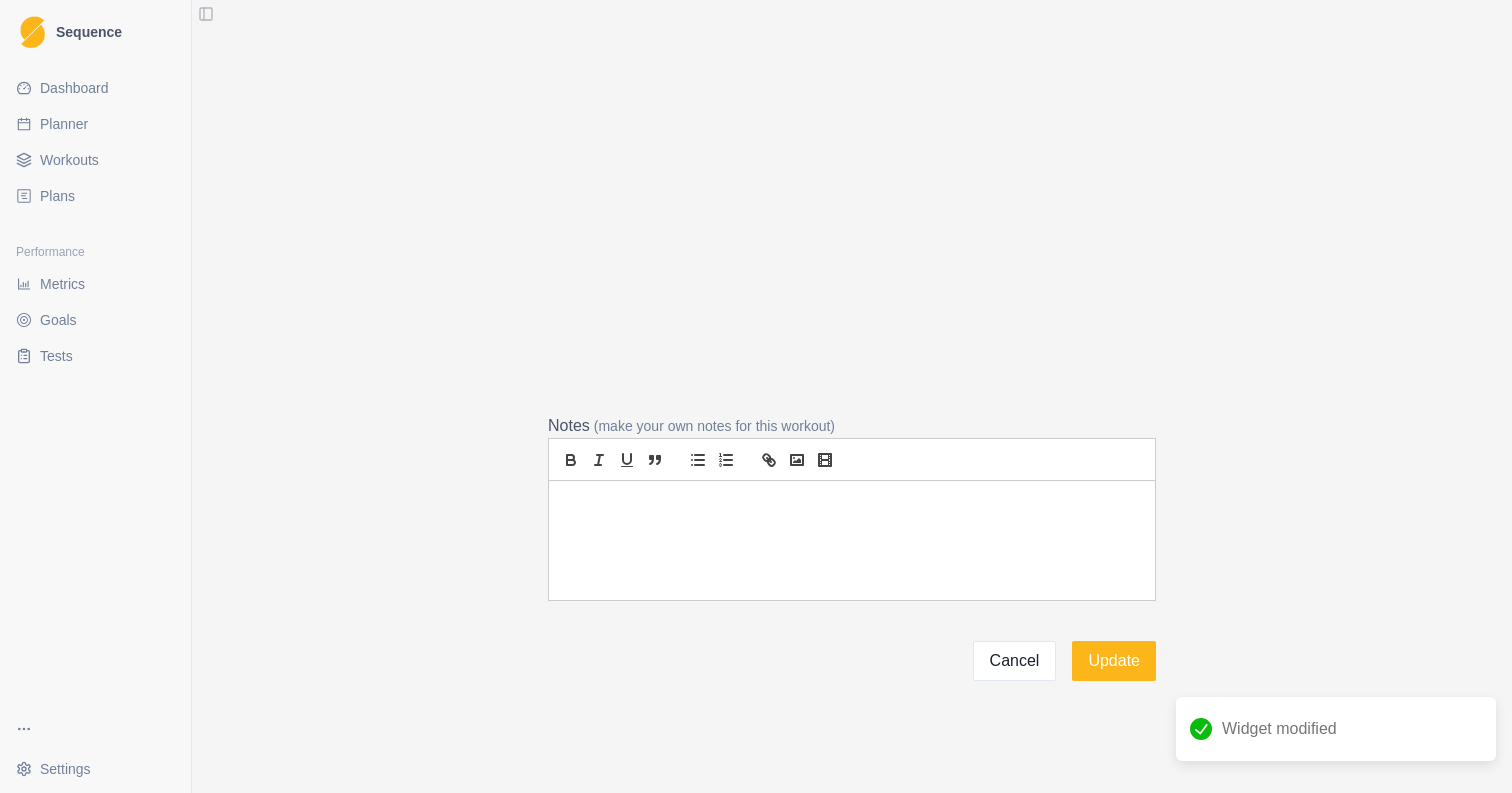 scroll, scrollTop: 3154, scrollLeft: 0, axis: vertical 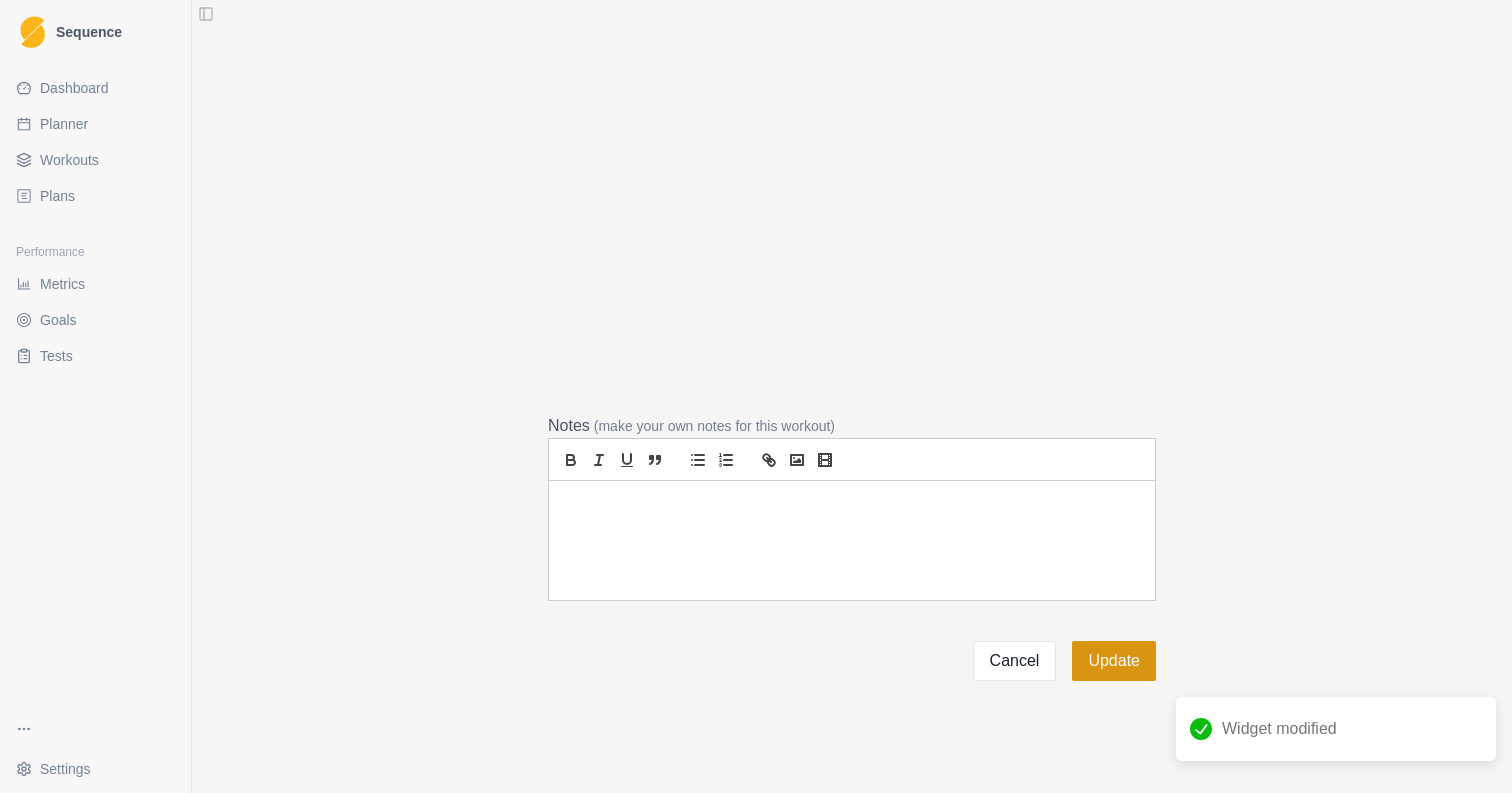 click on "Update" at bounding box center [1114, 661] 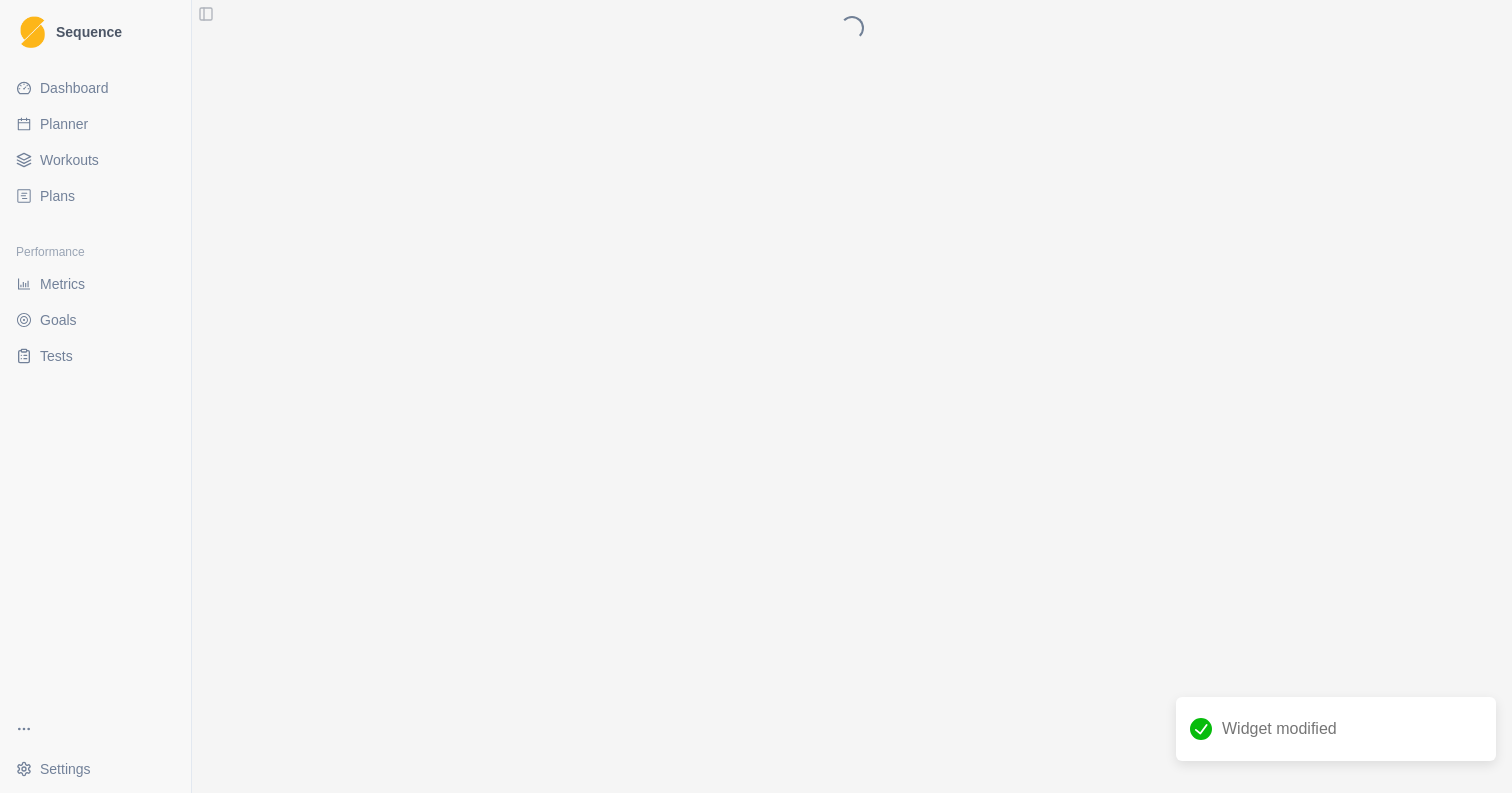 scroll, scrollTop: 0, scrollLeft: 0, axis: both 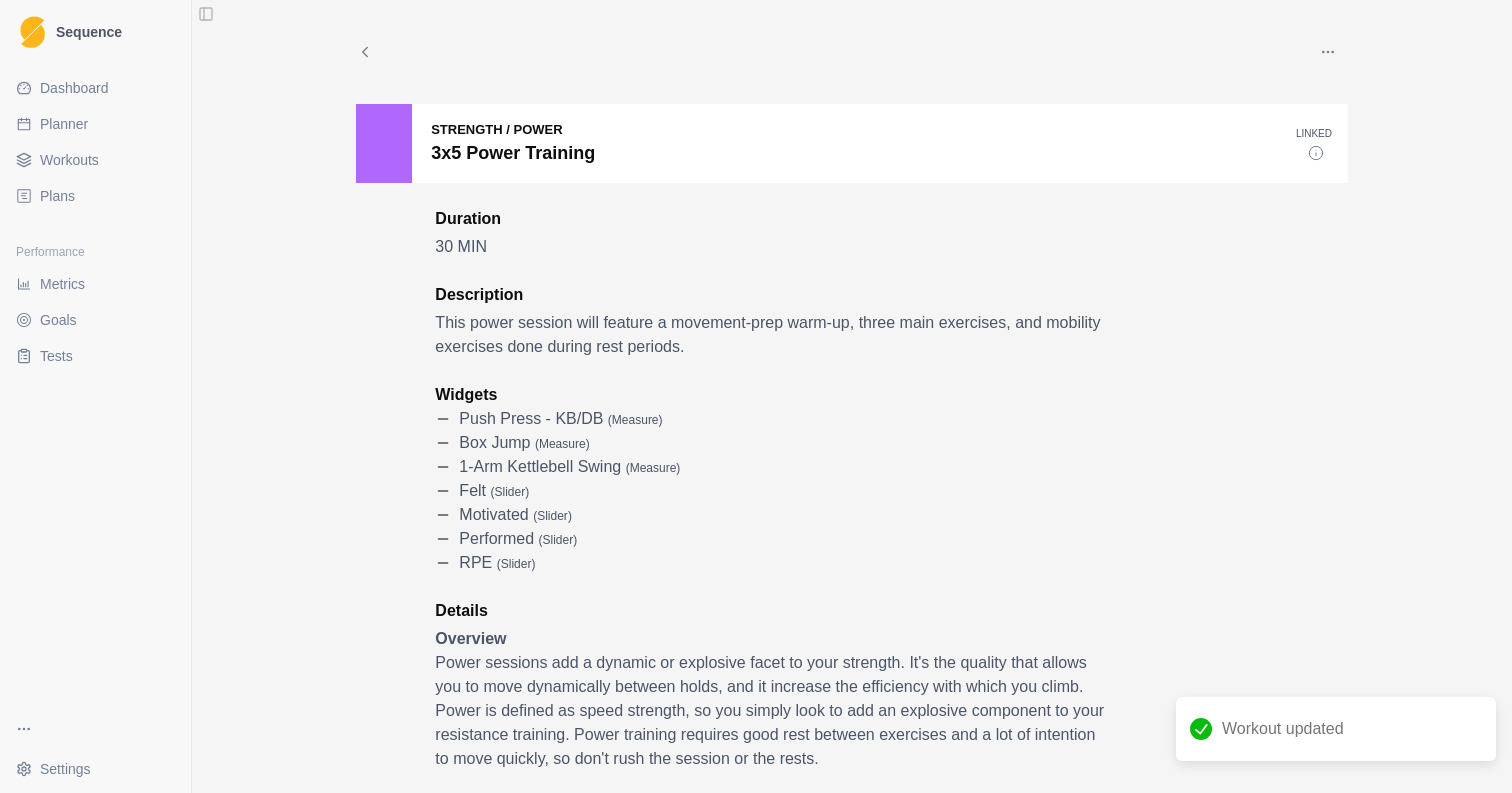 click on "Planner" at bounding box center (95, 124) 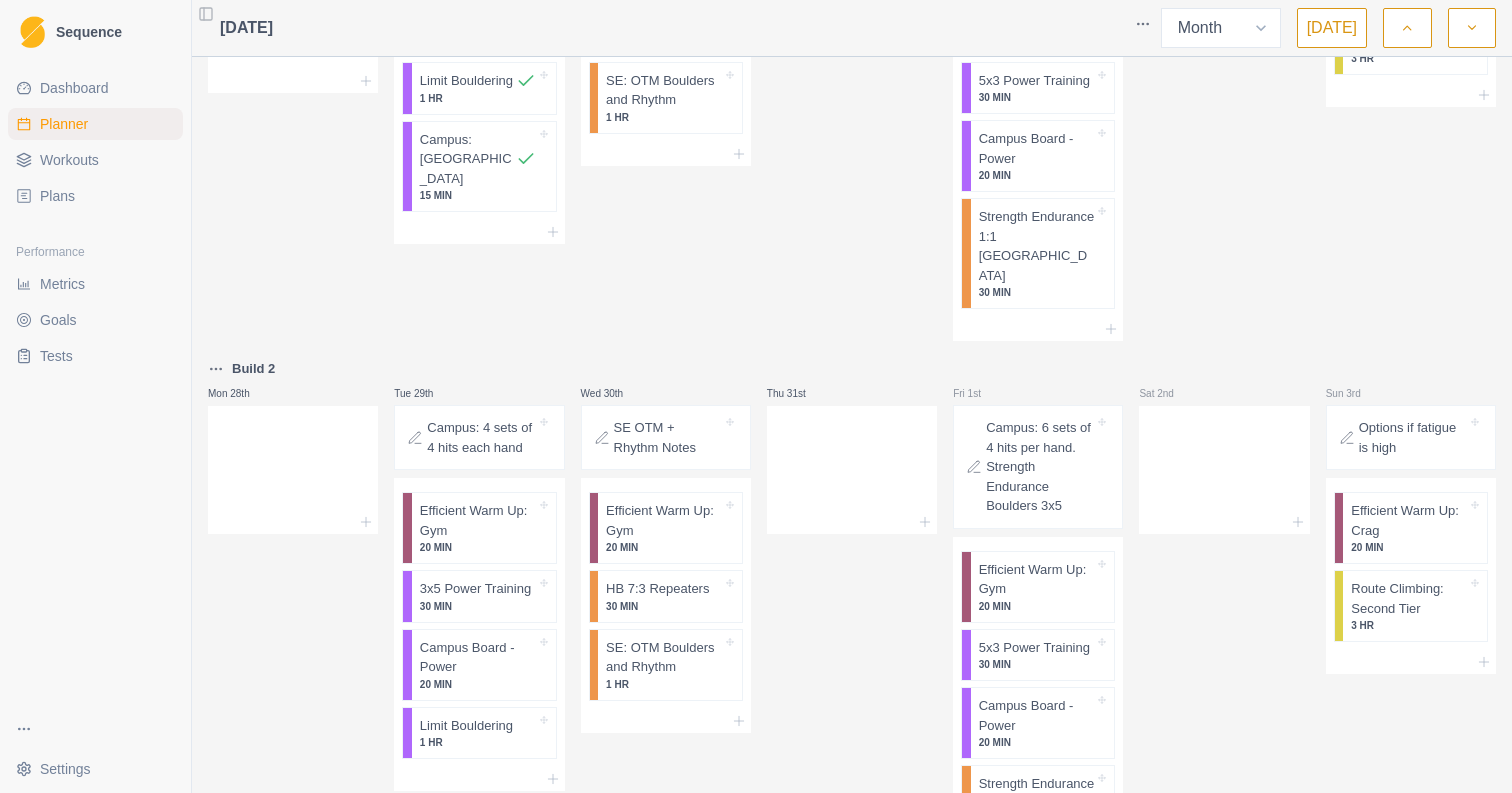 scroll, scrollTop: 1543, scrollLeft: 0, axis: vertical 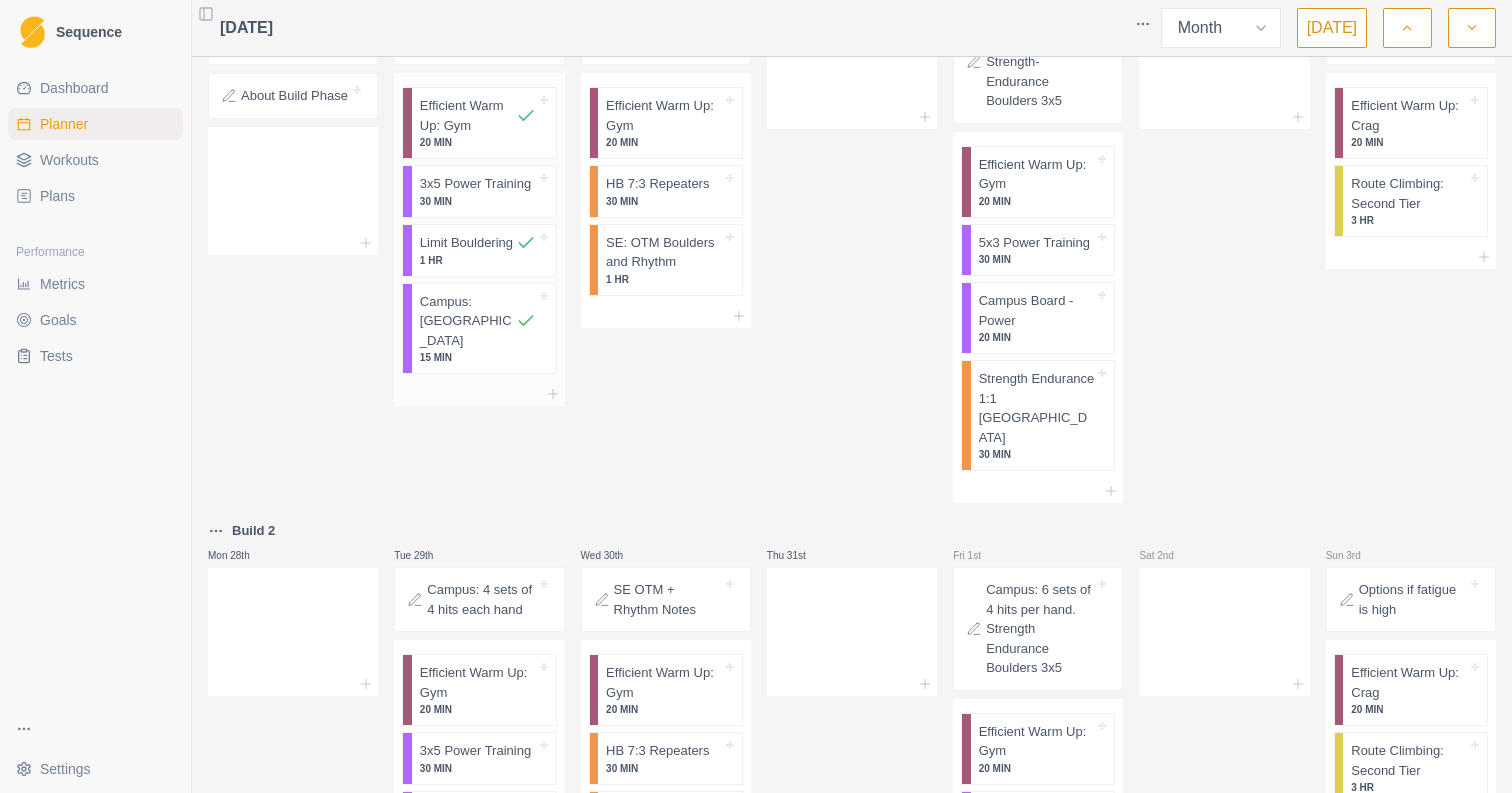 click on "3x5 Power Training" at bounding box center (475, 184) 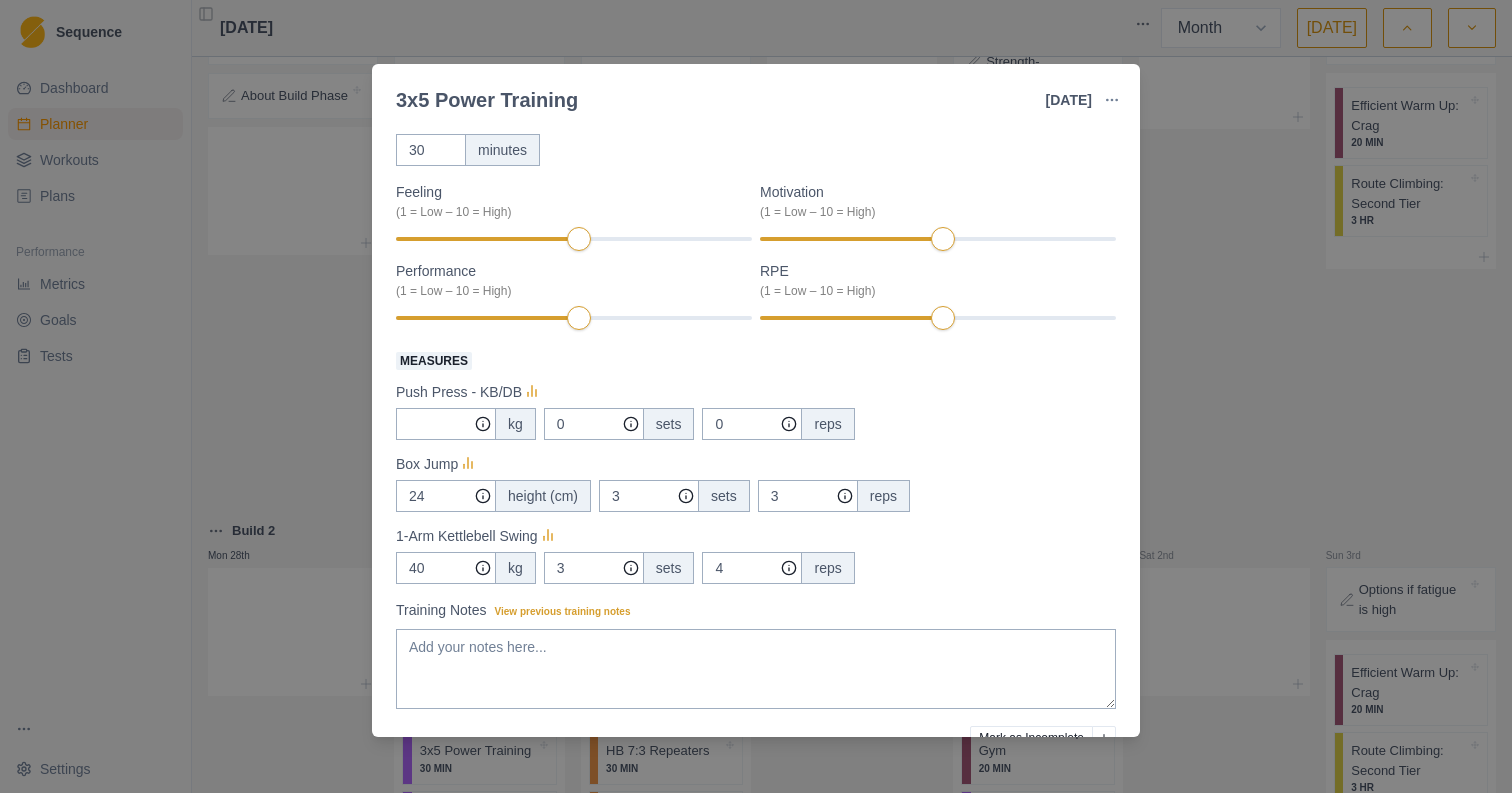 scroll, scrollTop: 214, scrollLeft: 0, axis: vertical 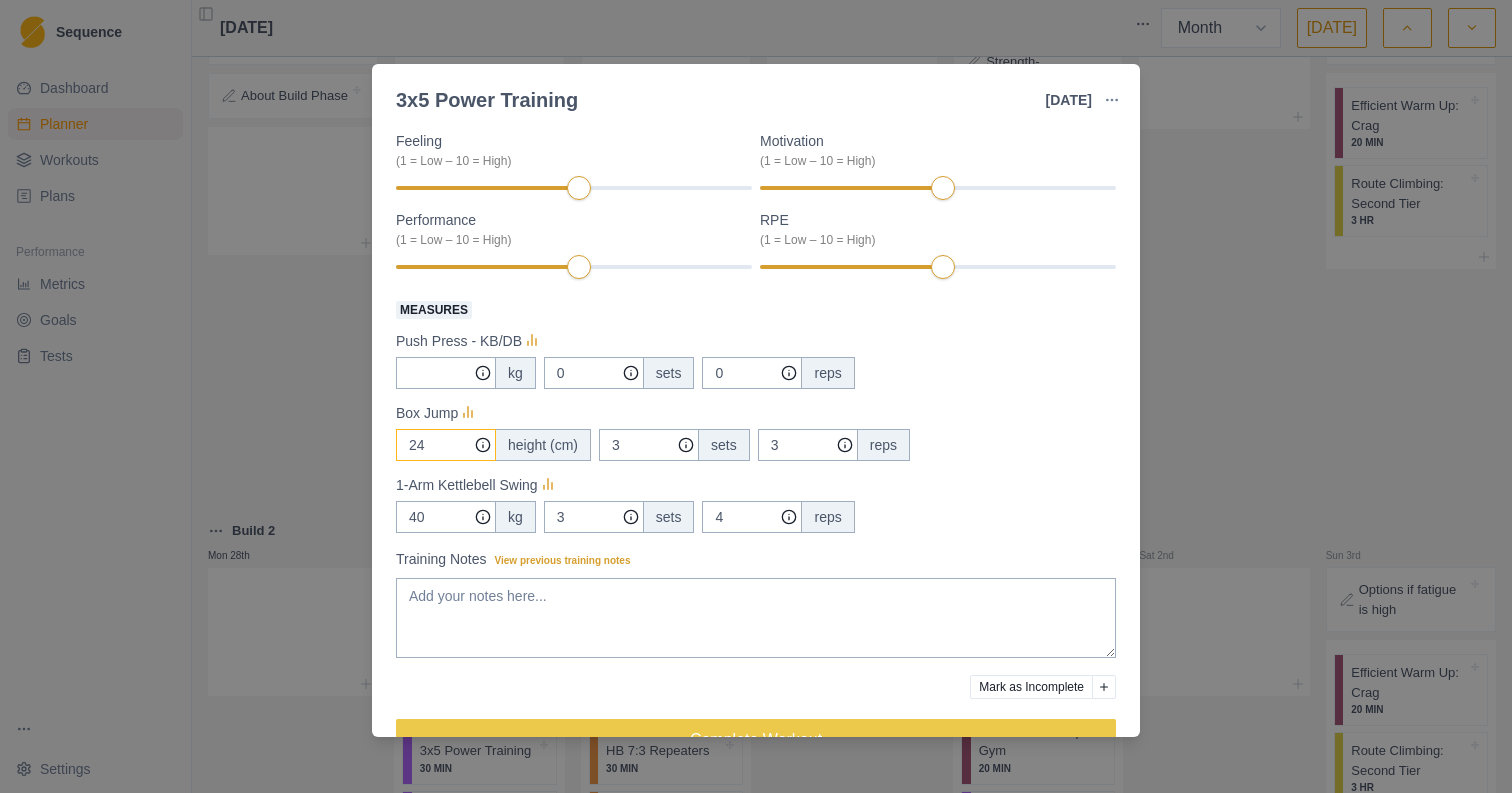 click on "24" at bounding box center (446, 373) 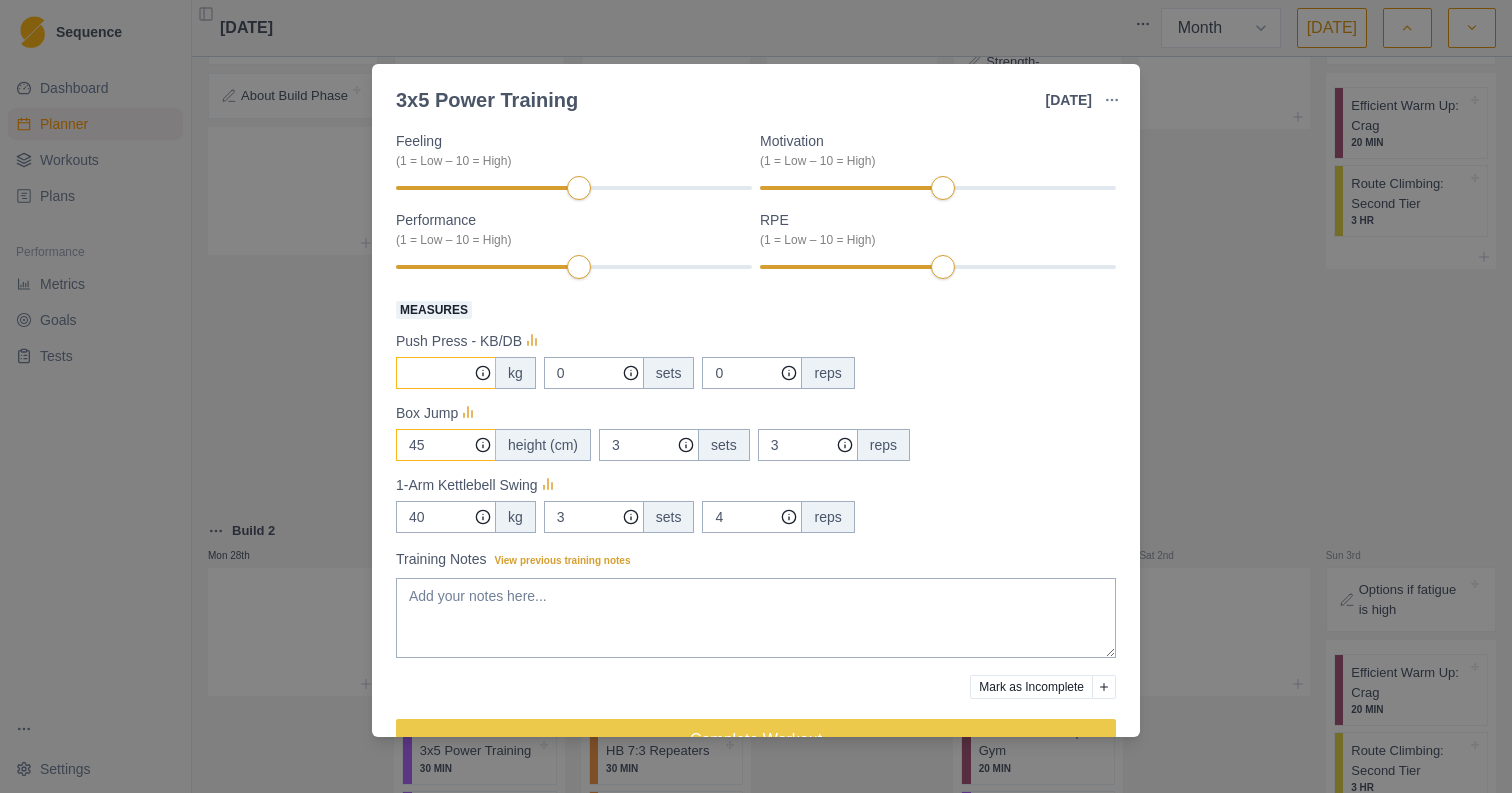 type on "45" 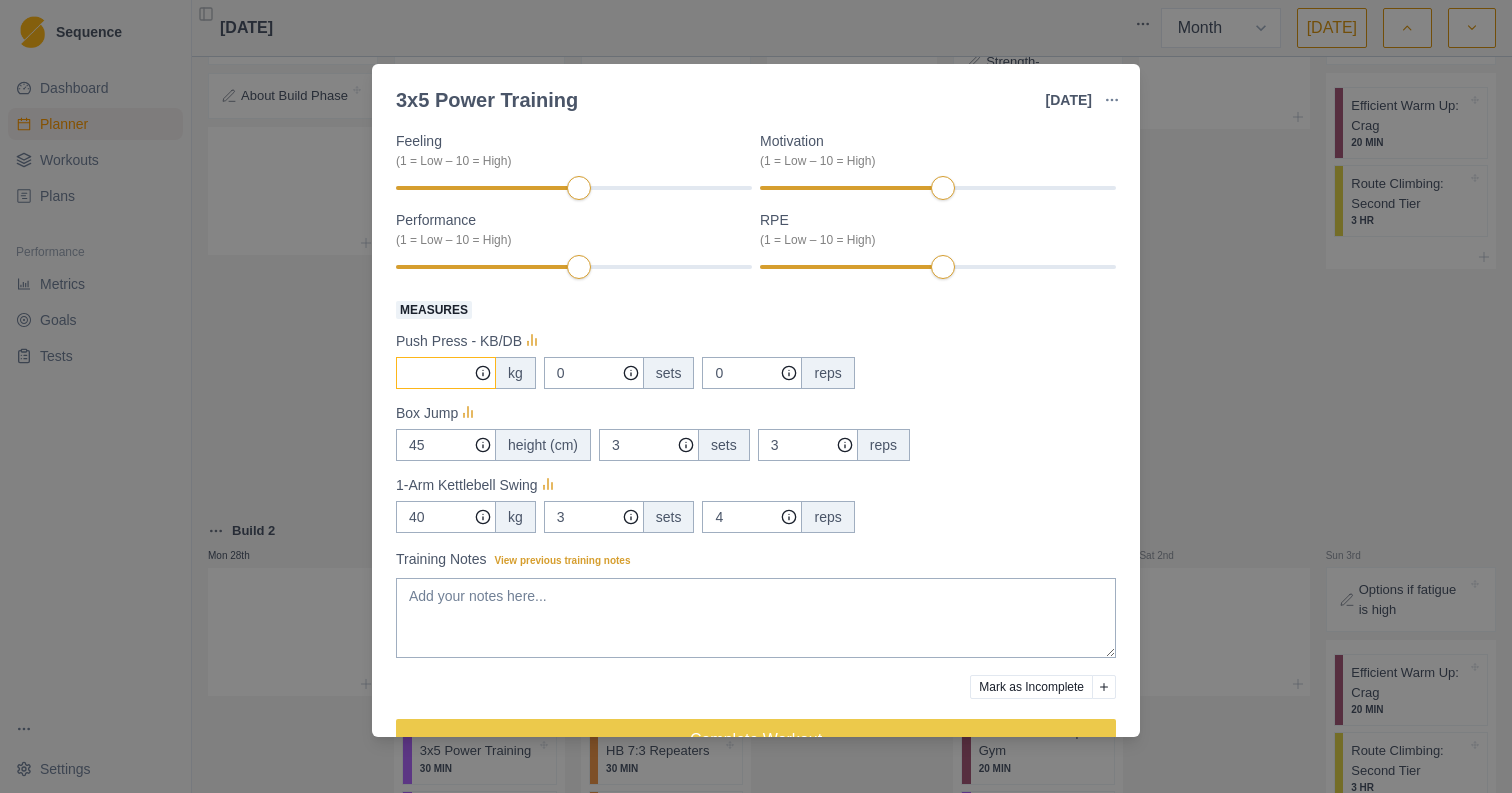 click on "Measures" at bounding box center [446, 373] 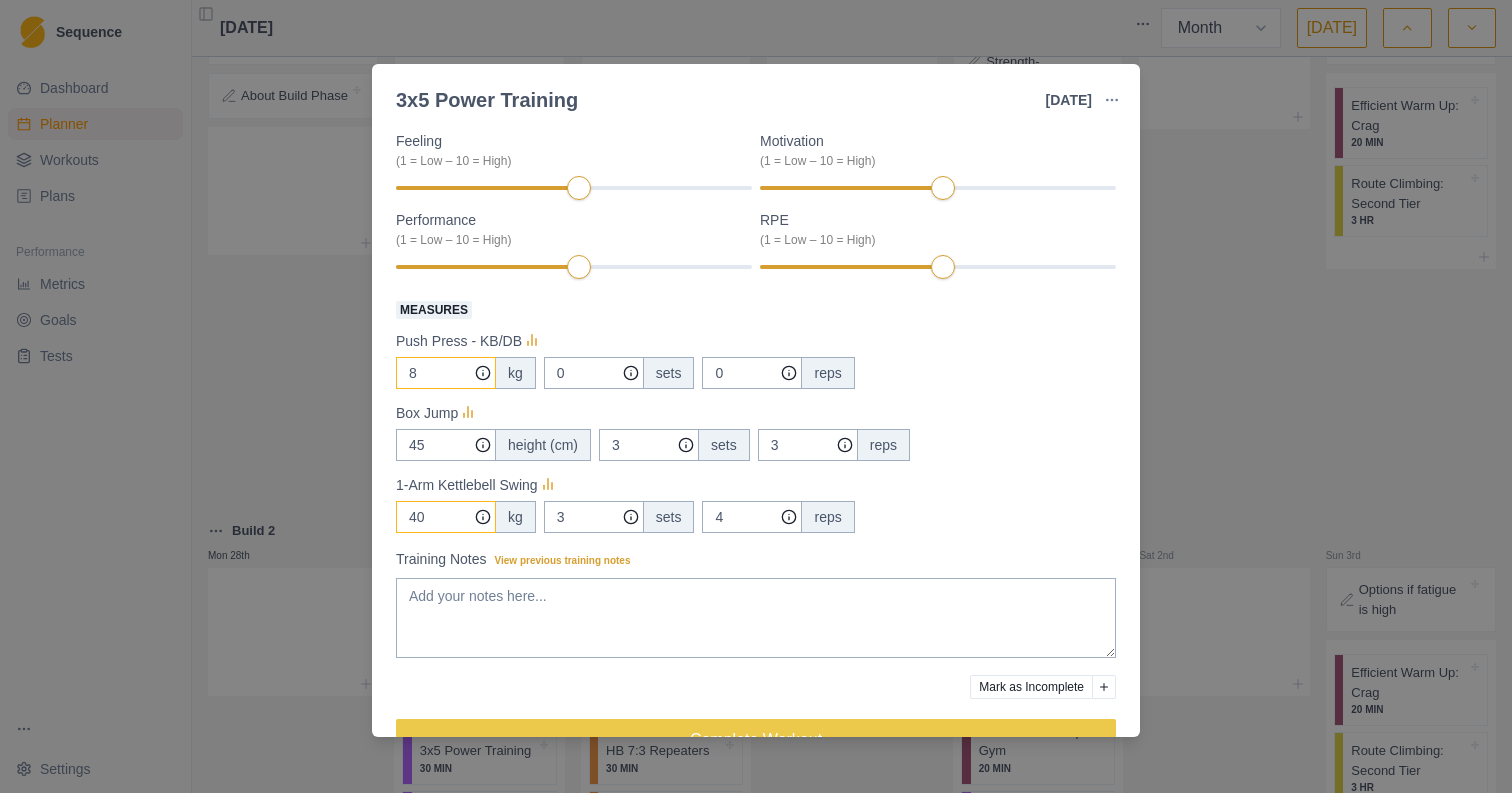 type on "8" 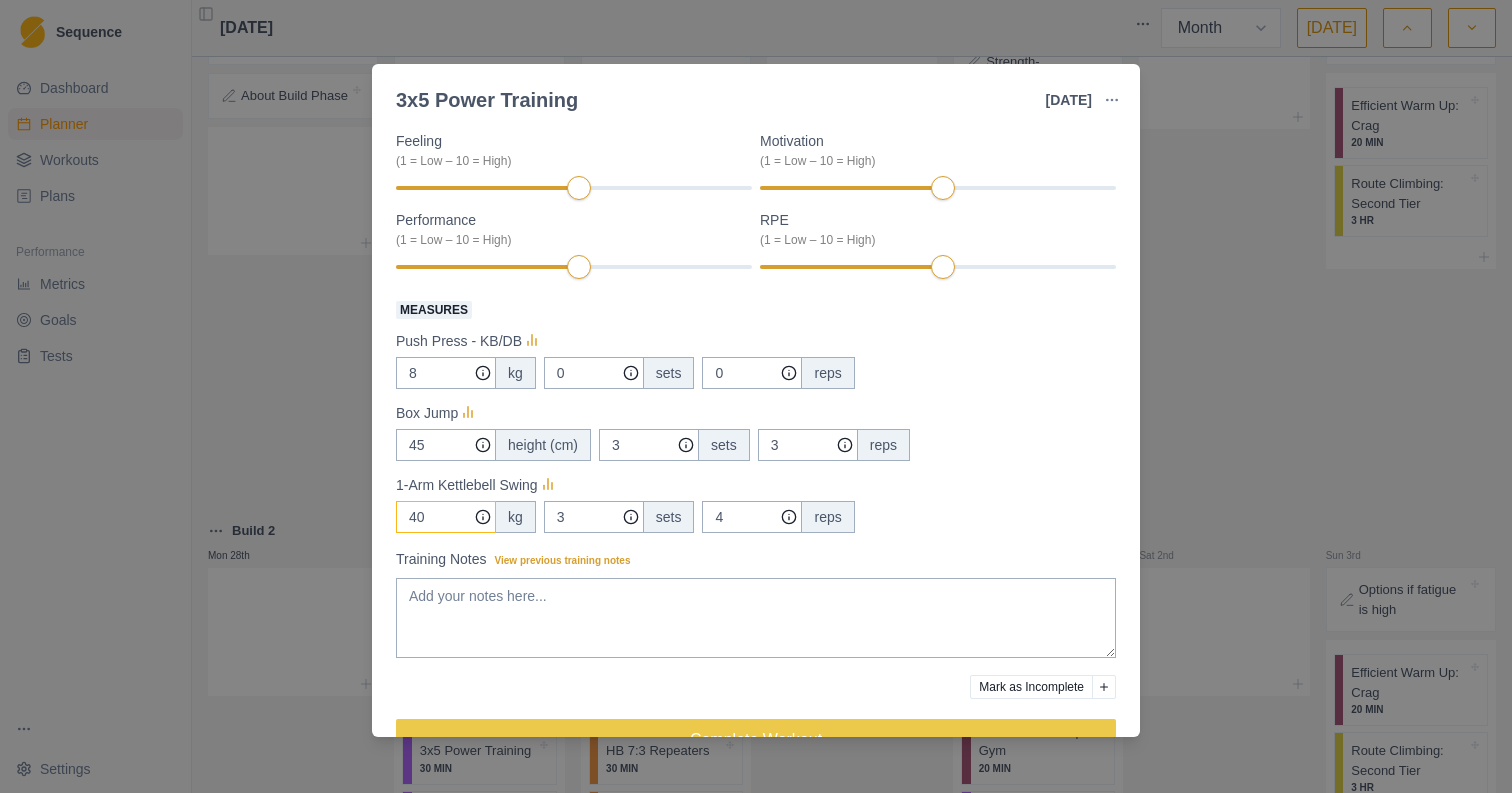 click on "40" at bounding box center (446, 373) 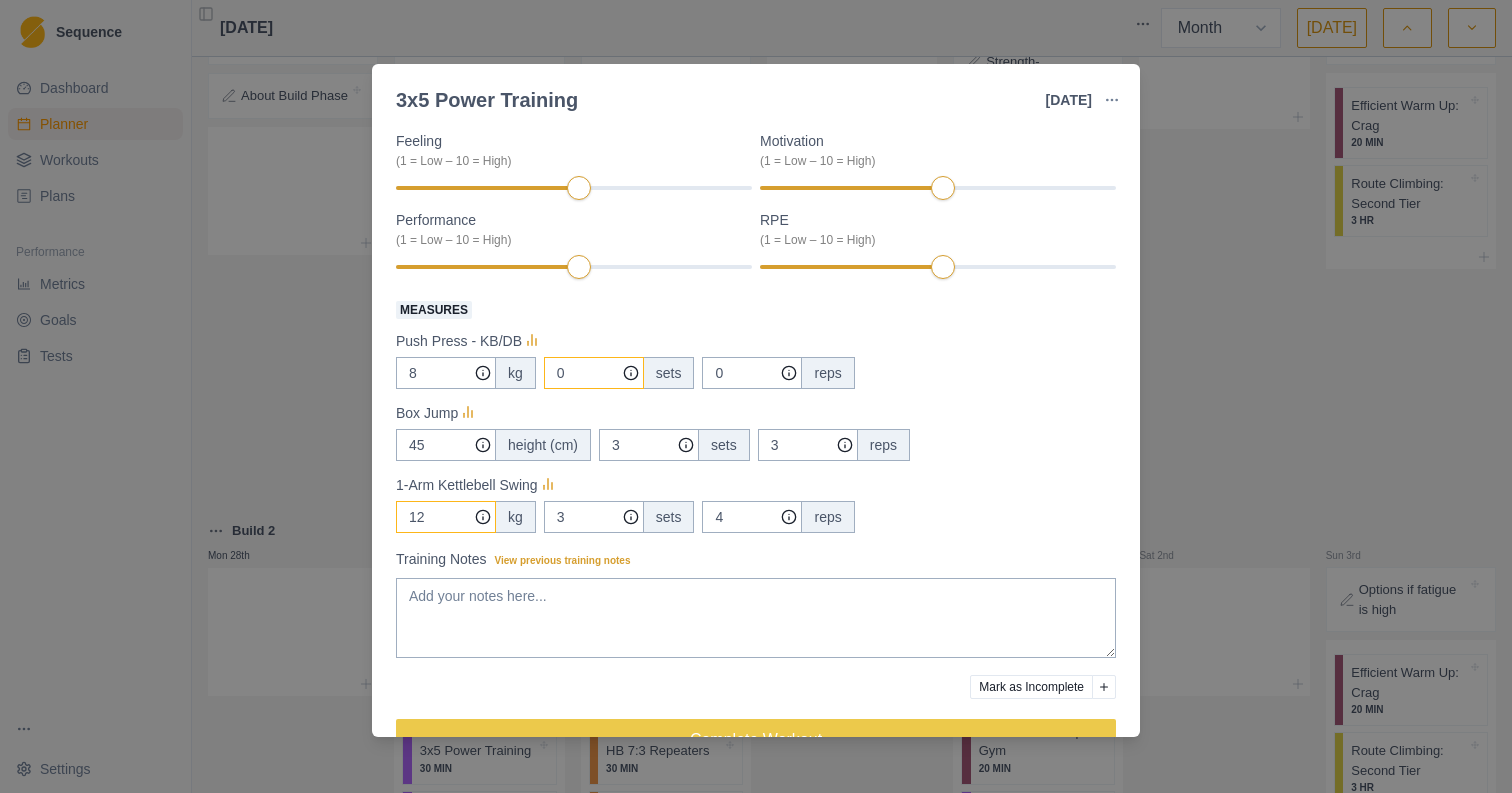 type on "12" 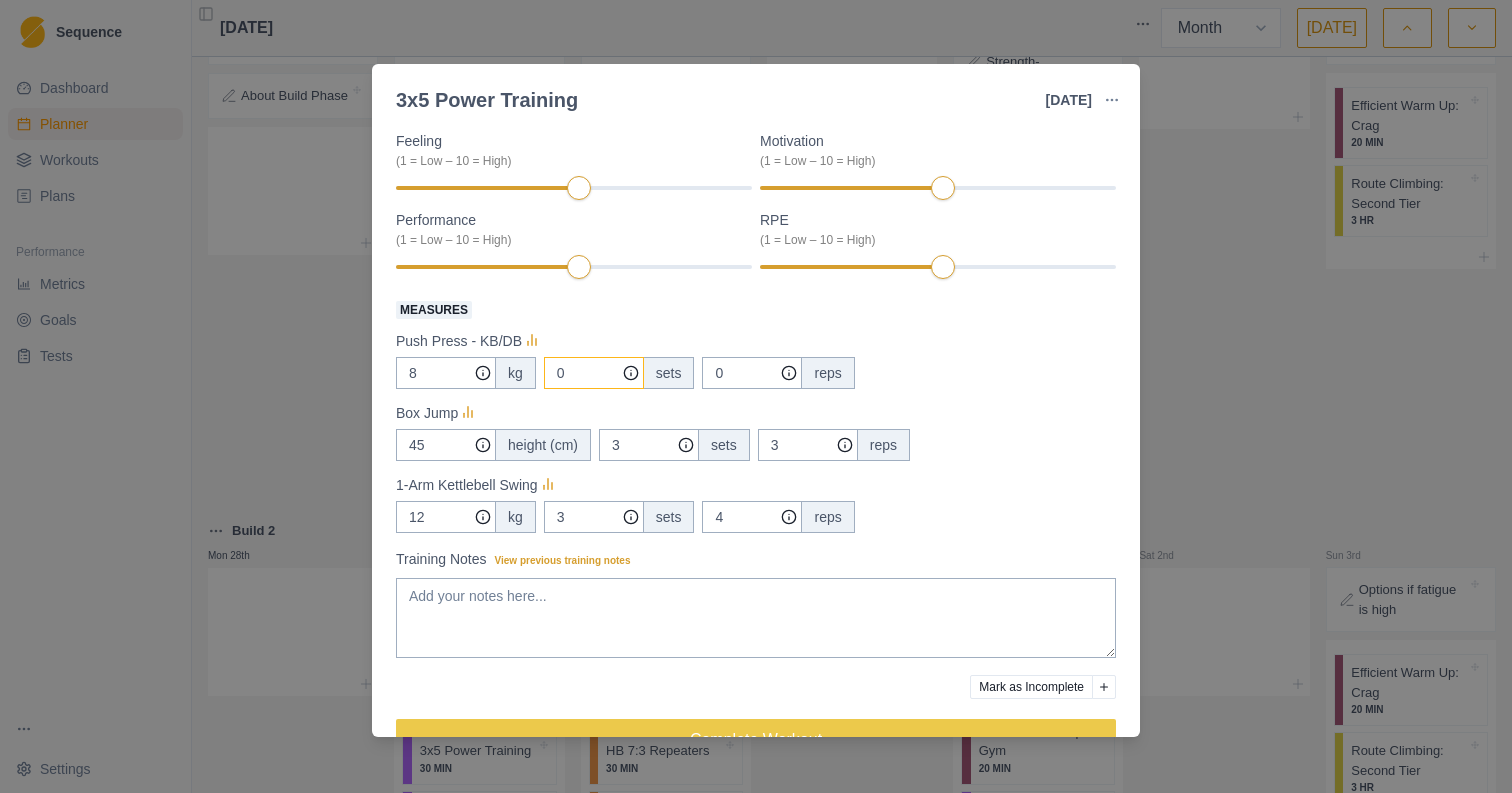 click on "0" at bounding box center [594, 373] 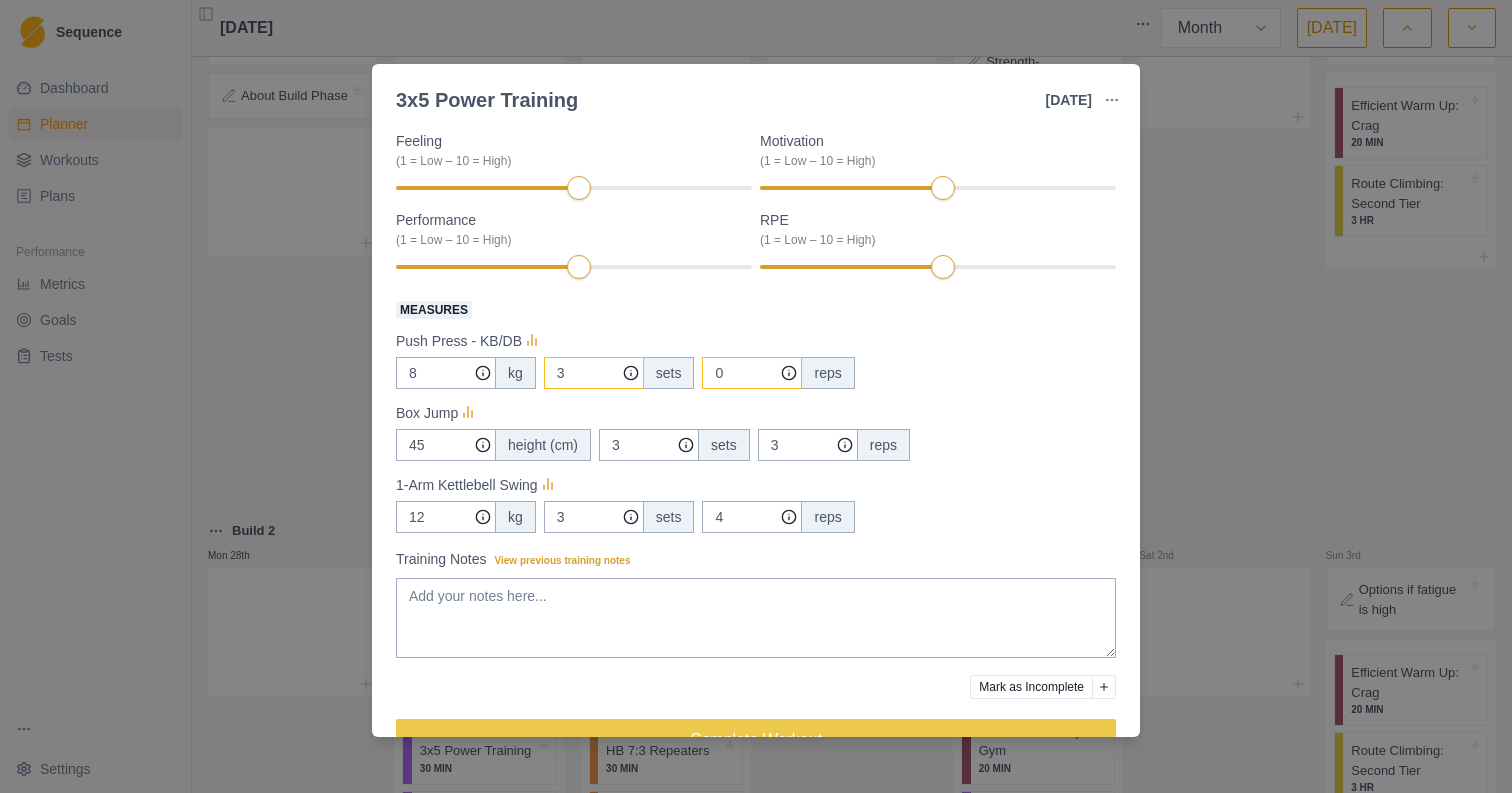 type on "3" 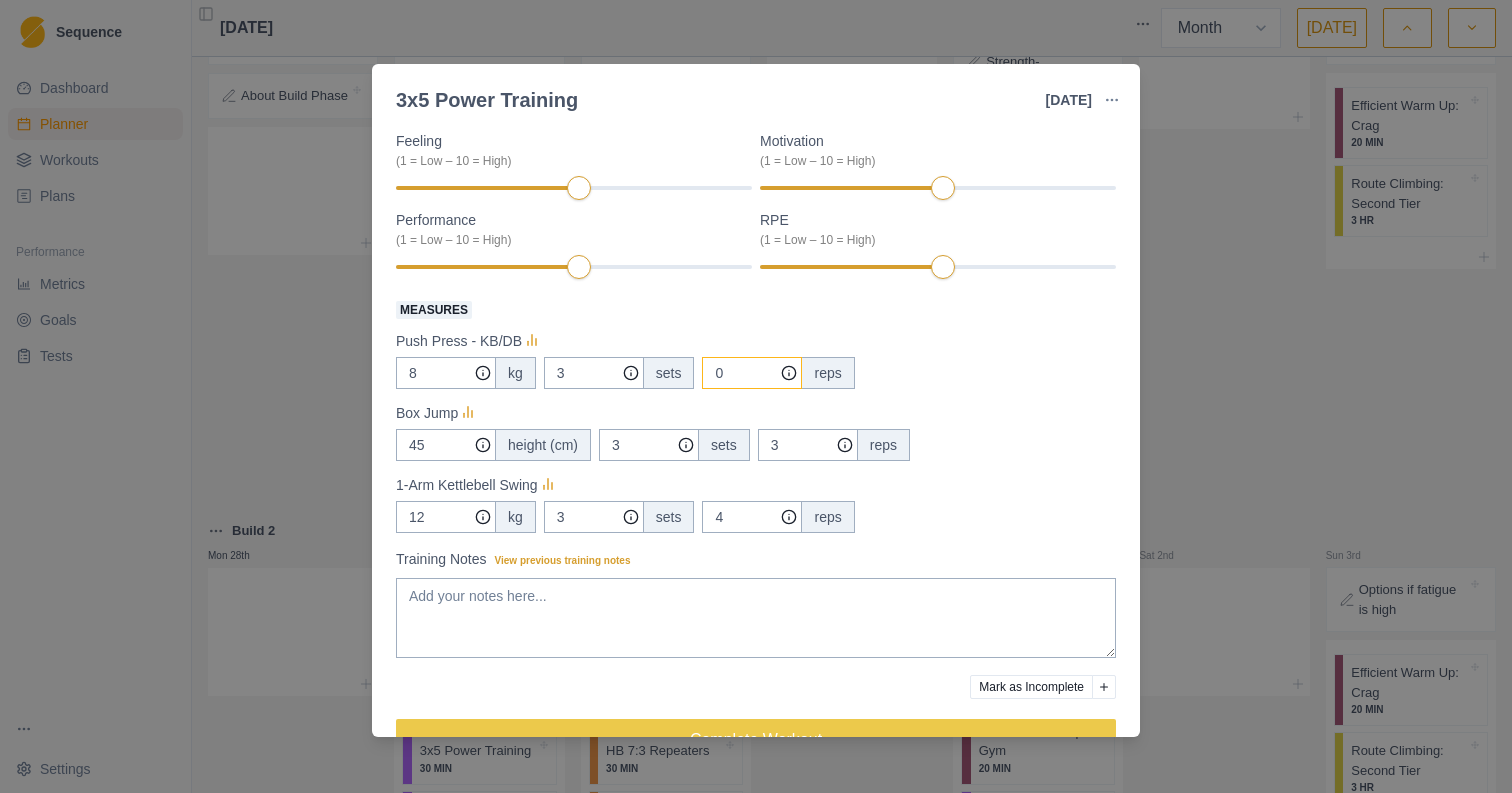 click on "0" at bounding box center [752, 373] 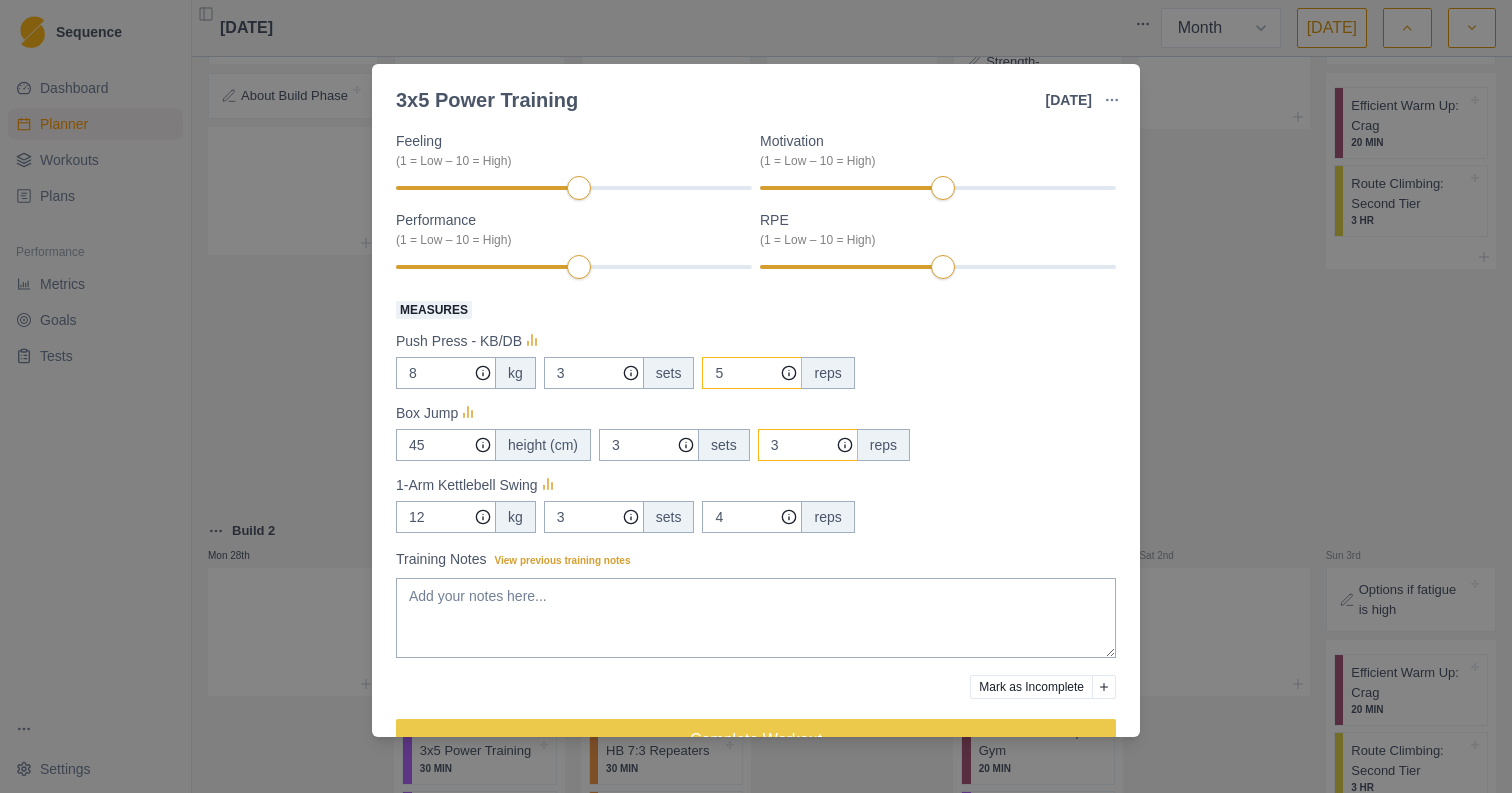 type on "5" 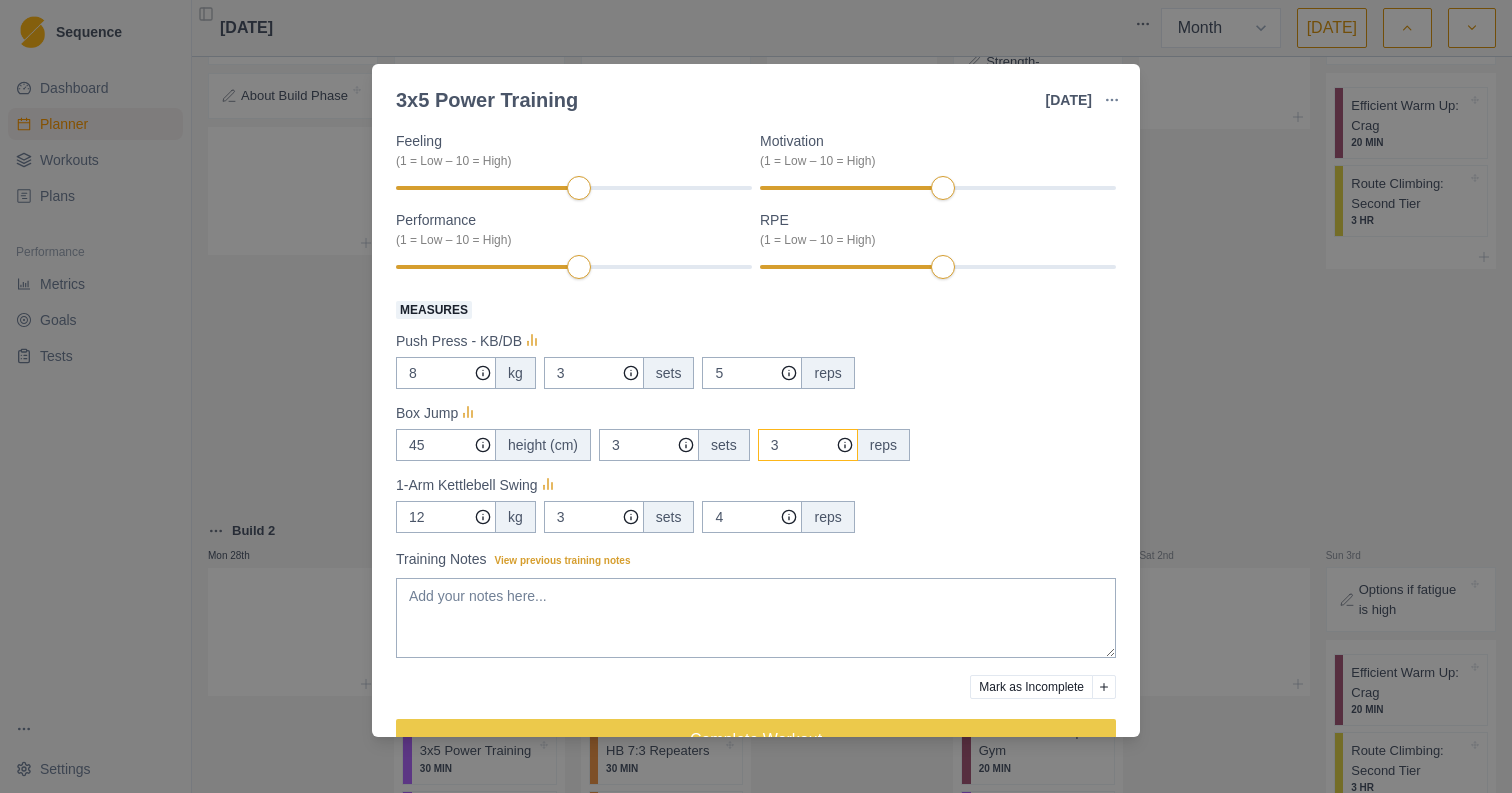 click on "3" at bounding box center (752, 373) 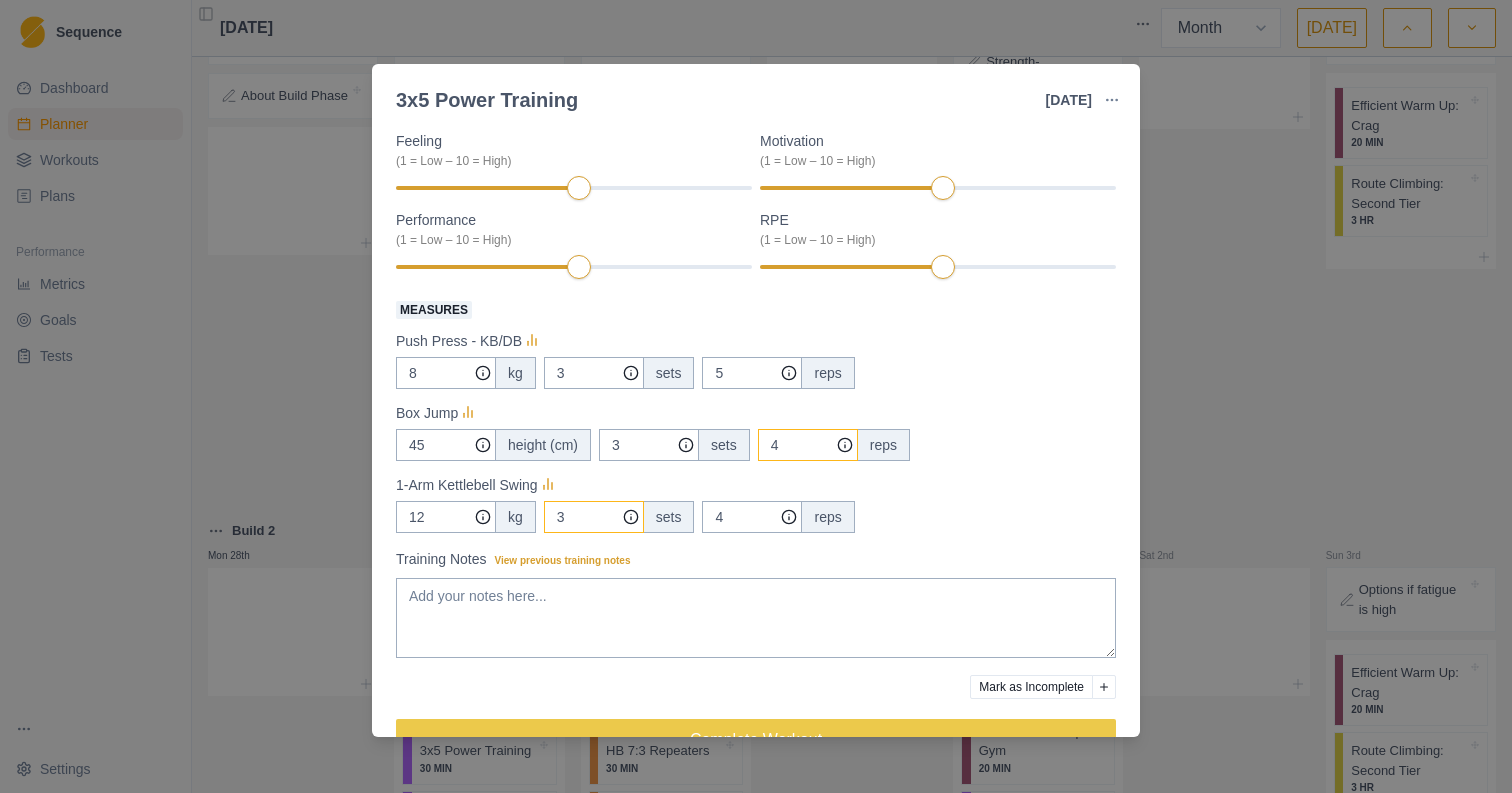 type on "4" 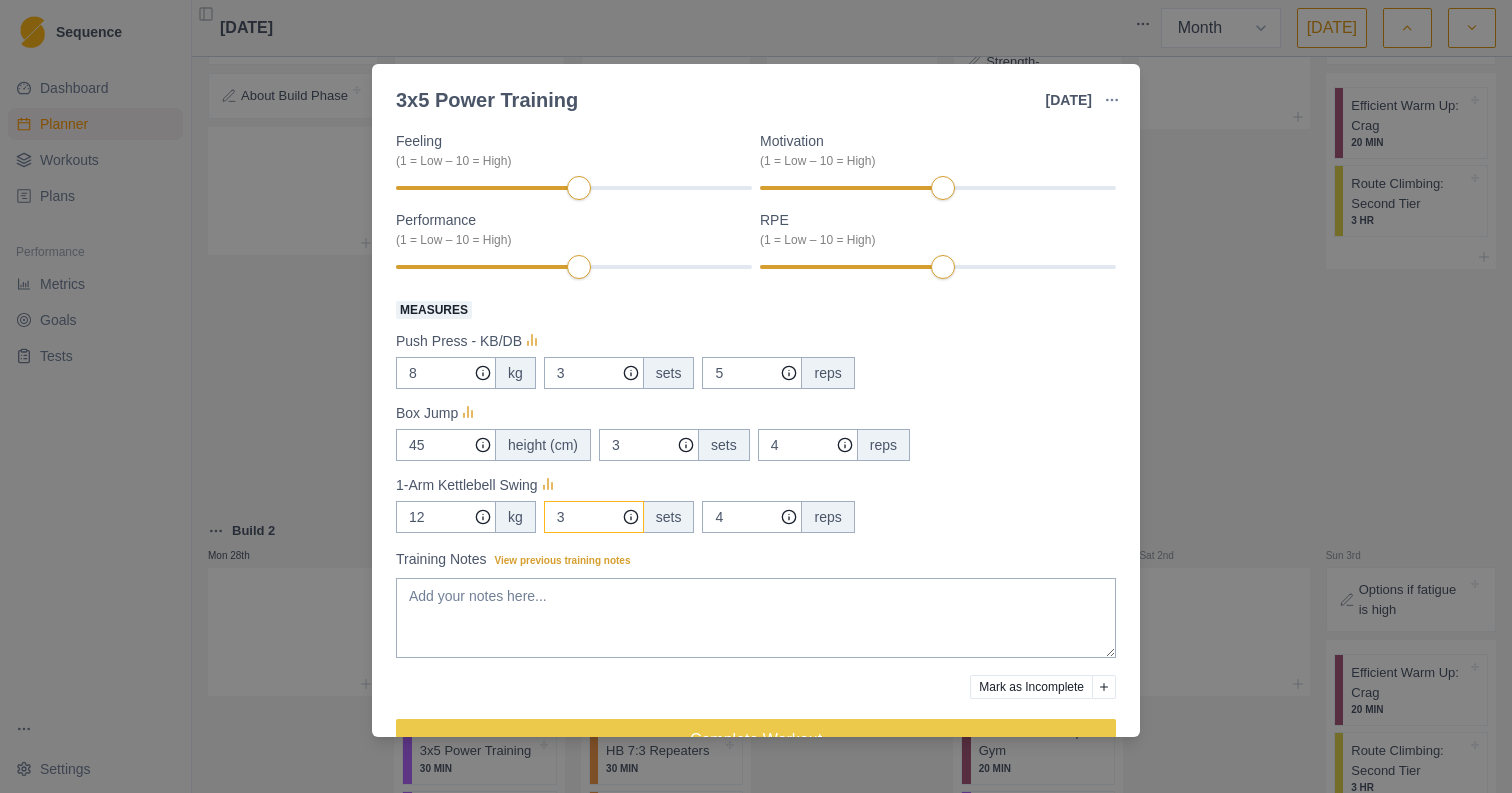 click on "3" at bounding box center [594, 373] 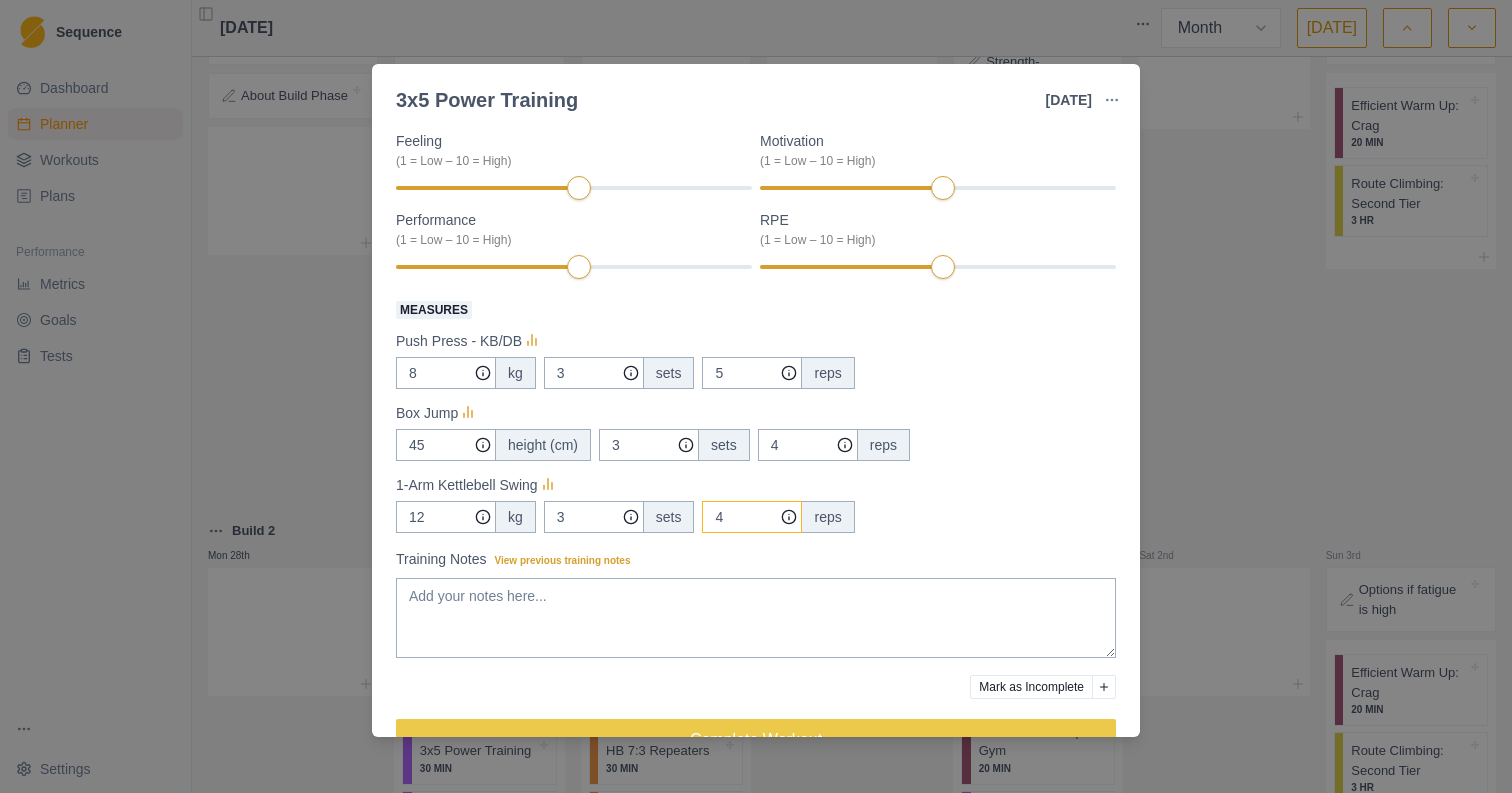 click on "4" at bounding box center (752, 373) 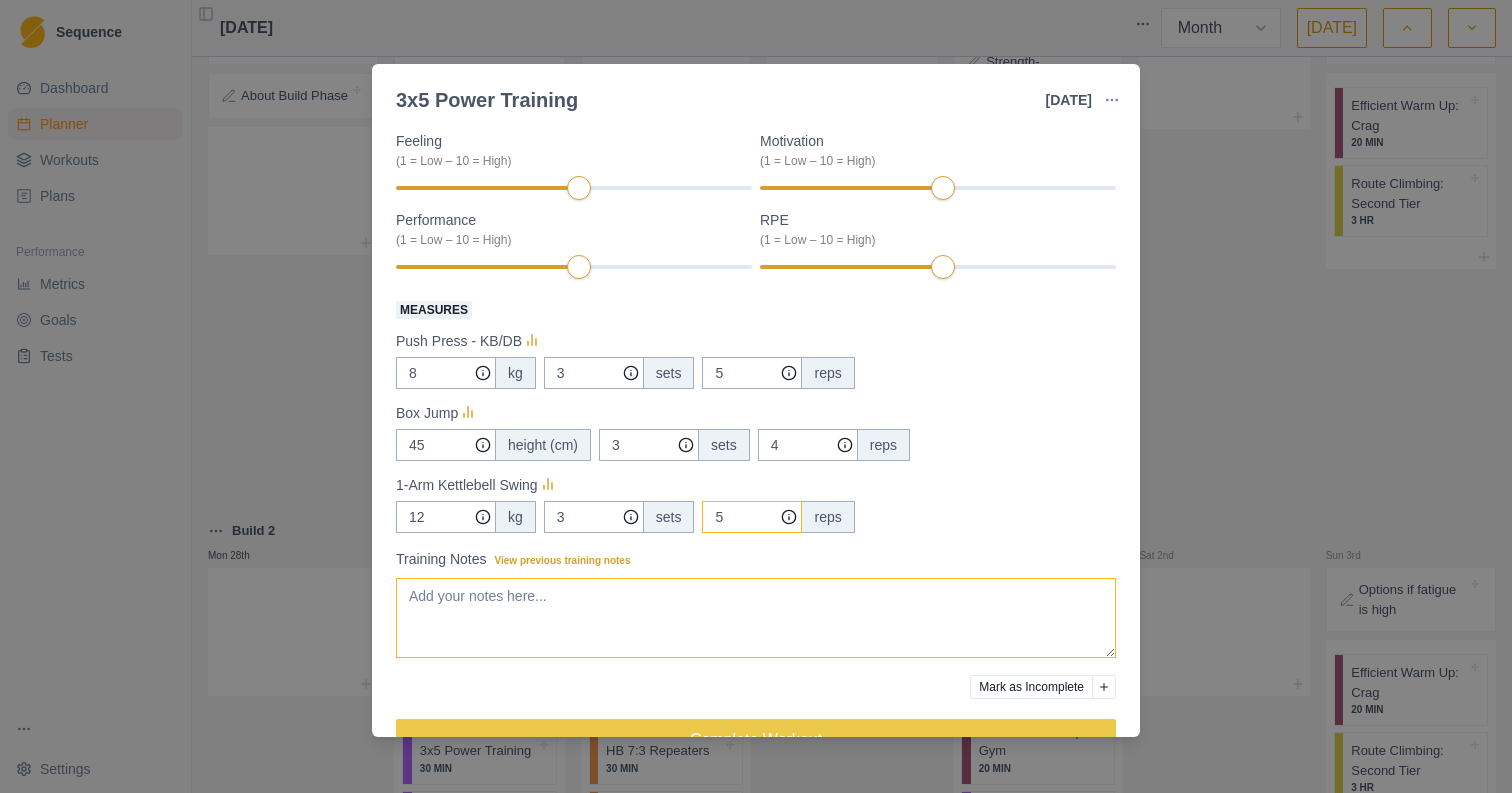 type on "5" 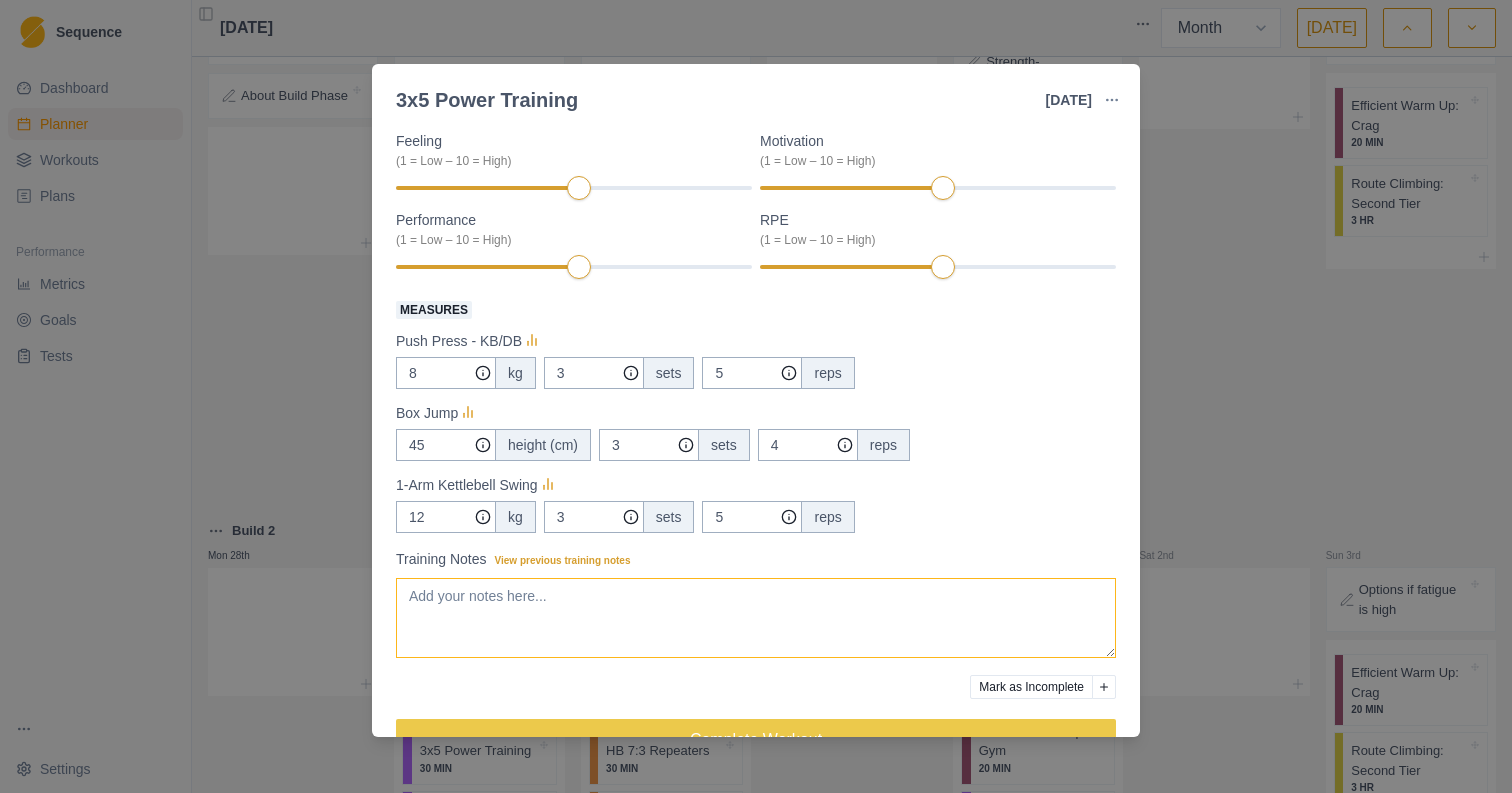 click on "Training Notes View previous training notes" at bounding box center [756, 618] 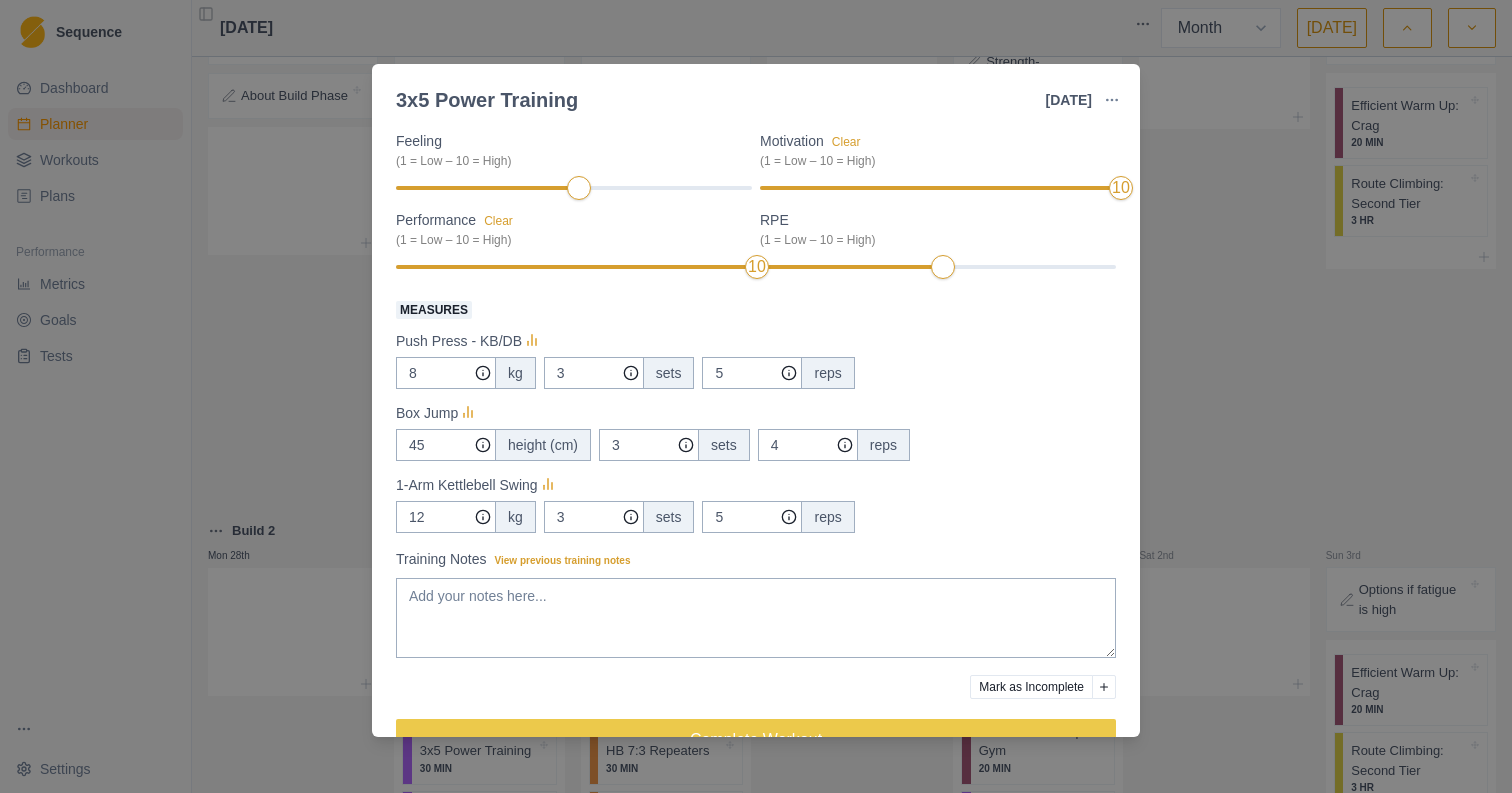 click on "Motivation Clear (1 = Low – 10 = High) 10" at bounding box center [938, 166] 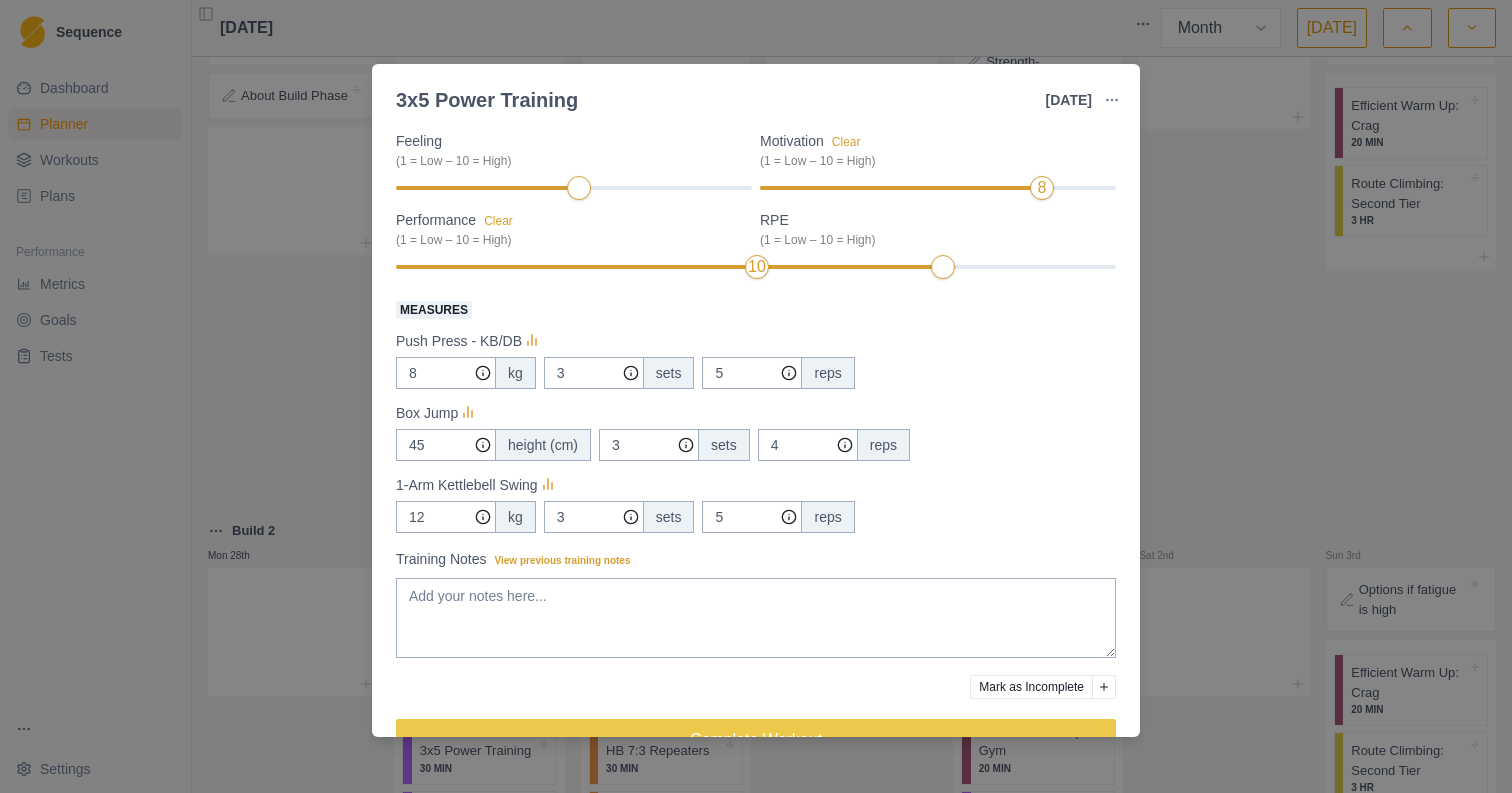 click on "Feeling (1 = Low – 10 = High)" at bounding box center [574, 166] 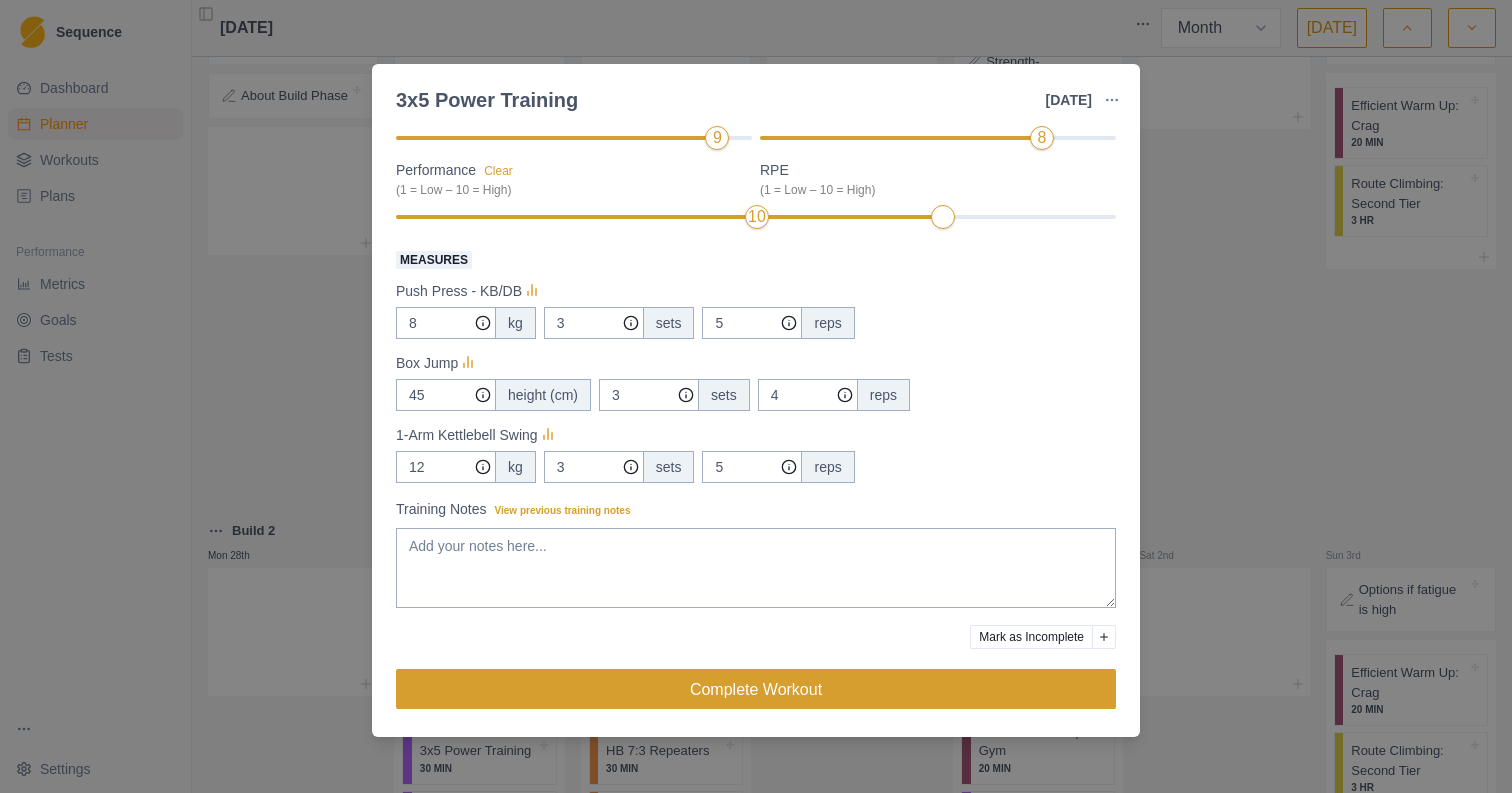 scroll, scrollTop: 265, scrollLeft: 0, axis: vertical 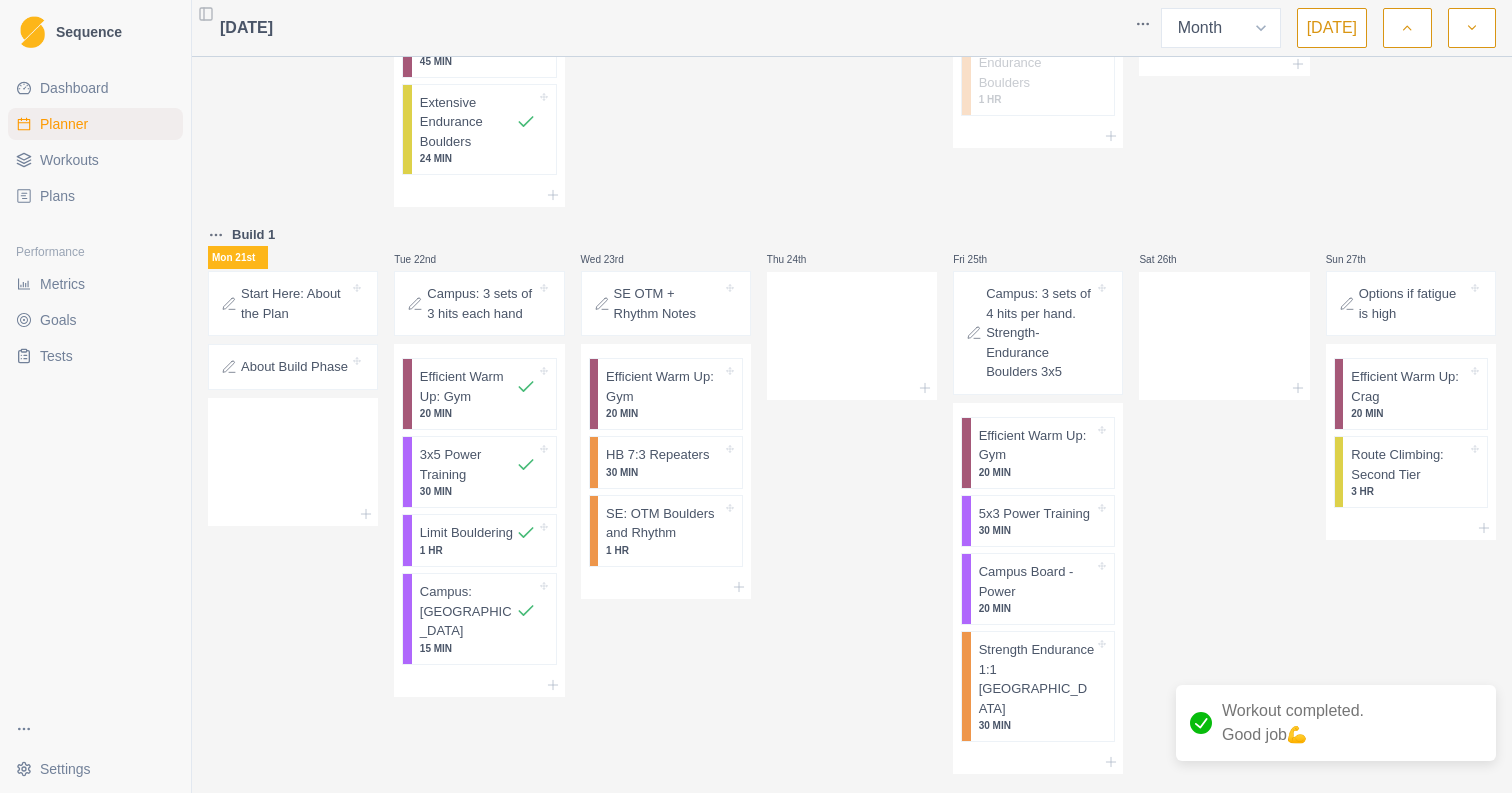 click on "Dashboard" at bounding box center [74, 88] 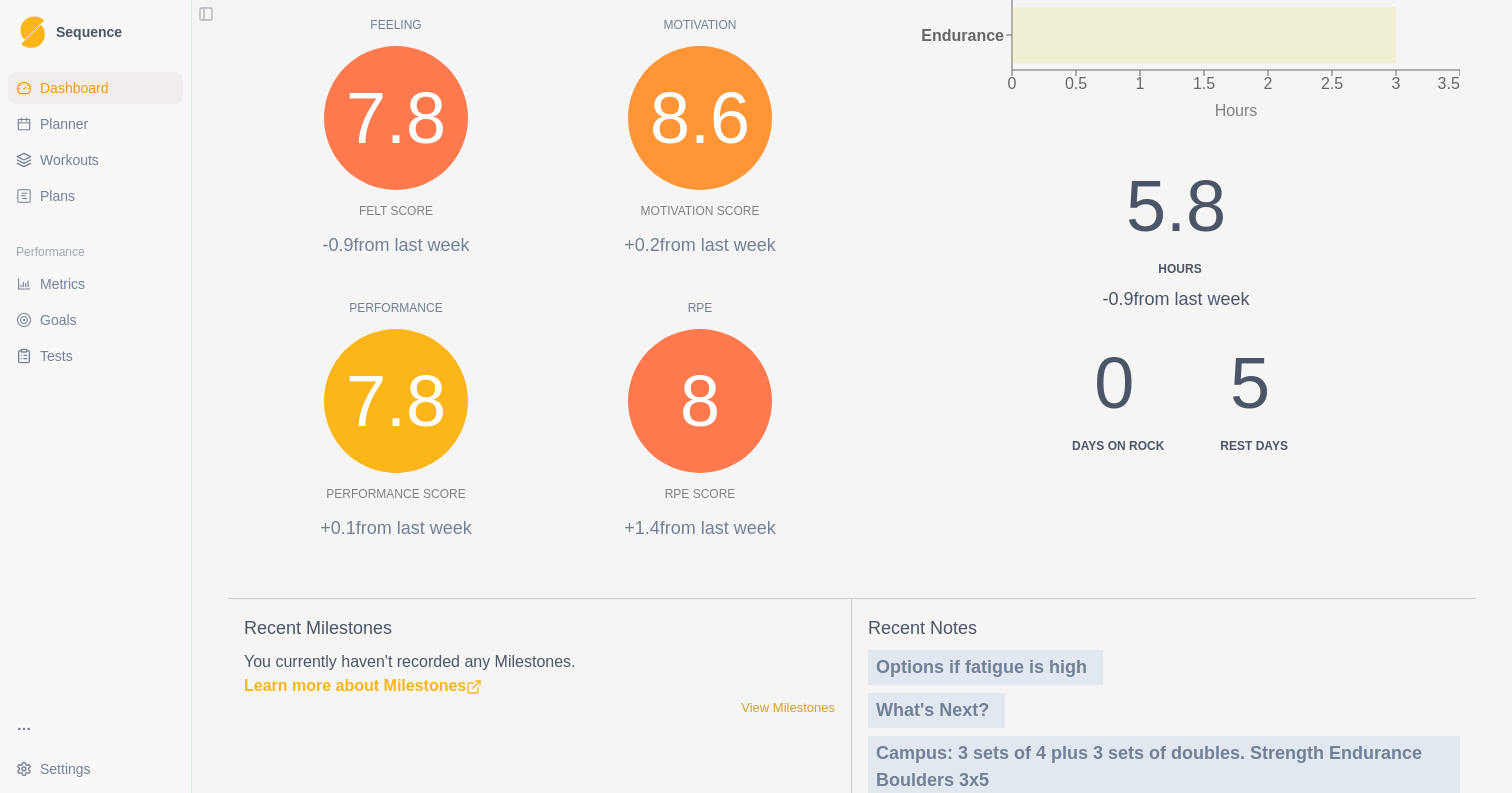 scroll, scrollTop: 514, scrollLeft: 0, axis: vertical 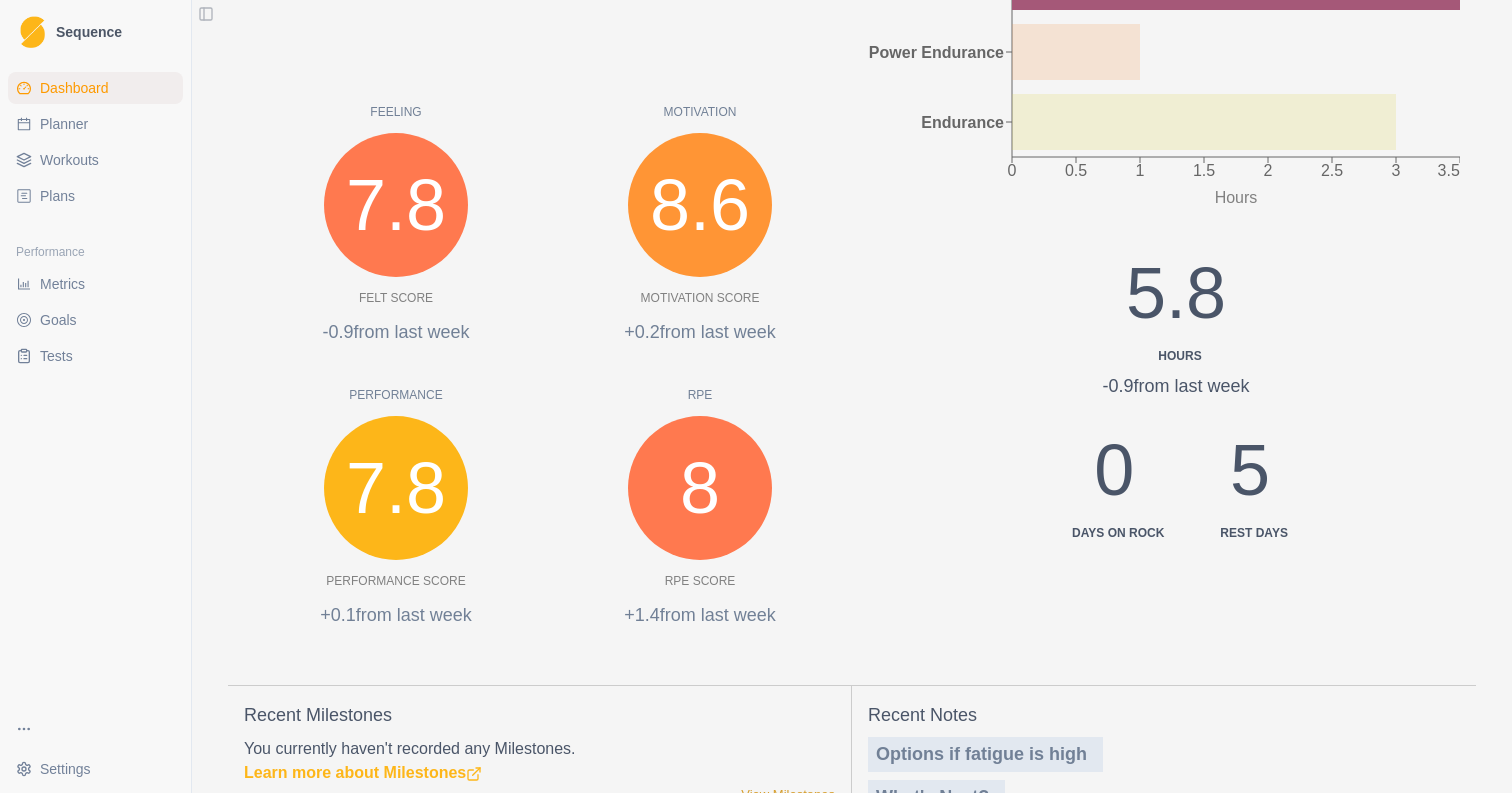 click on "0 Days on Rock" at bounding box center [1114, 479] 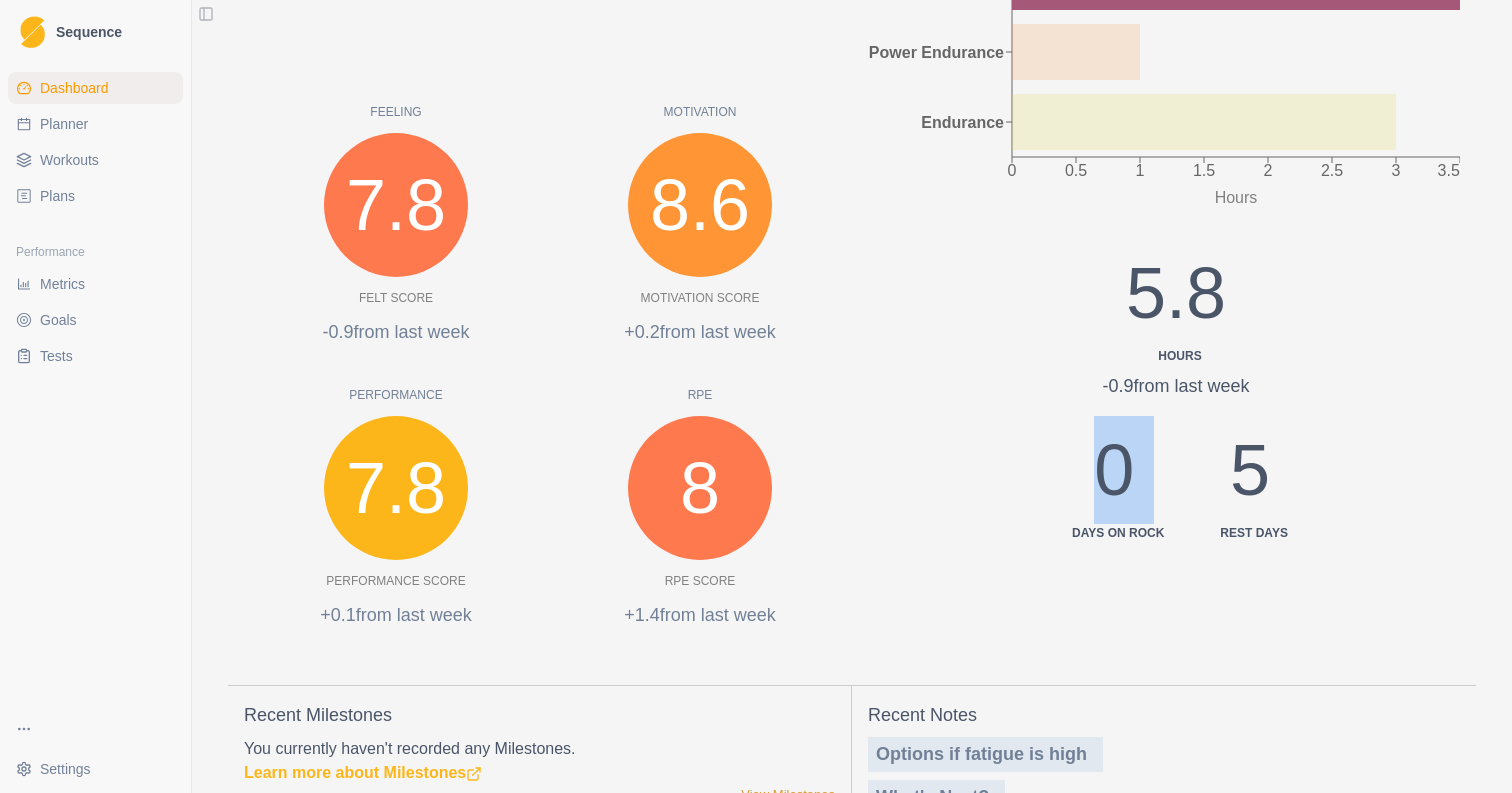 click on "0 Days on Rock" at bounding box center (1114, 479) 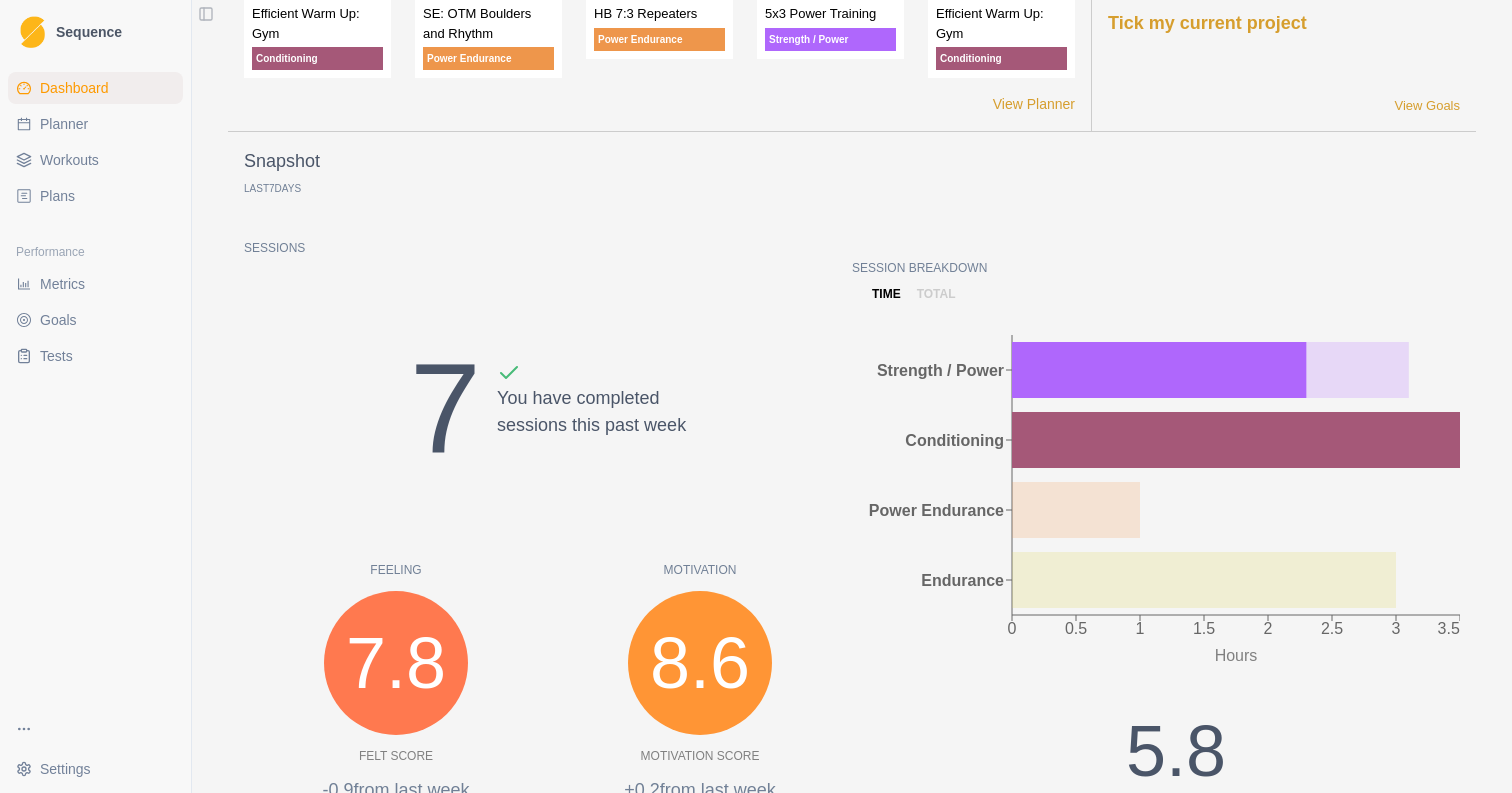 scroll, scrollTop: 54, scrollLeft: 0, axis: vertical 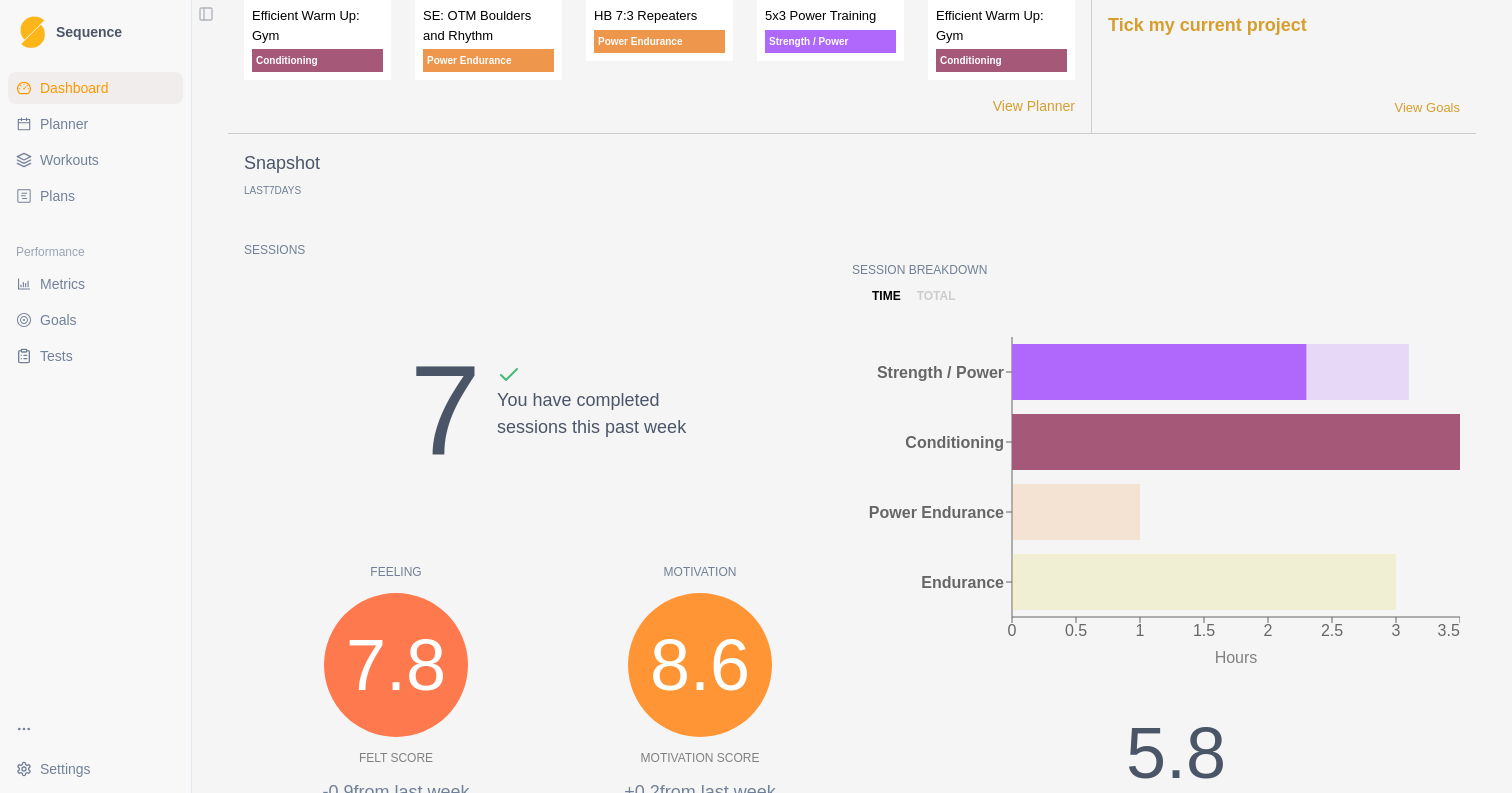 click on "Session Breakdown" at bounding box center [1156, 270] 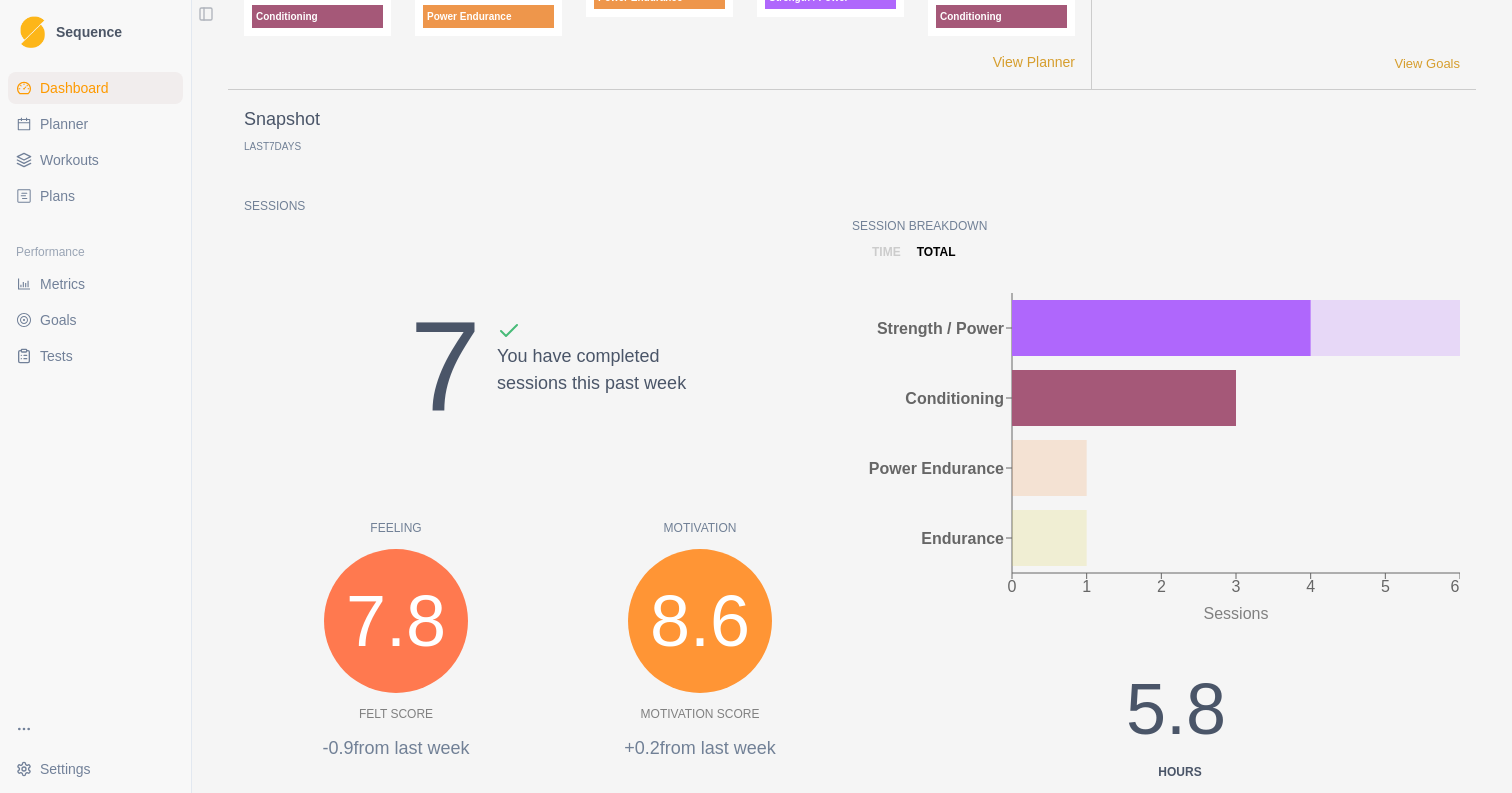 scroll, scrollTop: 59, scrollLeft: 0, axis: vertical 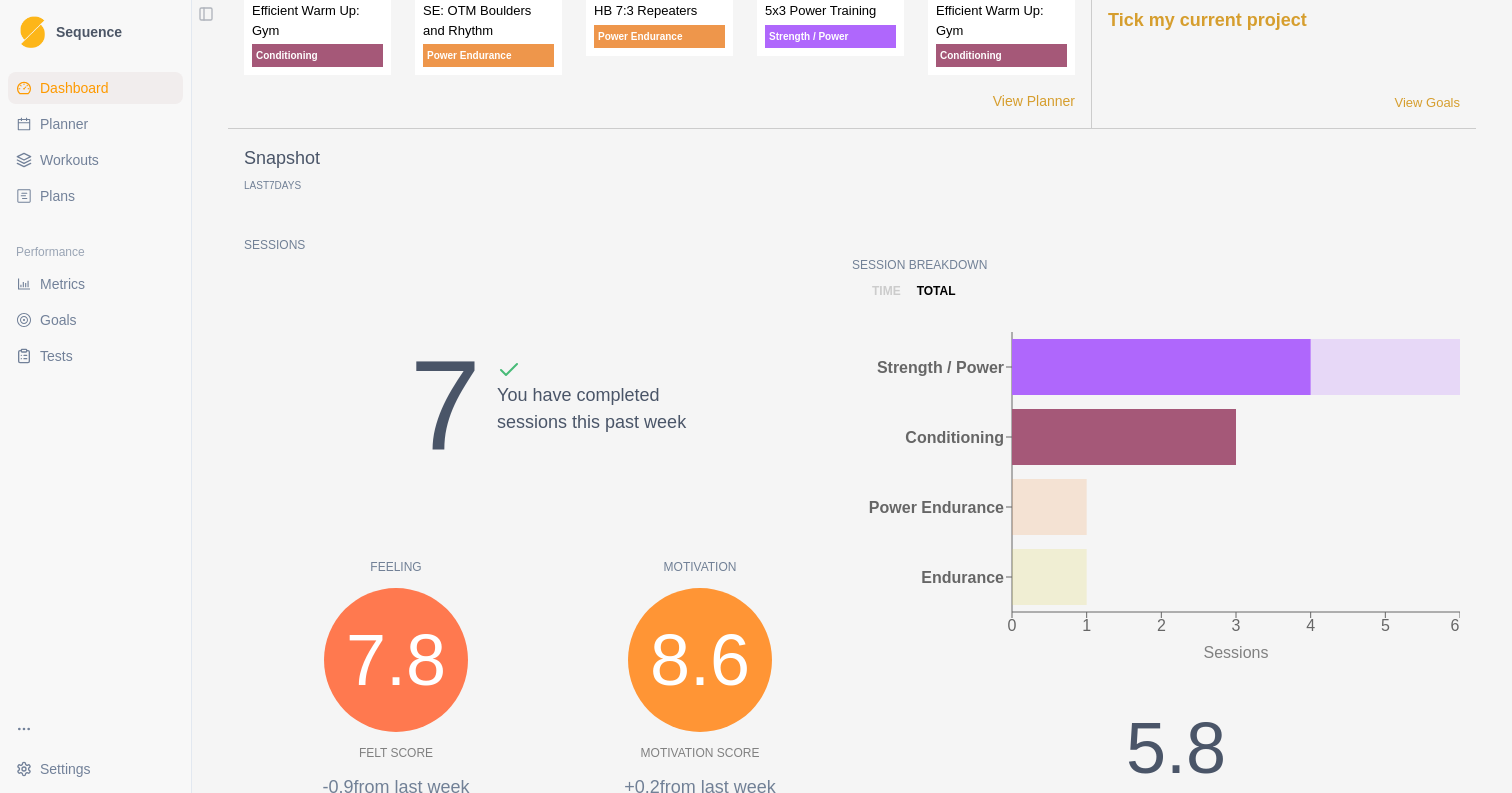 click on "time" at bounding box center (886, 291) 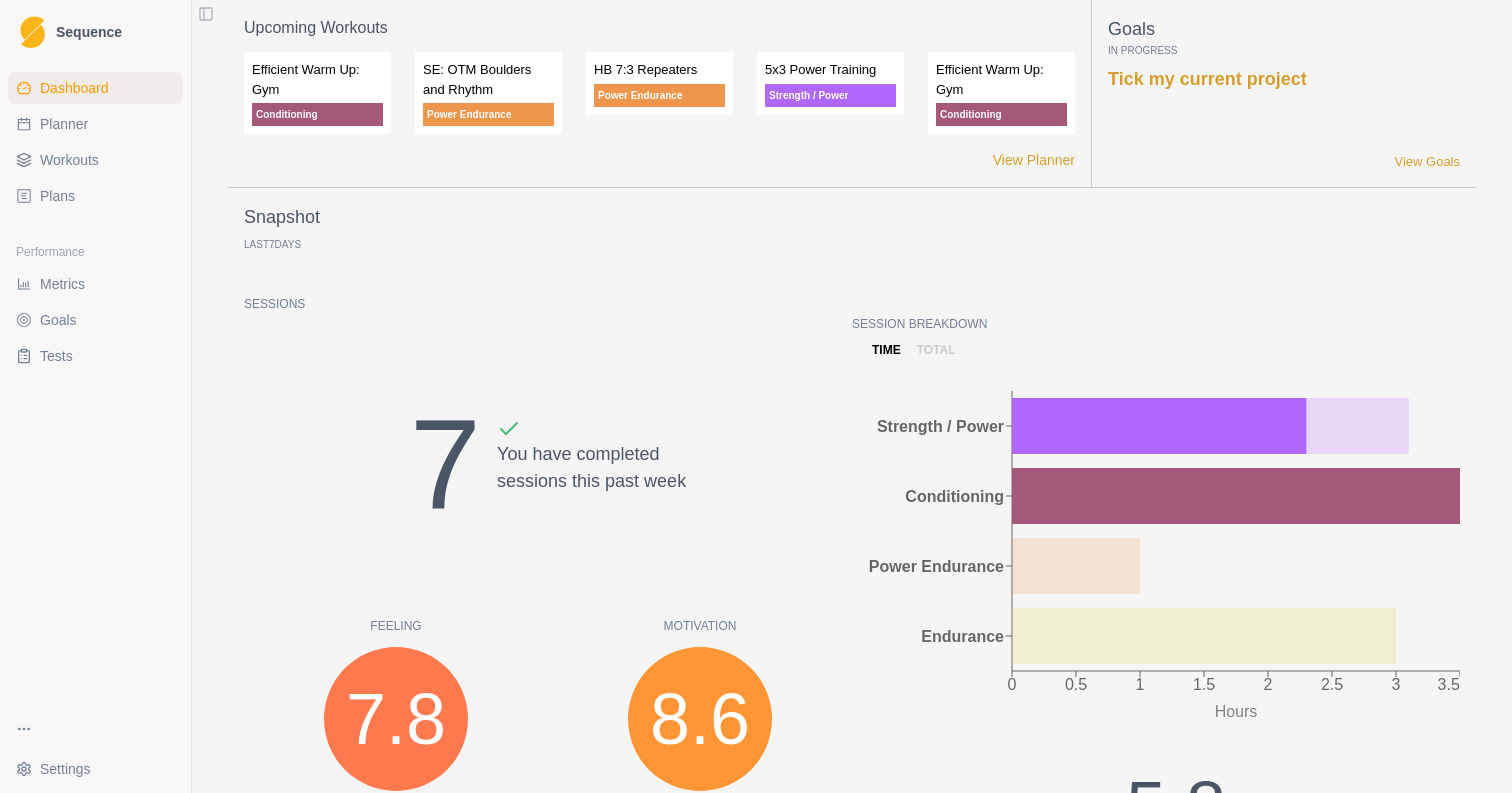 scroll, scrollTop: 0, scrollLeft: 0, axis: both 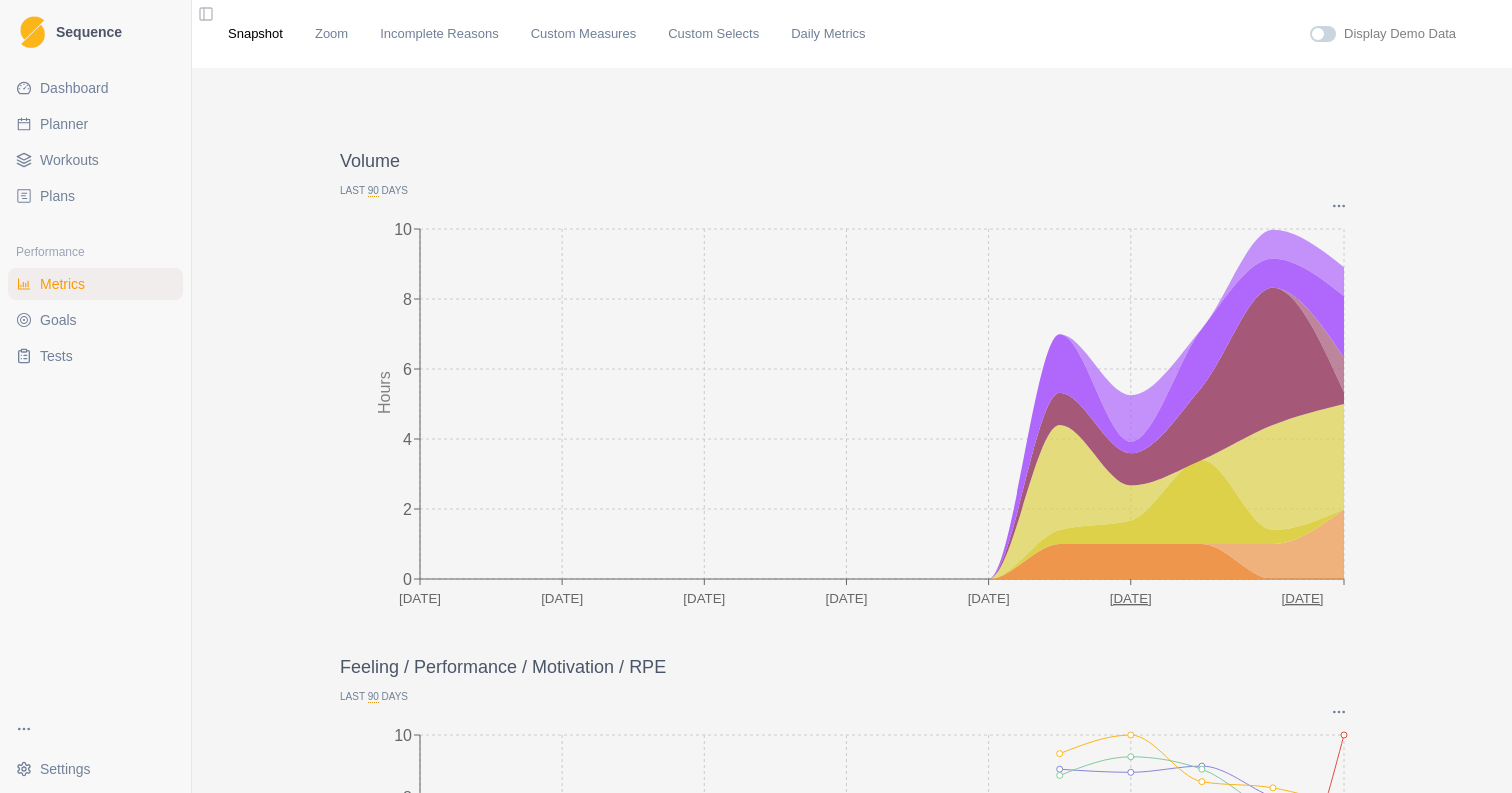 click on "Planner" at bounding box center (95, 124) 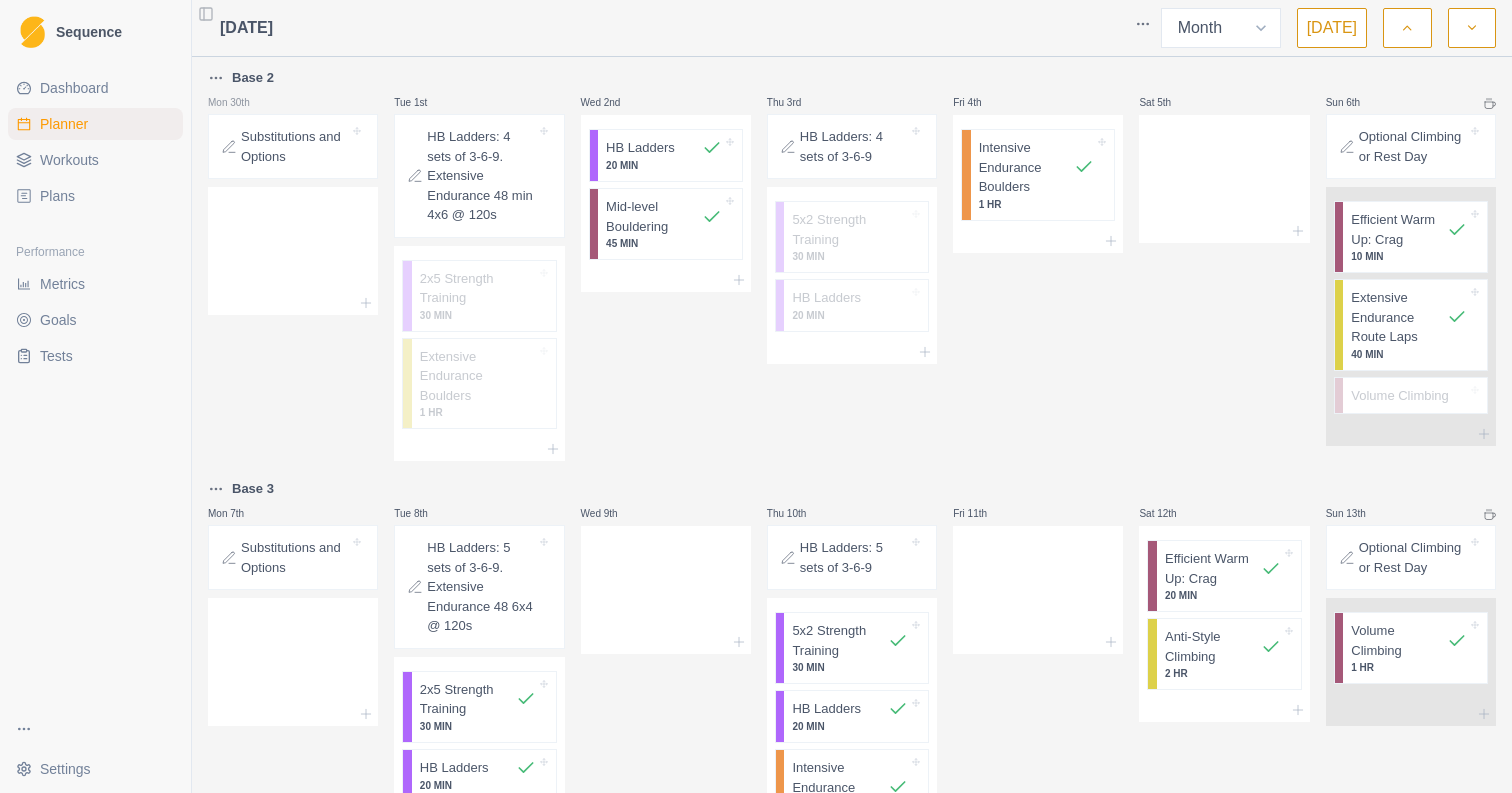 scroll, scrollTop: 0, scrollLeft: 0, axis: both 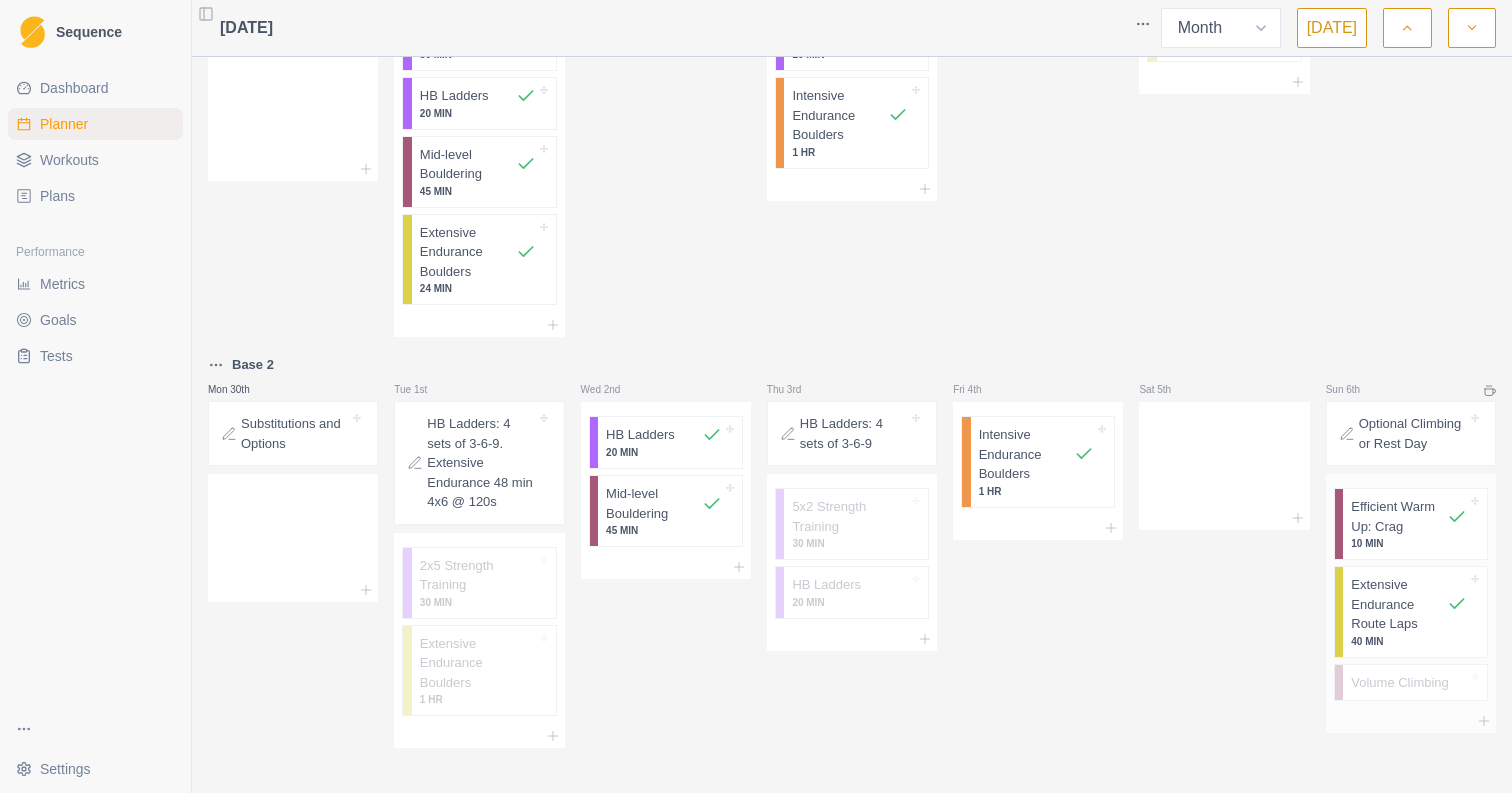 click on "Extensive Endurance Route Laps" at bounding box center (1399, 604) 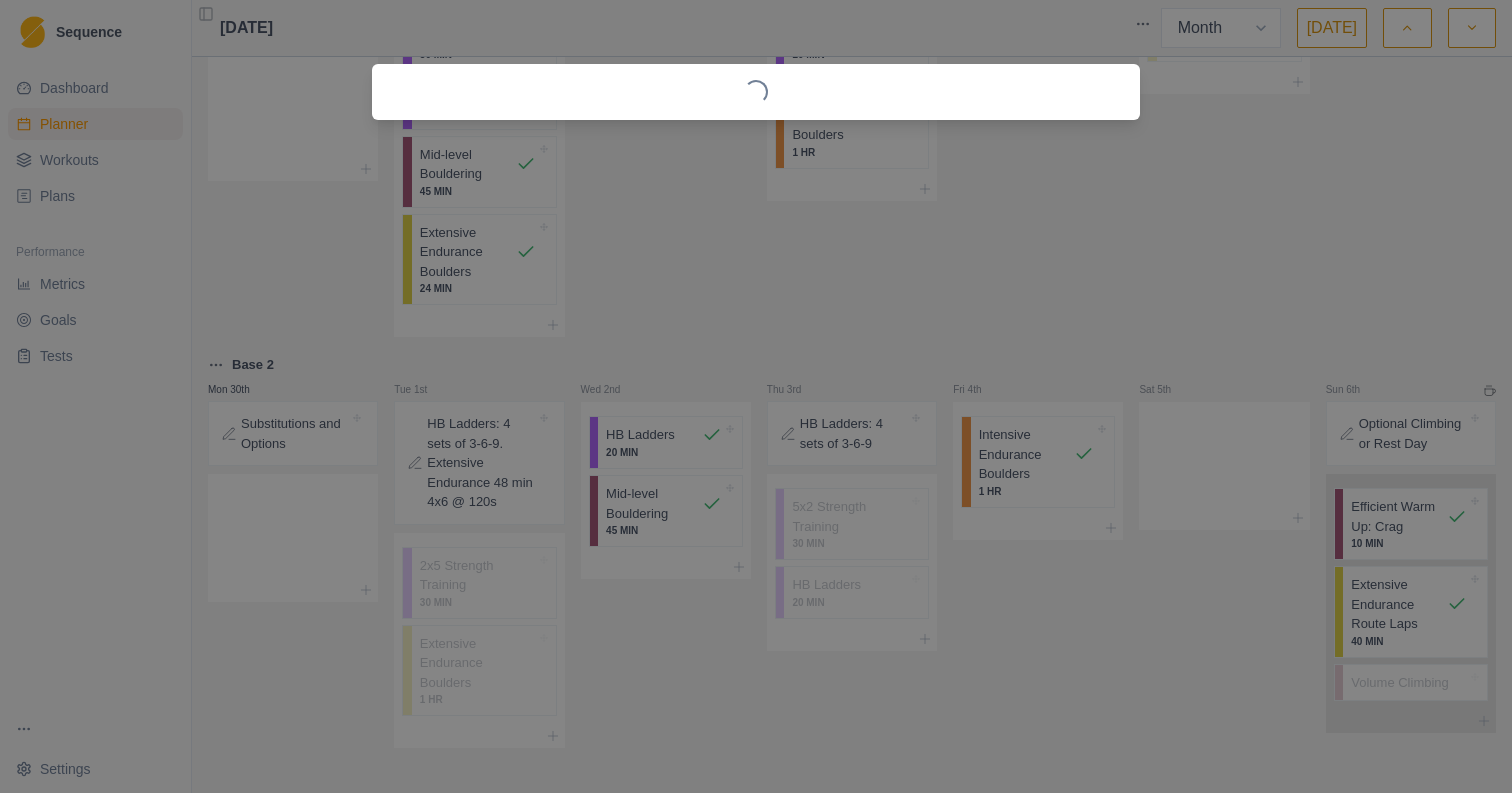 select on "4" 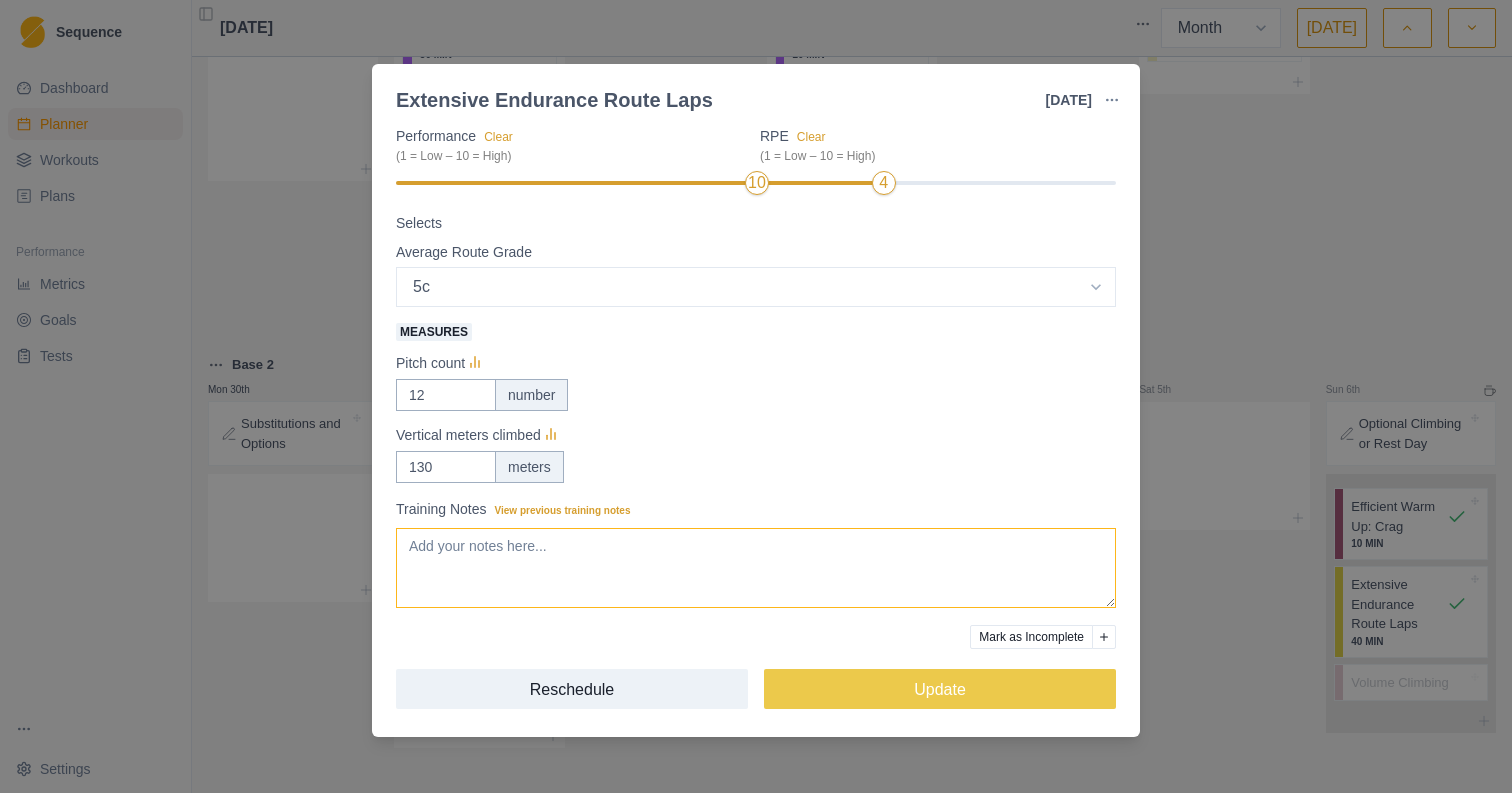 scroll, scrollTop: 278, scrollLeft: 0, axis: vertical 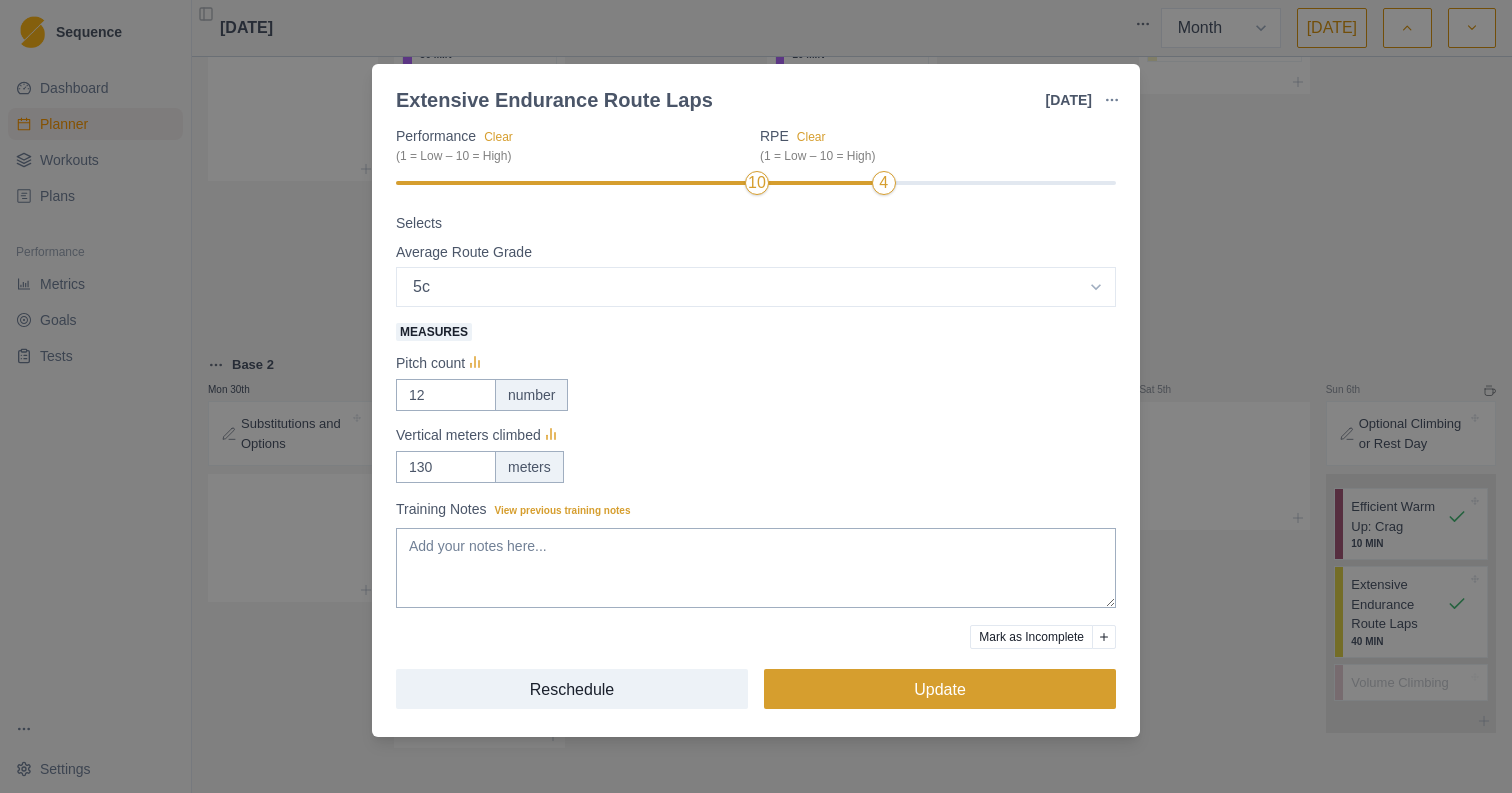 click on "Update" at bounding box center [940, 689] 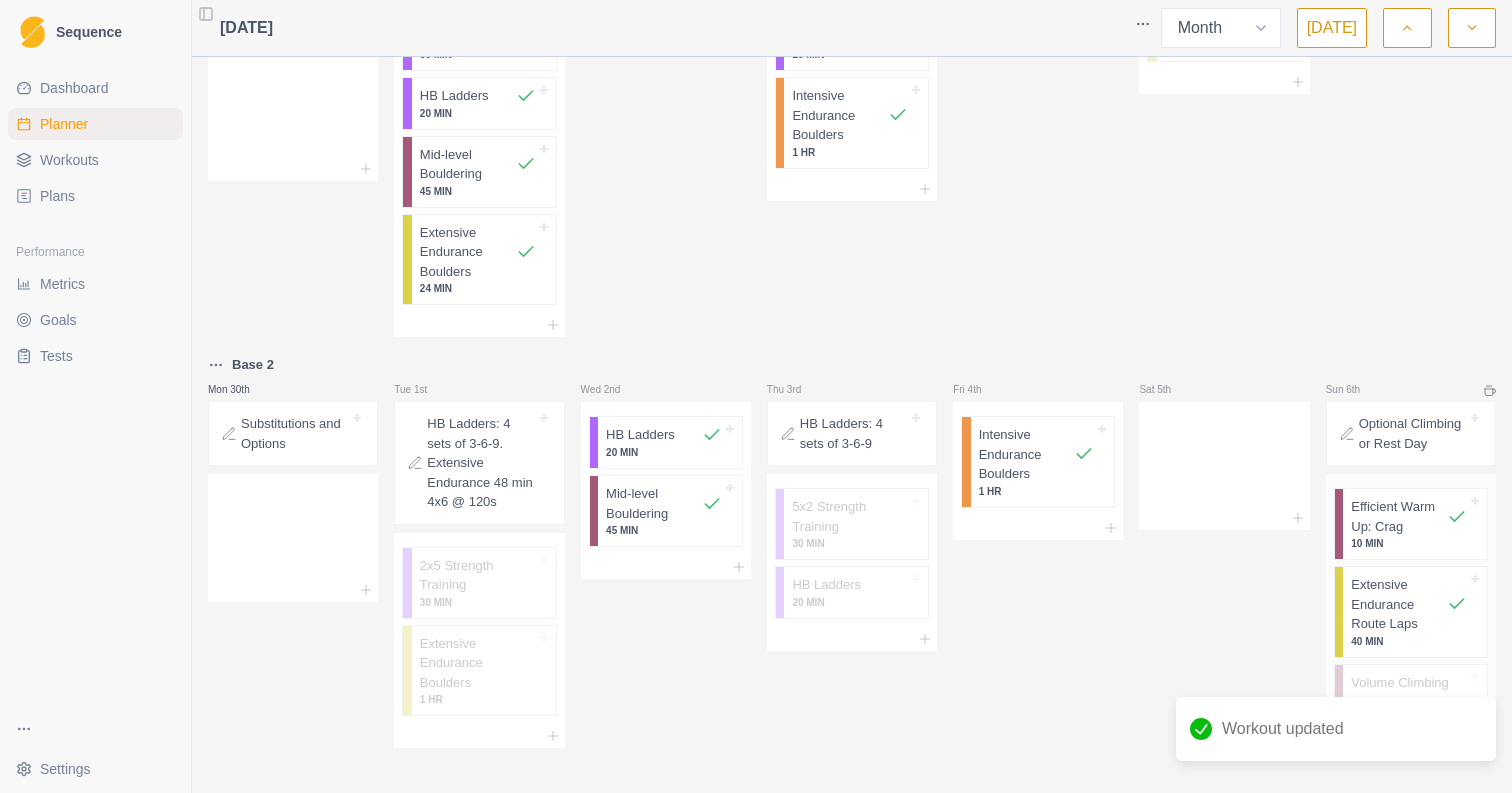 click on "Extensive Endurance Route Laps" at bounding box center [1399, 604] 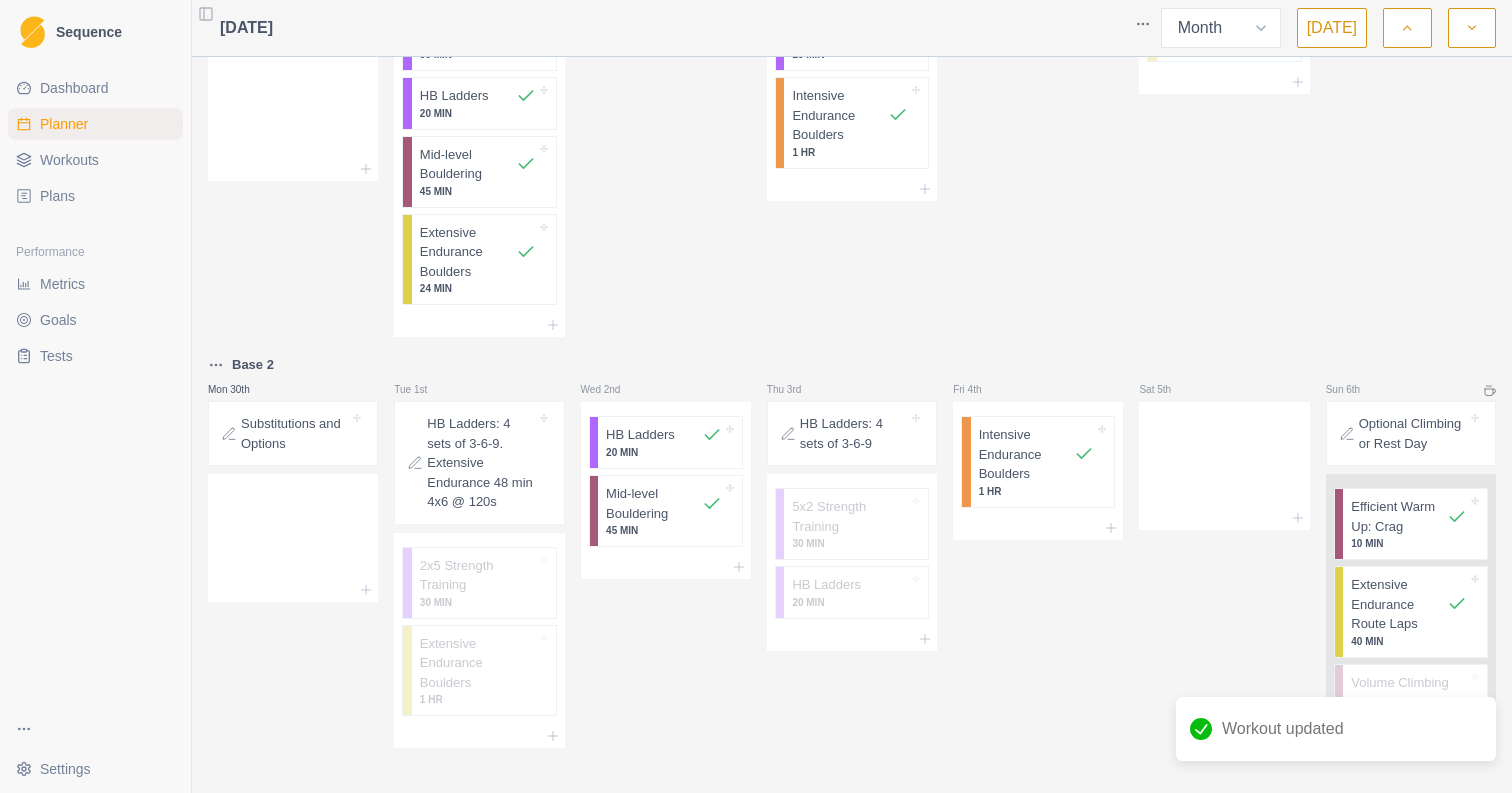 select on "4" 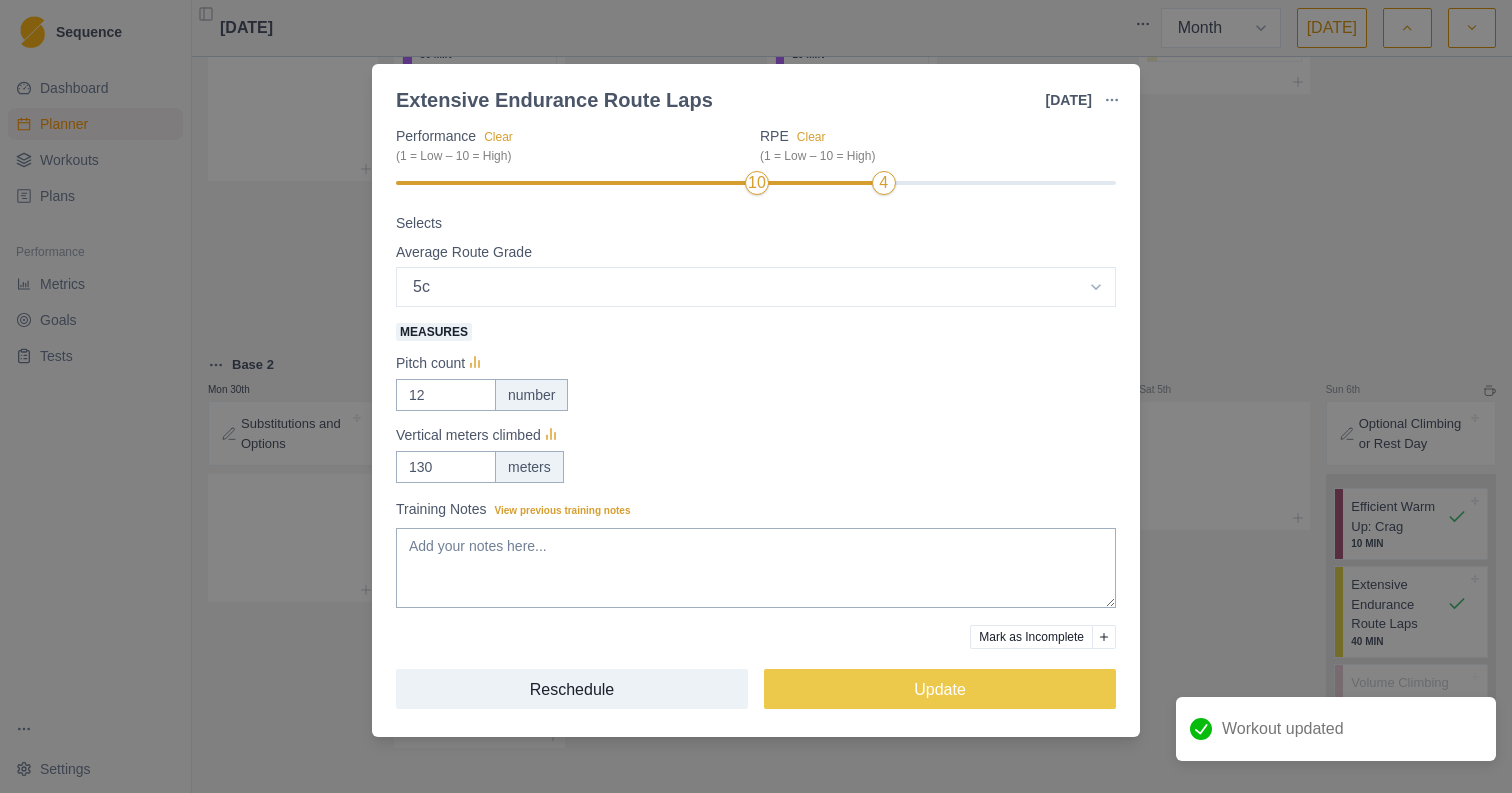 scroll, scrollTop: 278, scrollLeft: 0, axis: vertical 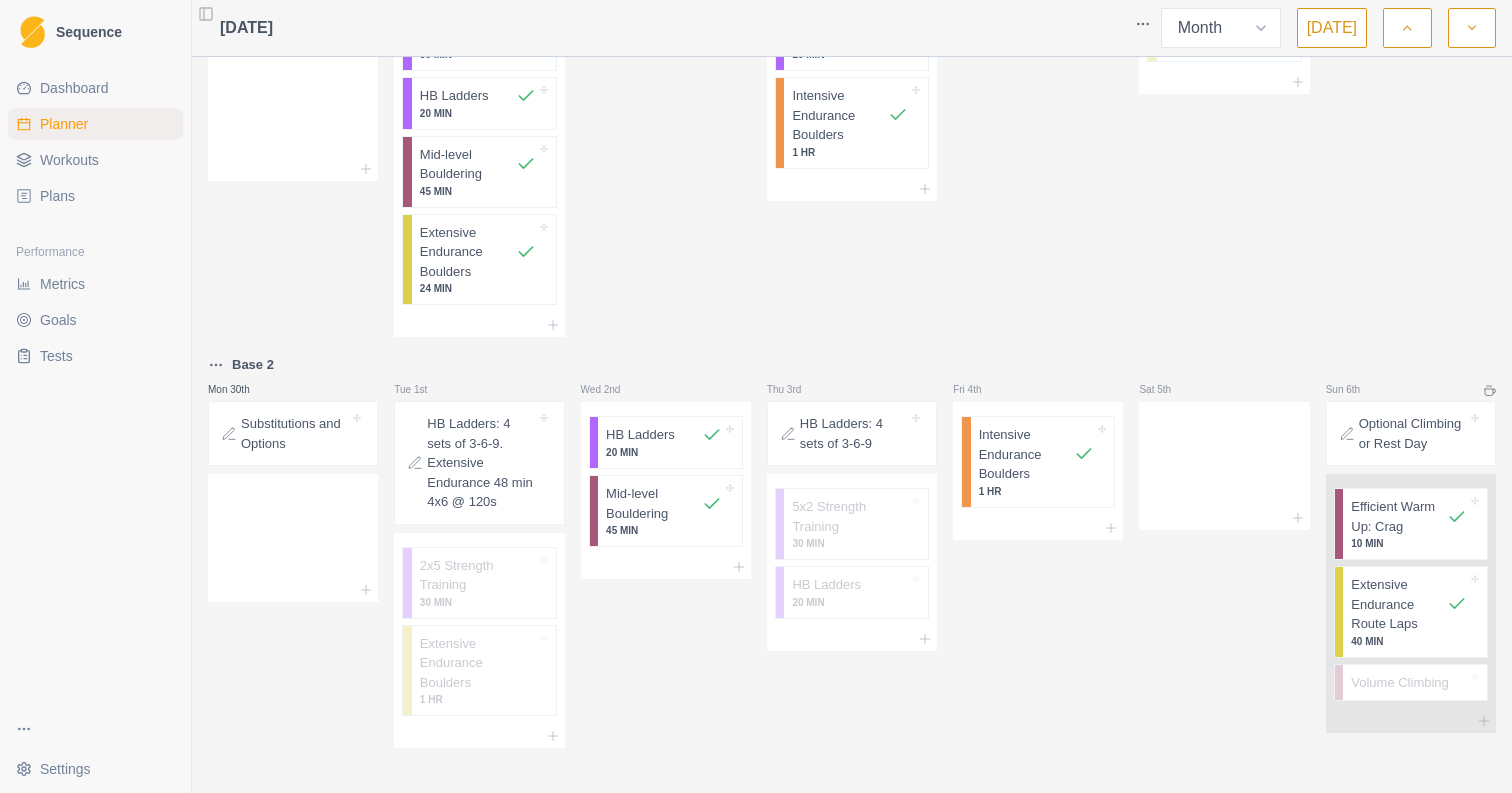 click at bounding box center [1472, 28] 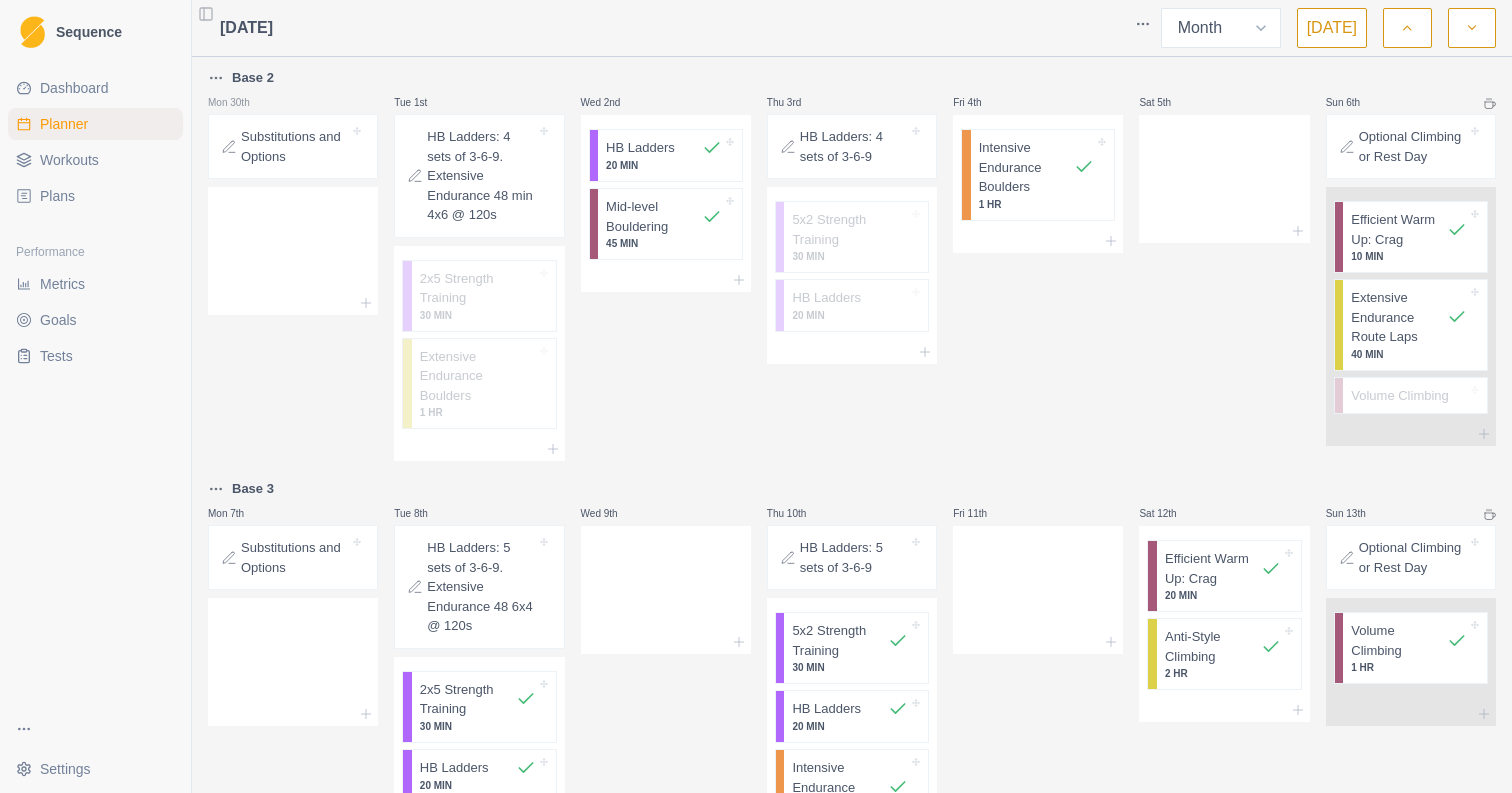 scroll, scrollTop: 0, scrollLeft: 0, axis: both 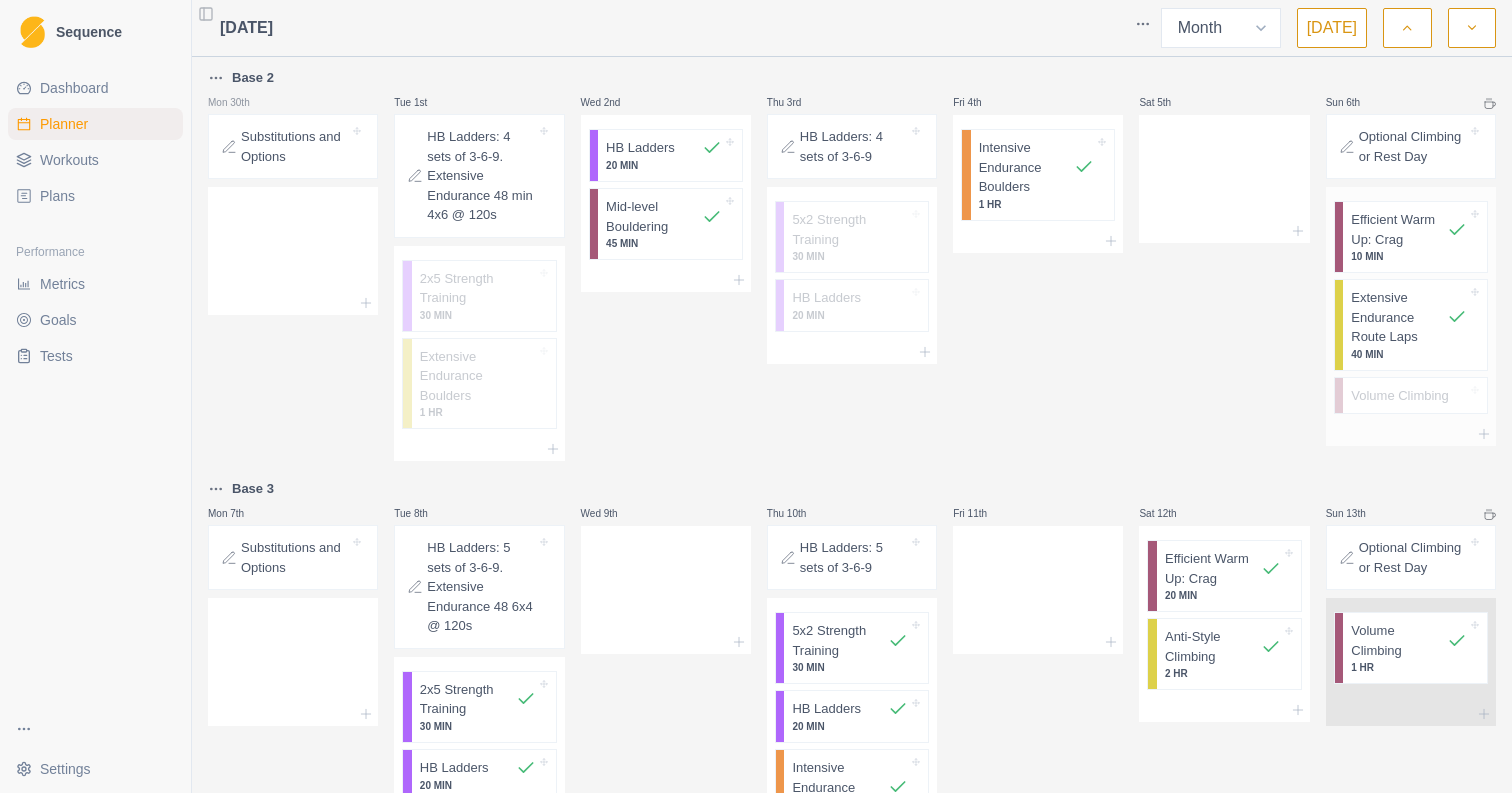 click on "Extensive Endurance Route Laps" at bounding box center (1399, 317) 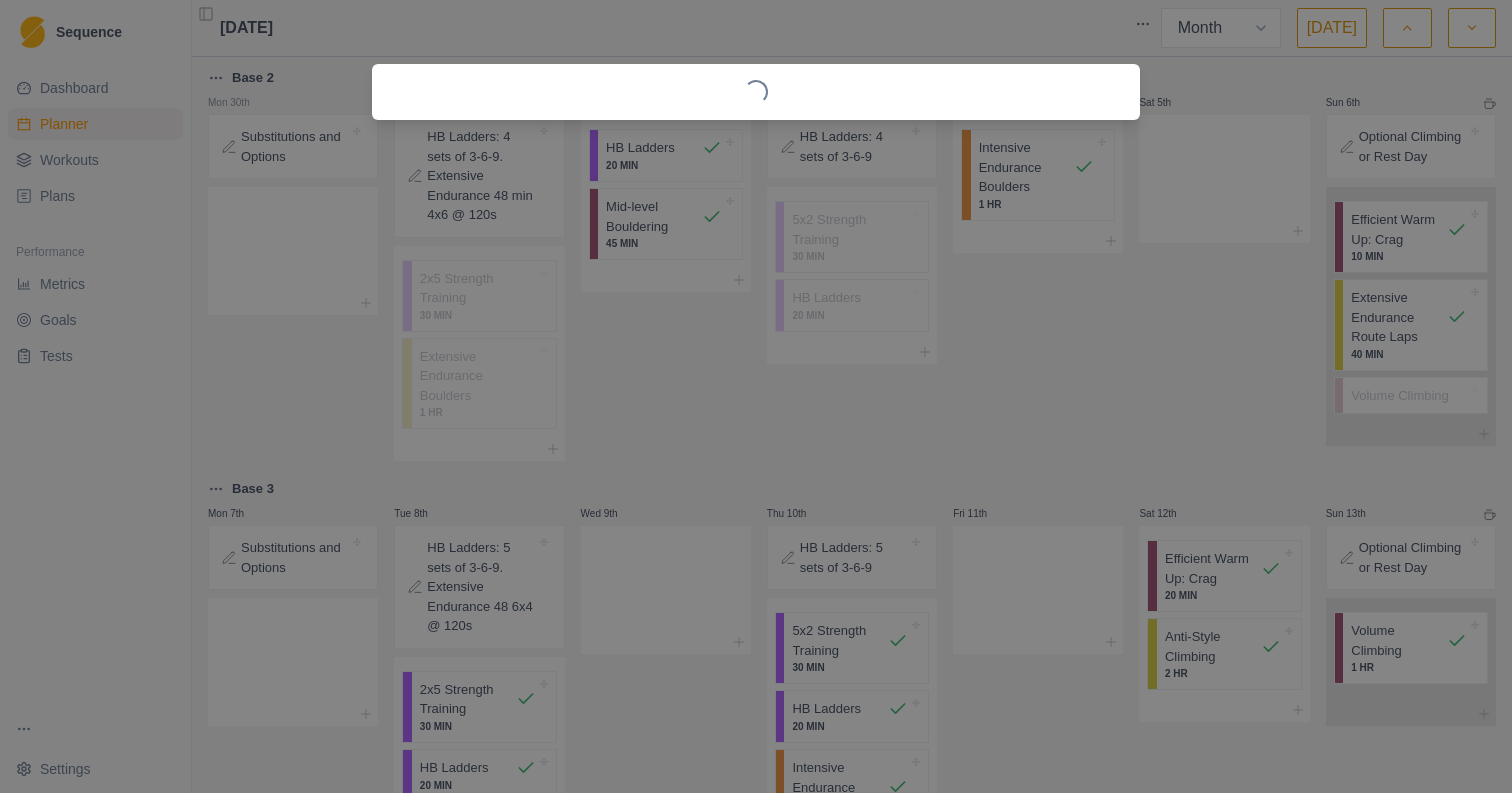 select on "4" 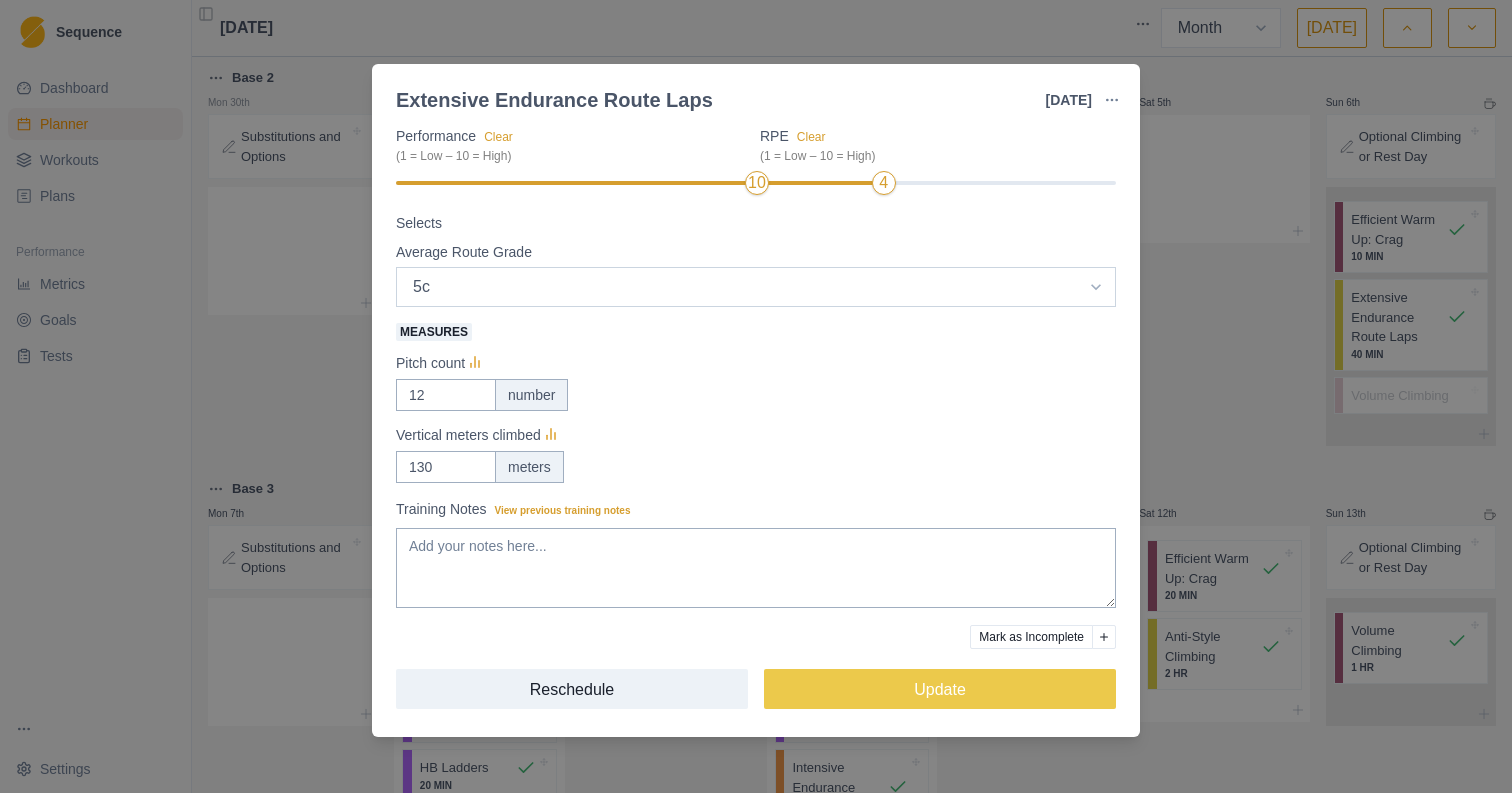 scroll, scrollTop: 278, scrollLeft: 0, axis: vertical 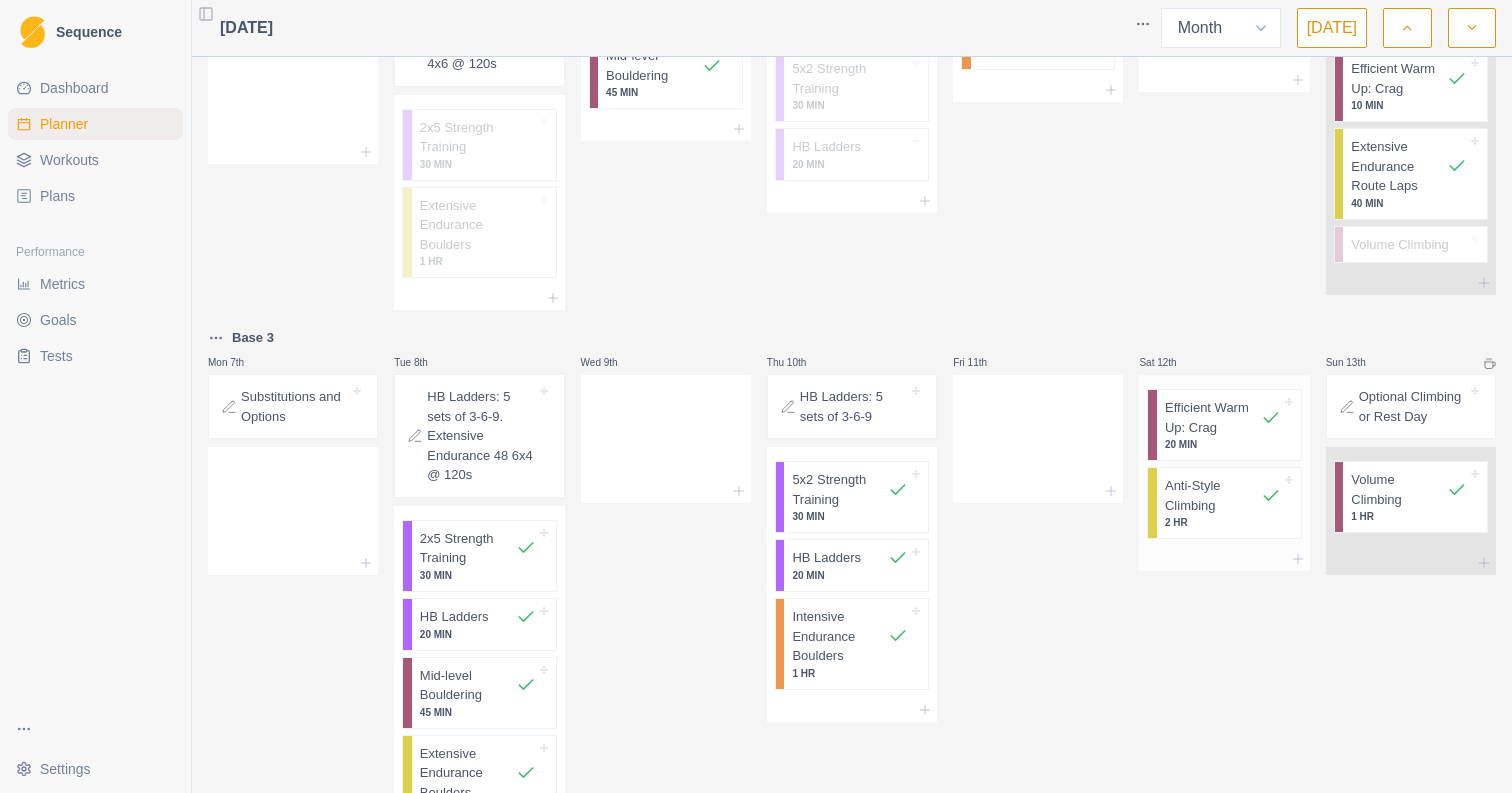 click on "Anti-Style Climbing" at bounding box center [1213, 495] 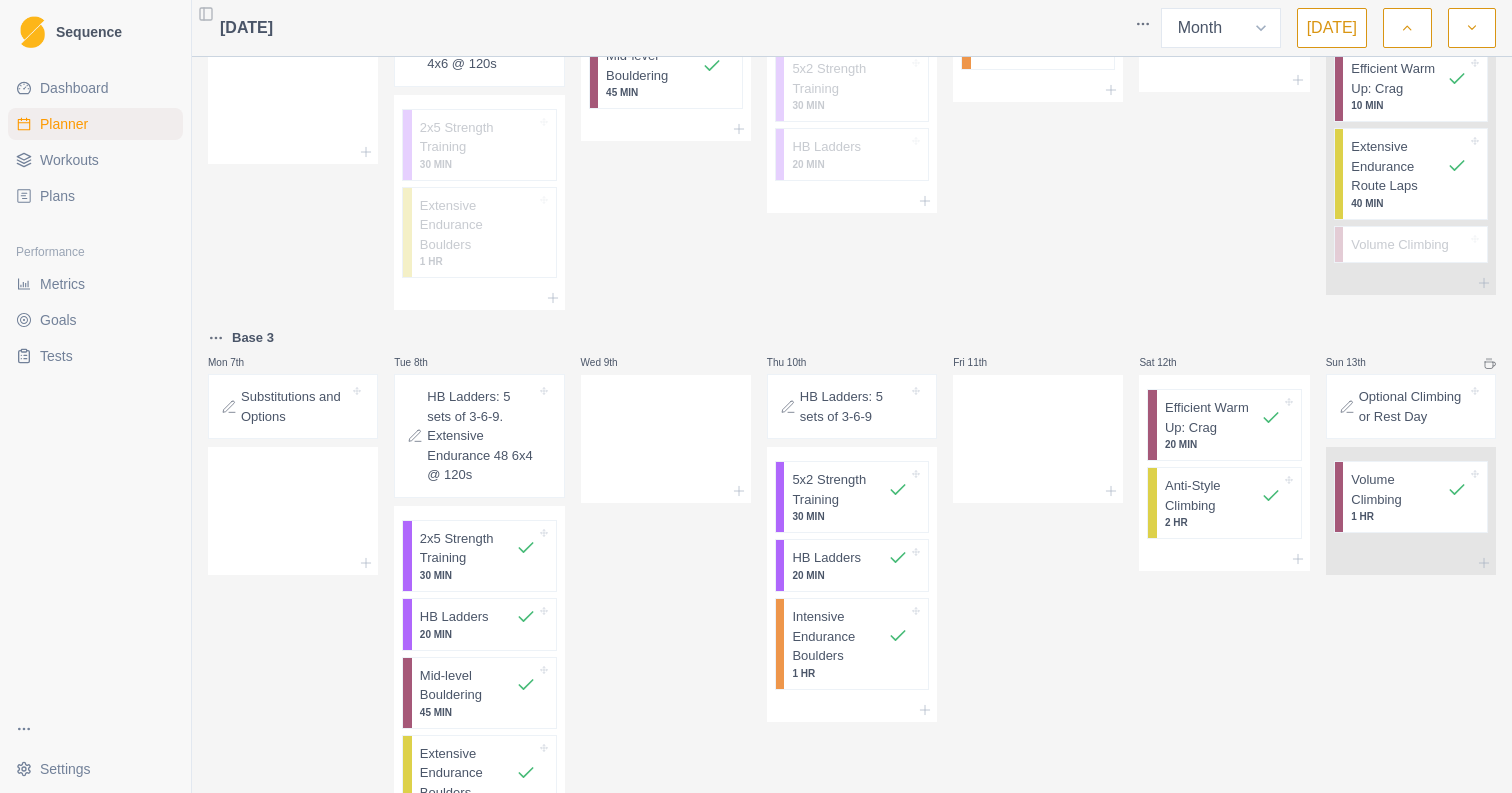 select on "7" 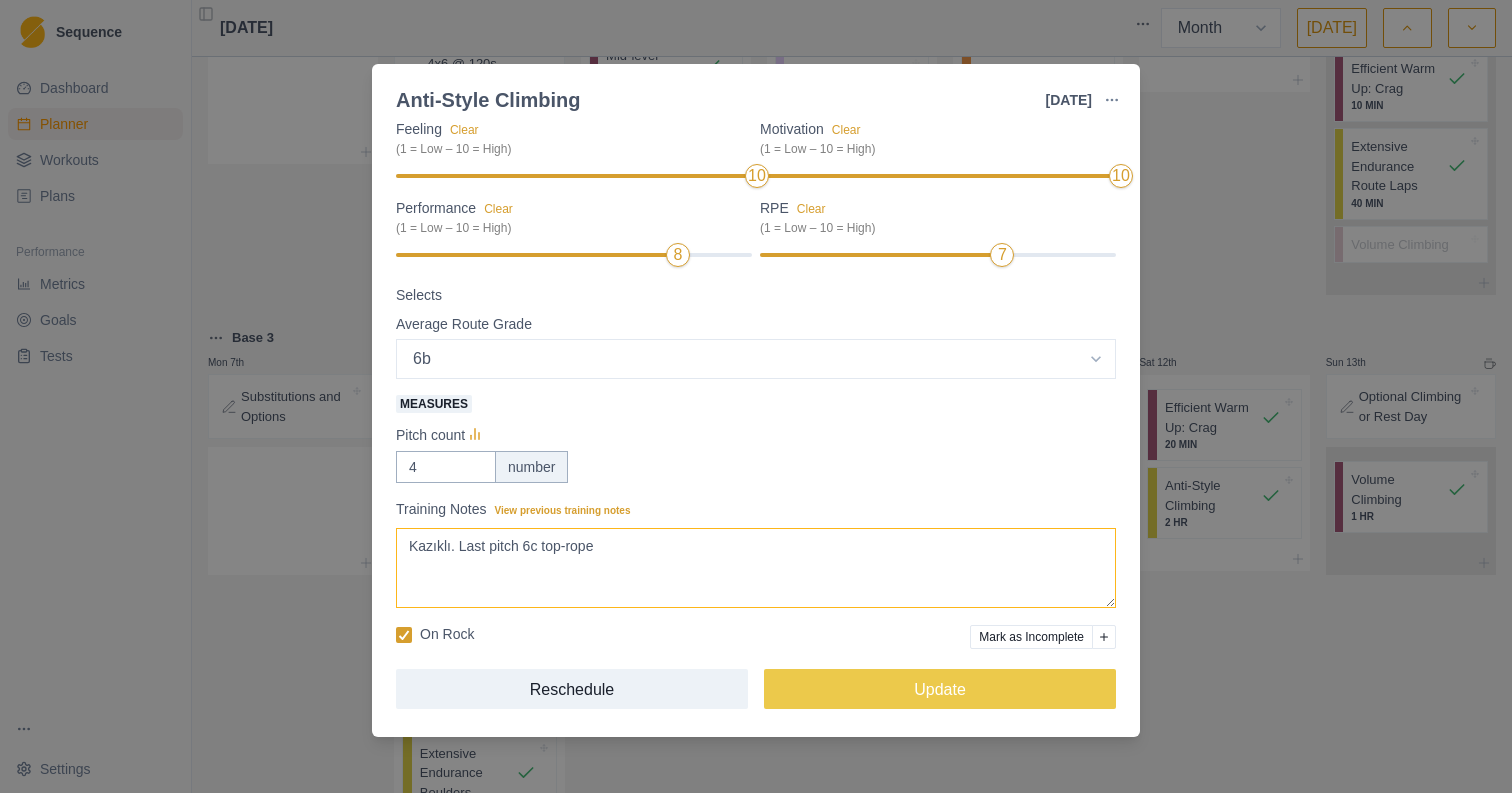 scroll, scrollTop: 206, scrollLeft: 0, axis: vertical 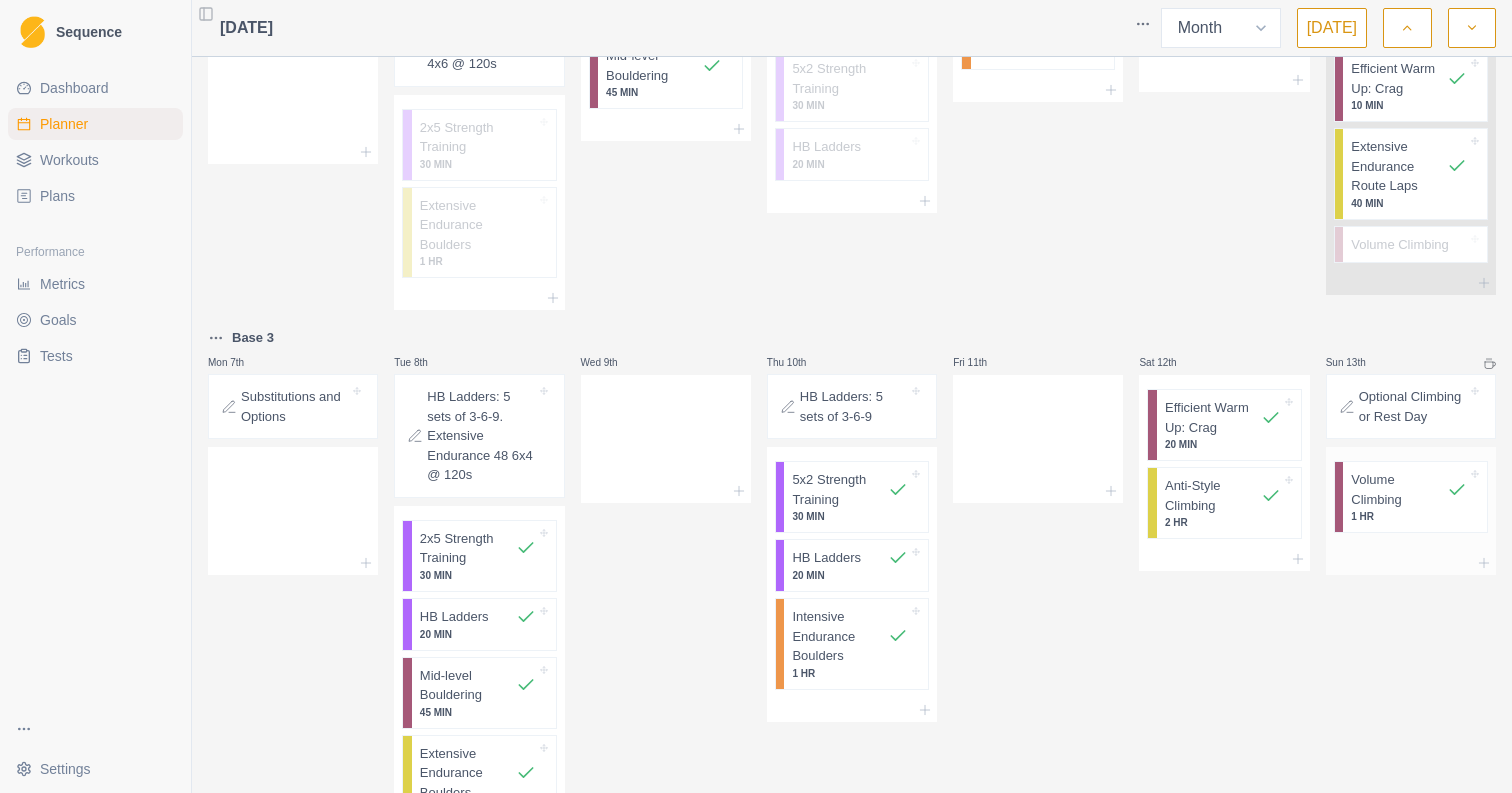 click on "Volume Climbing" at bounding box center [1399, 489] 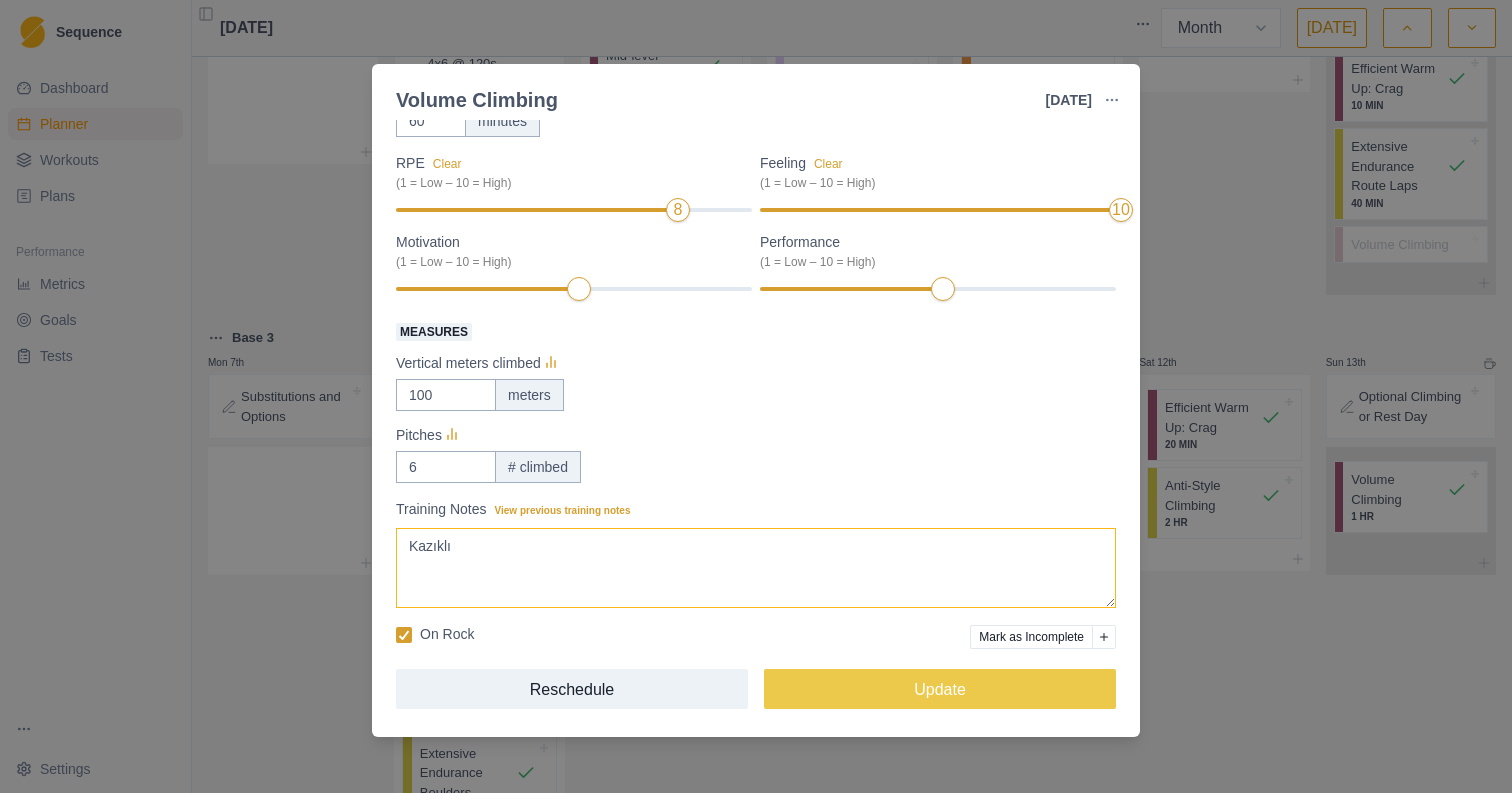 scroll, scrollTop: 173, scrollLeft: 0, axis: vertical 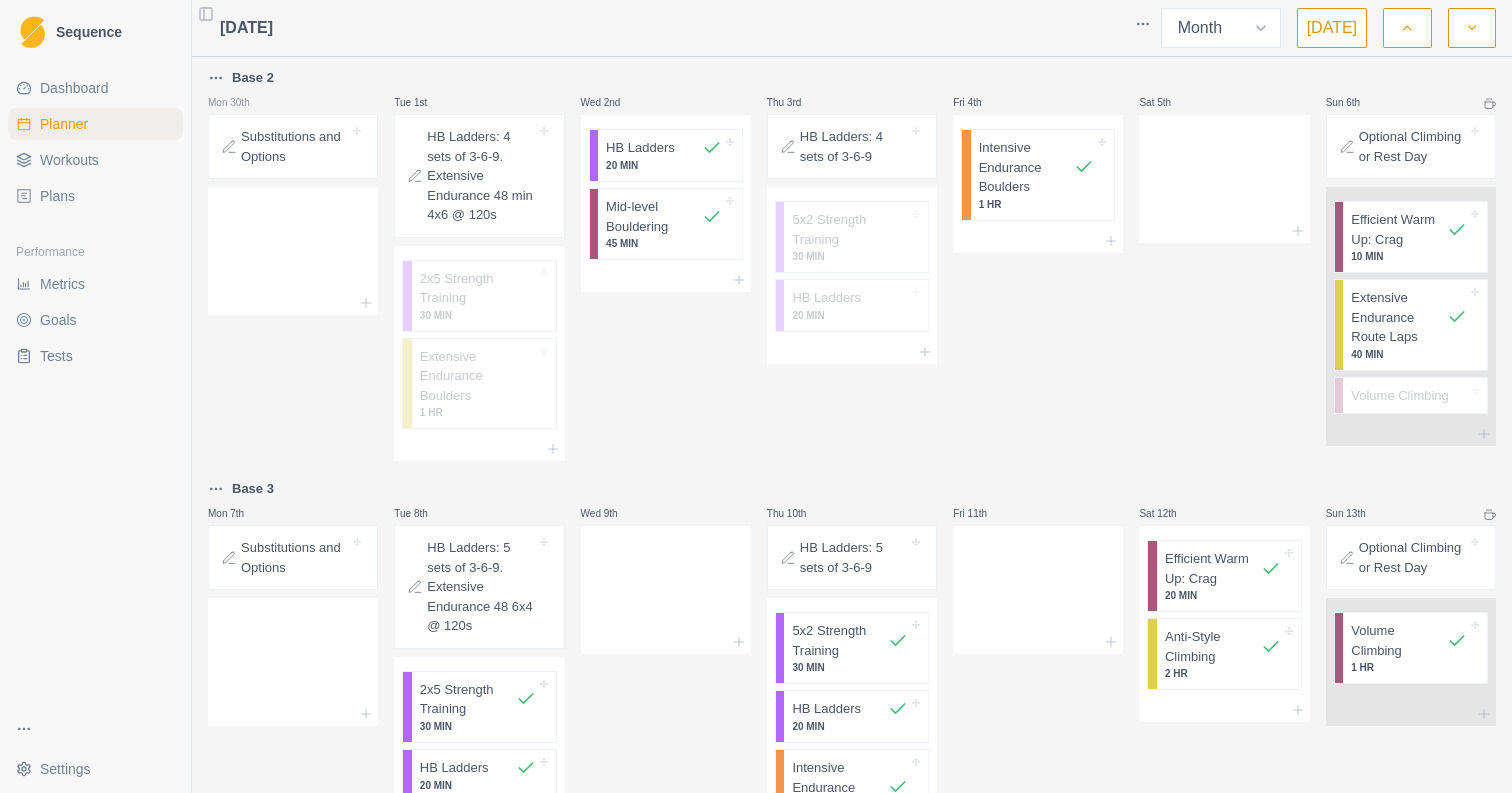 click at bounding box center [1407, 28] 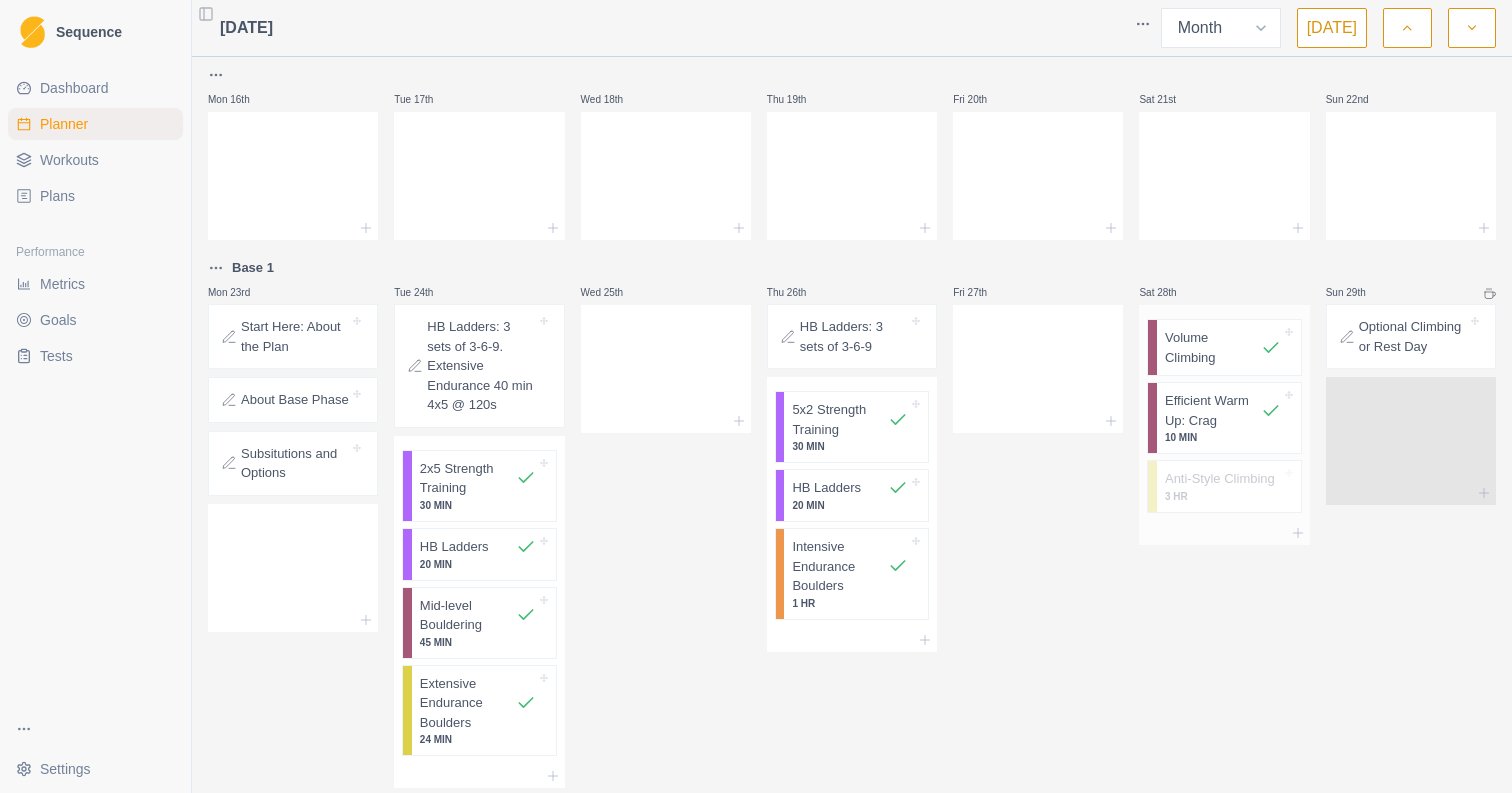 scroll, scrollTop: 595, scrollLeft: 0, axis: vertical 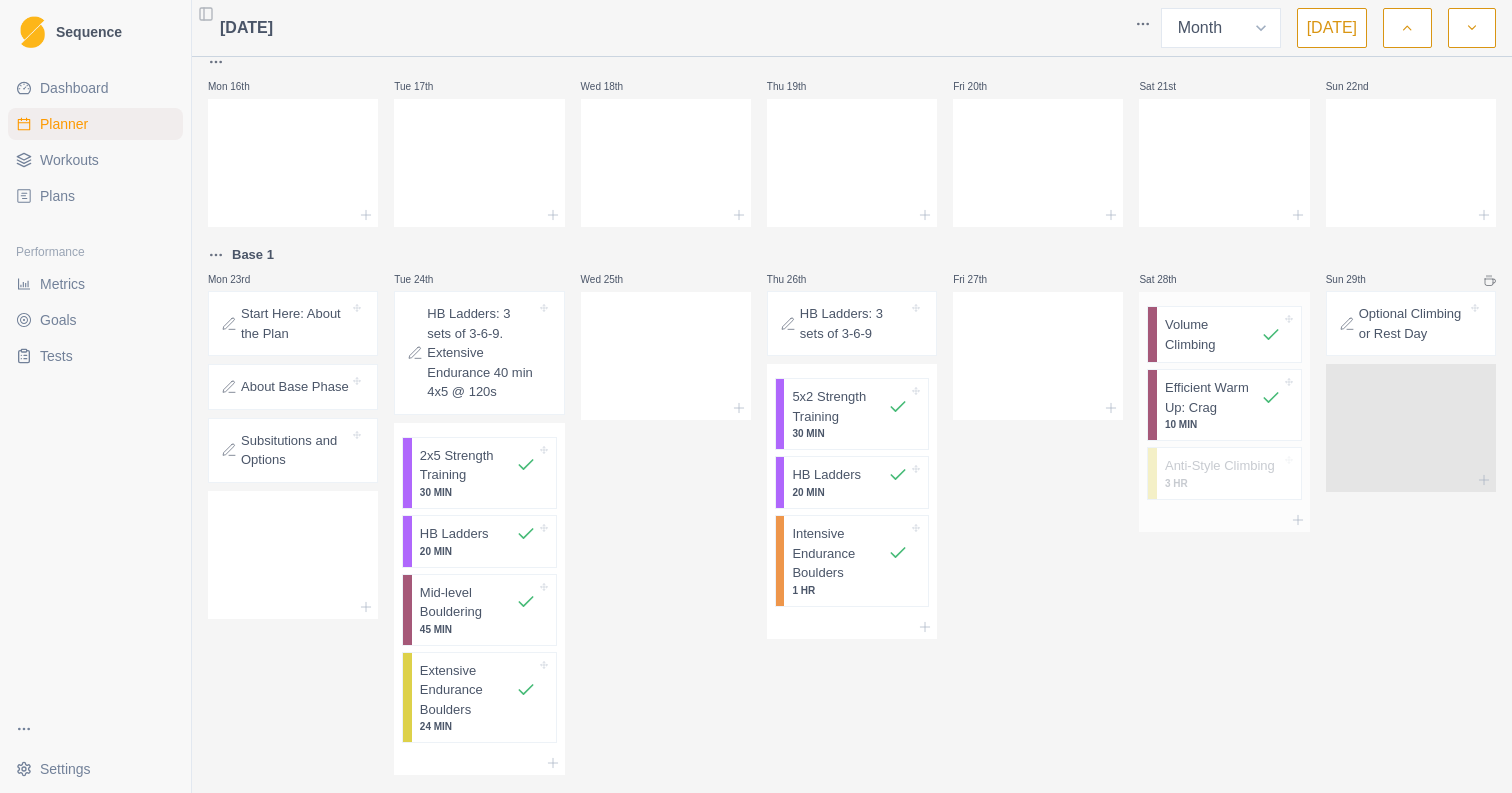 click on "Volume Climbing" at bounding box center [1213, 334] 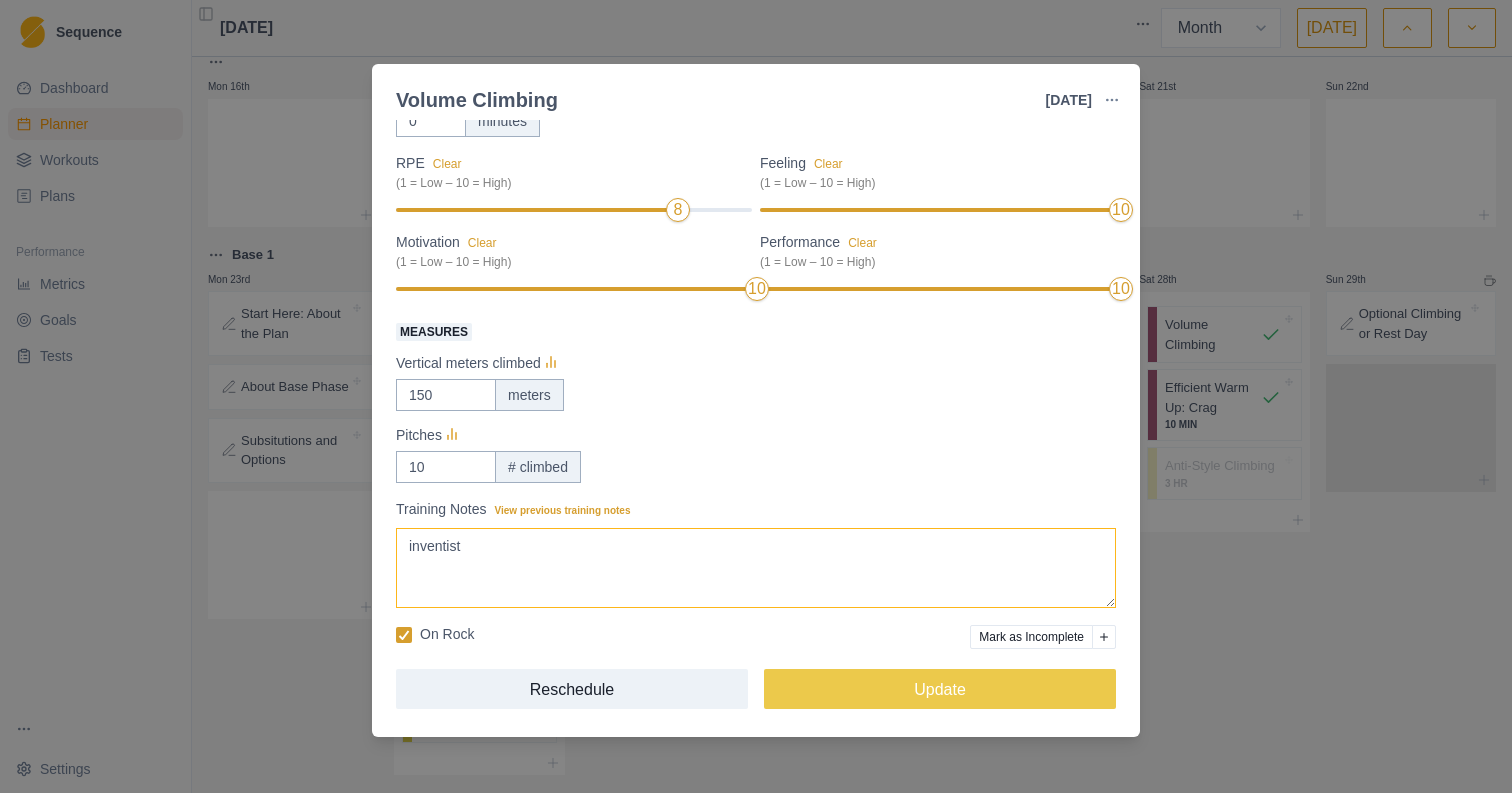 scroll, scrollTop: 172, scrollLeft: 0, axis: vertical 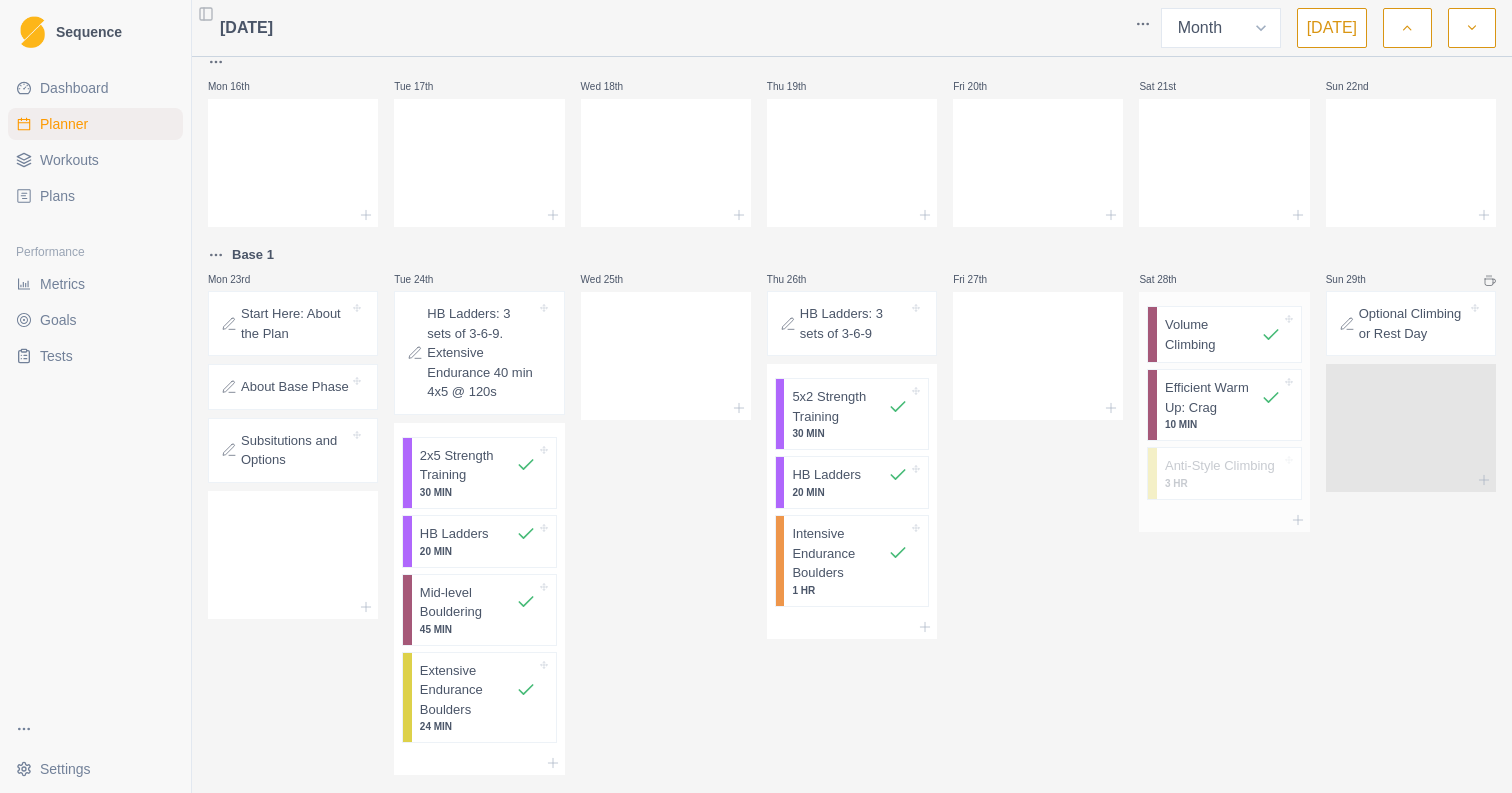 click on "Volume Climbing" at bounding box center [1213, 334] 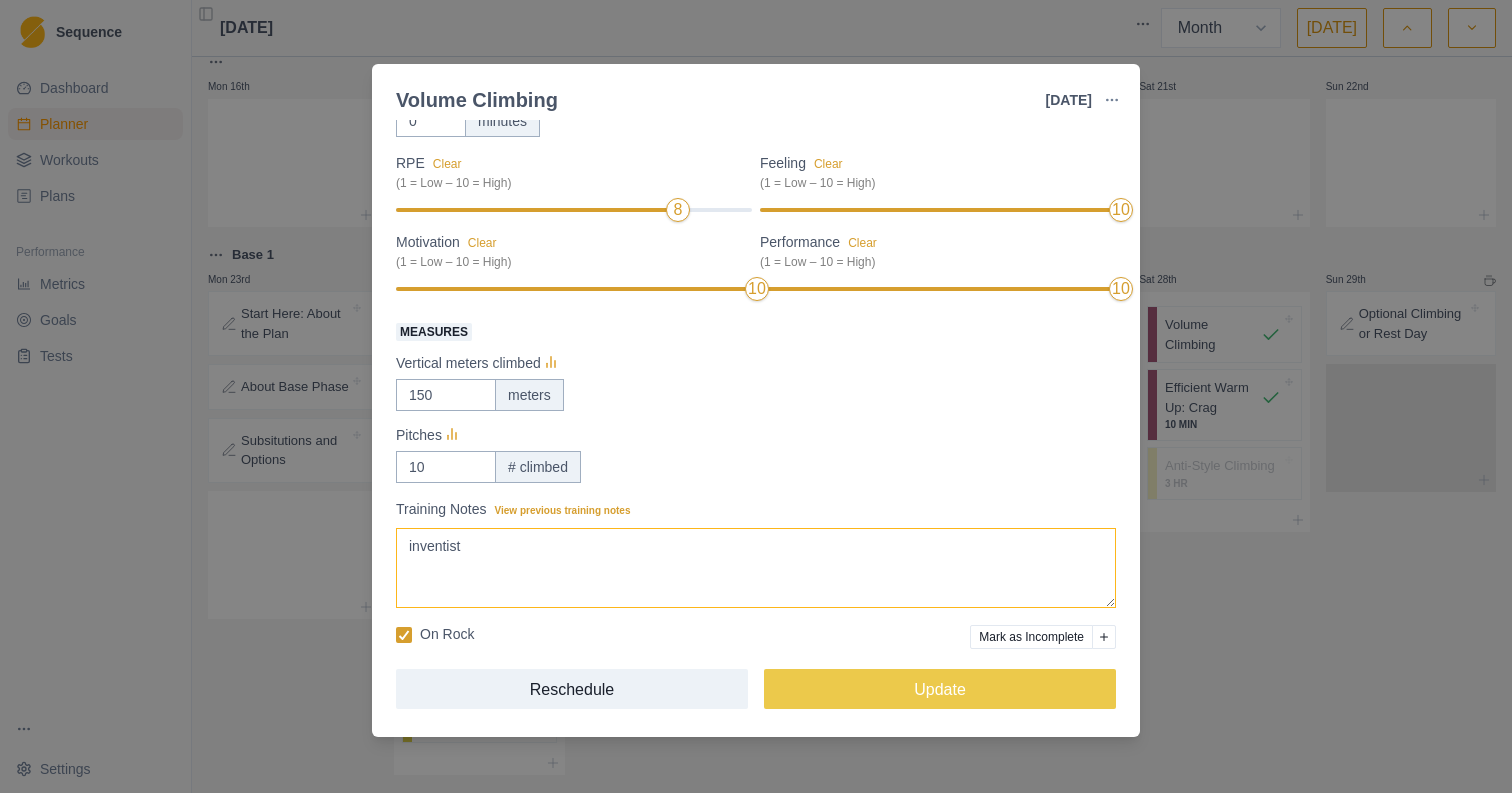 scroll, scrollTop: 172, scrollLeft: 0, axis: vertical 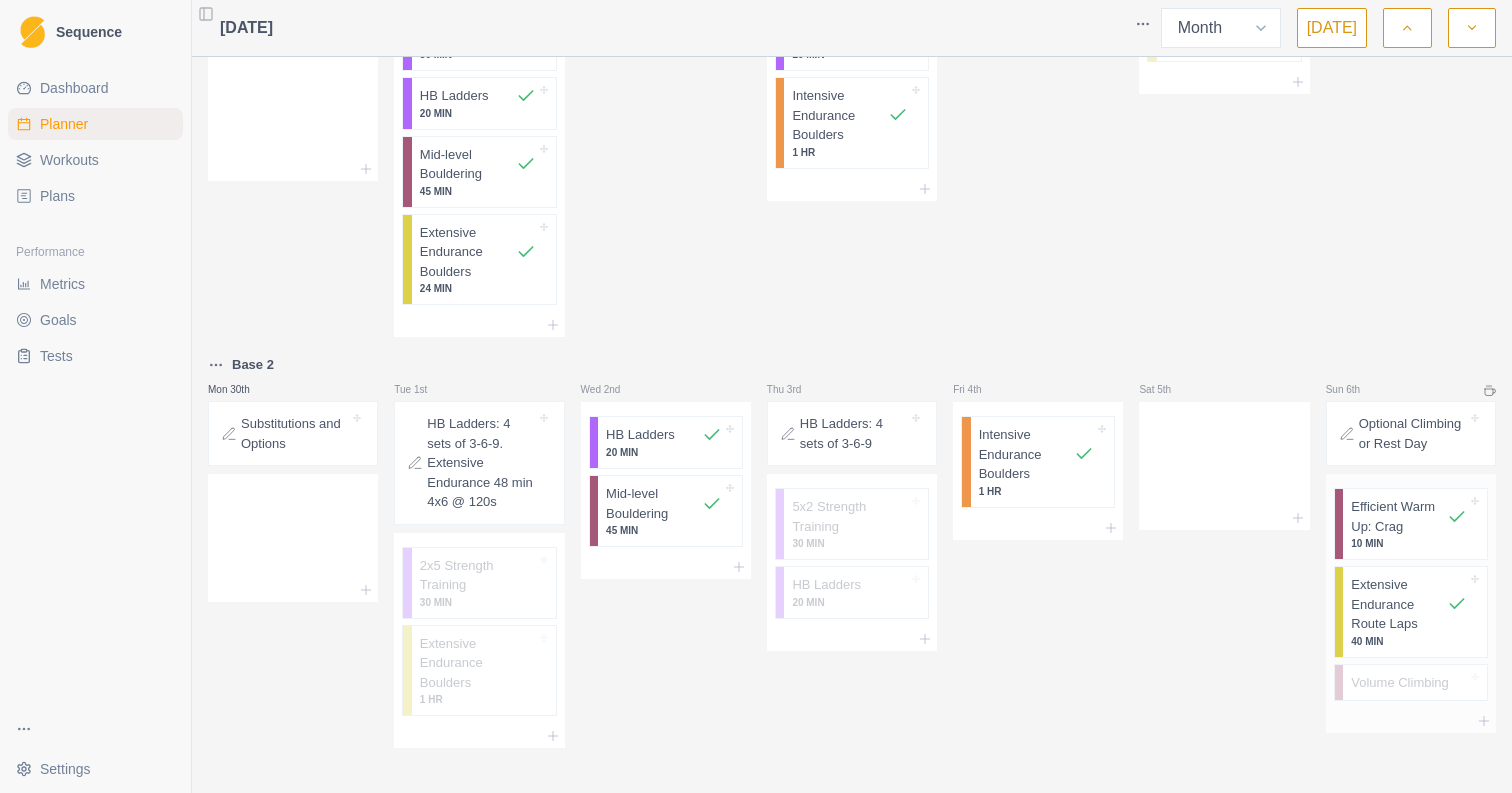 click on "Extensive Endurance Route Laps" at bounding box center [1399, 604] 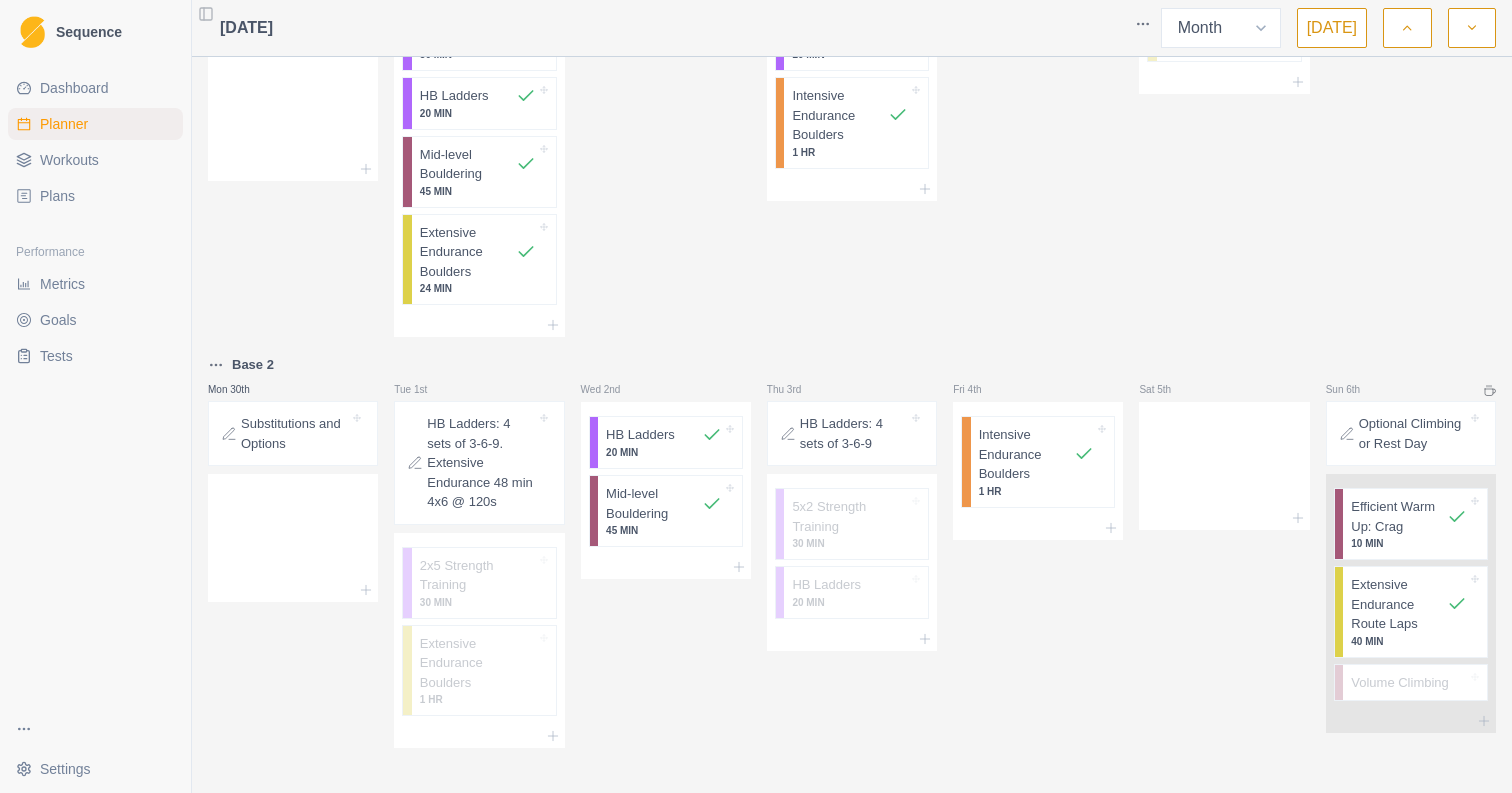 select on "4" 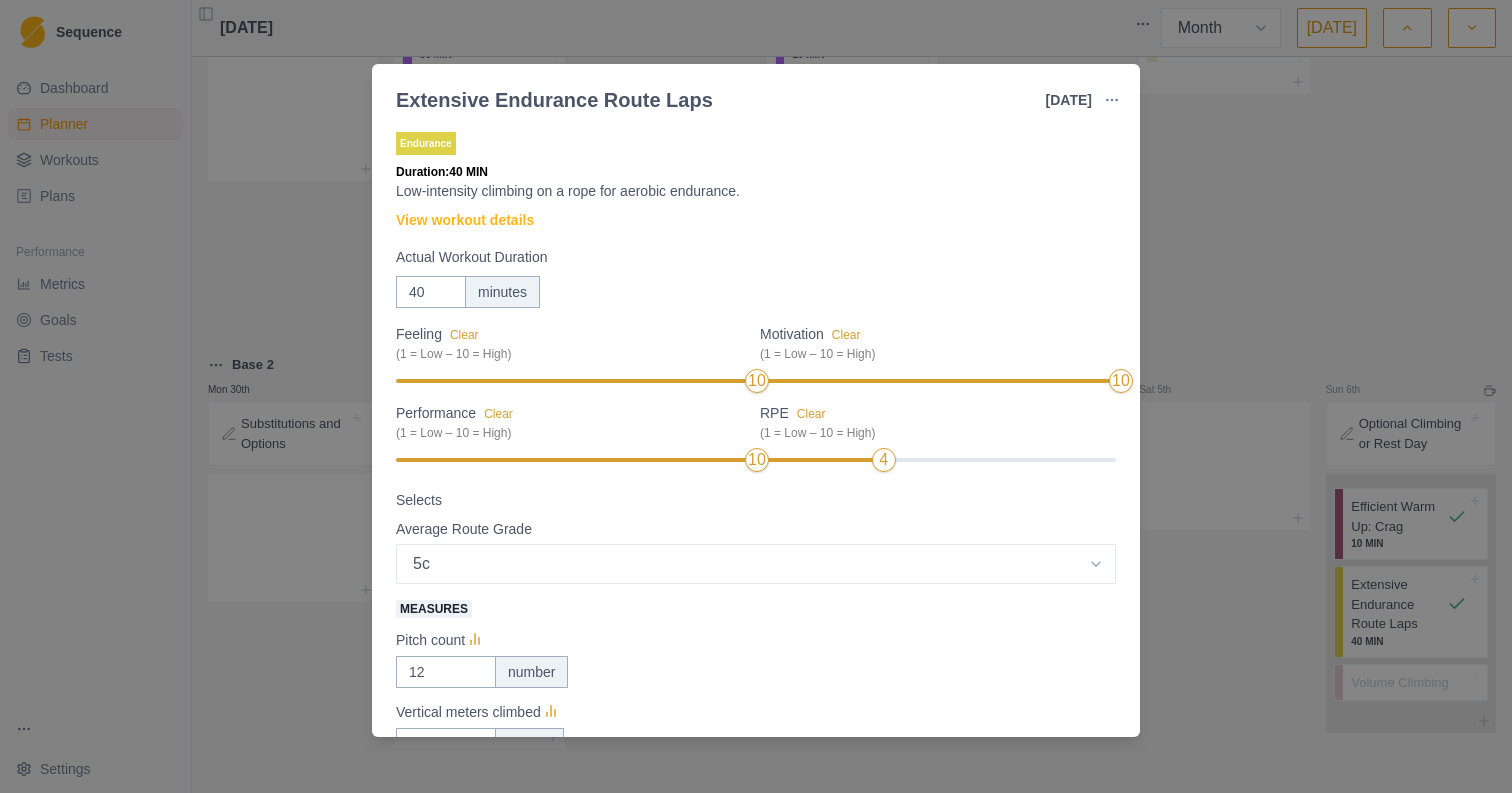 scroll, scrollTop: 0, scrollLeft: 0, axis: both 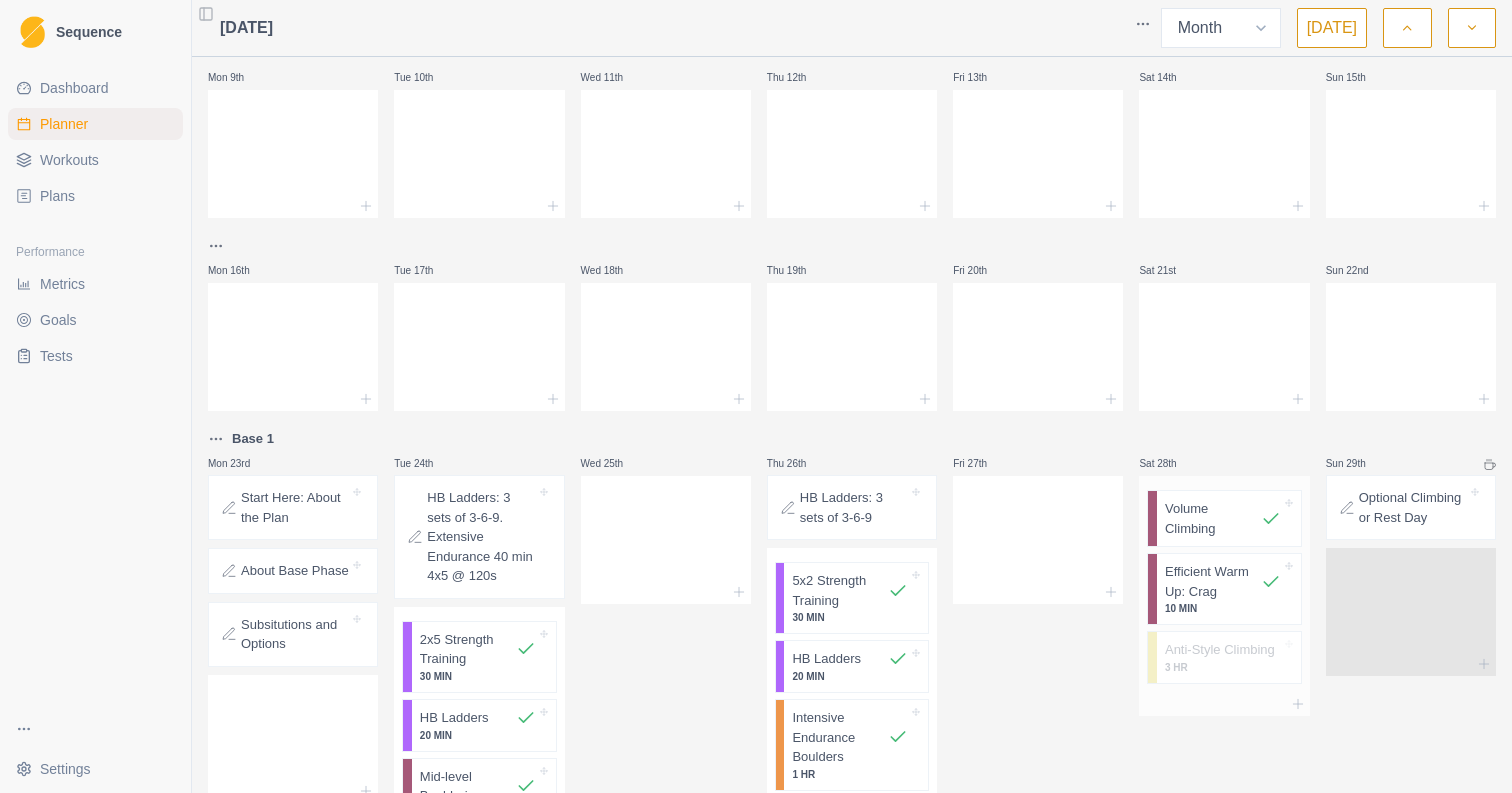 click on "Volume Climbing" at bounding box center (1213, 518) 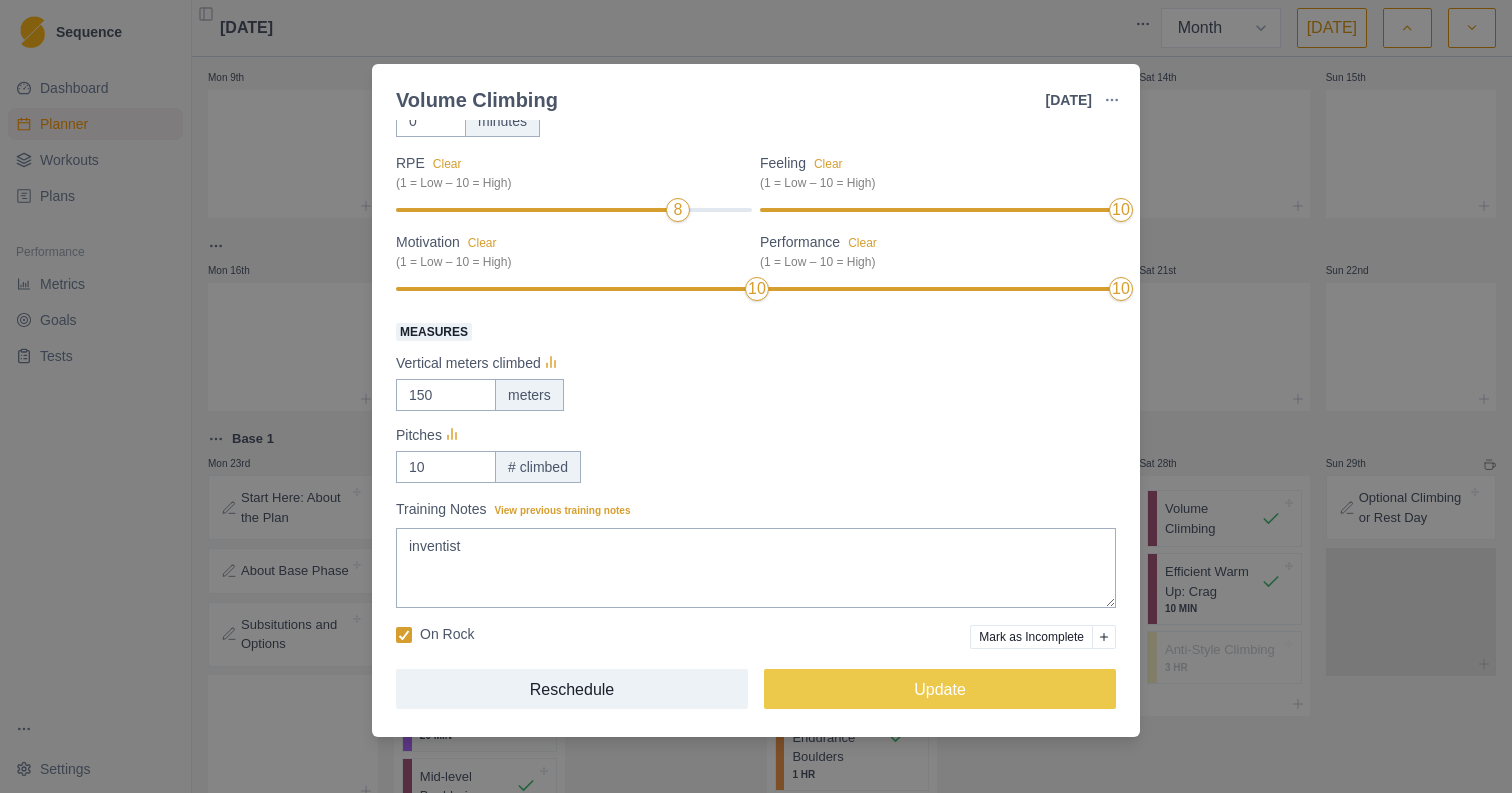 scroll, scrollTop: 172, scrollLeft: 0, axis: vertical 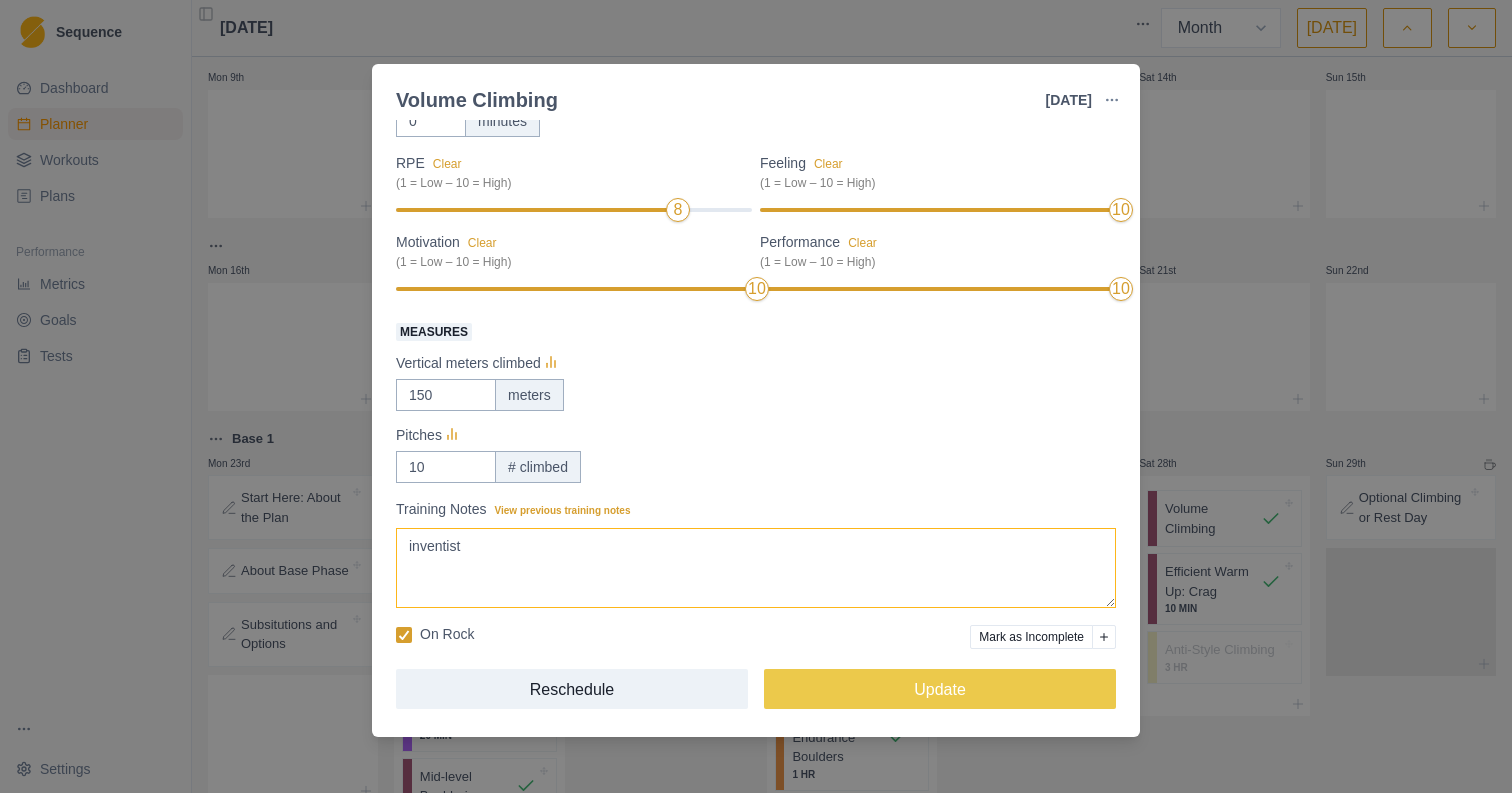 click on "inventist" at bounding box center [756, 568] 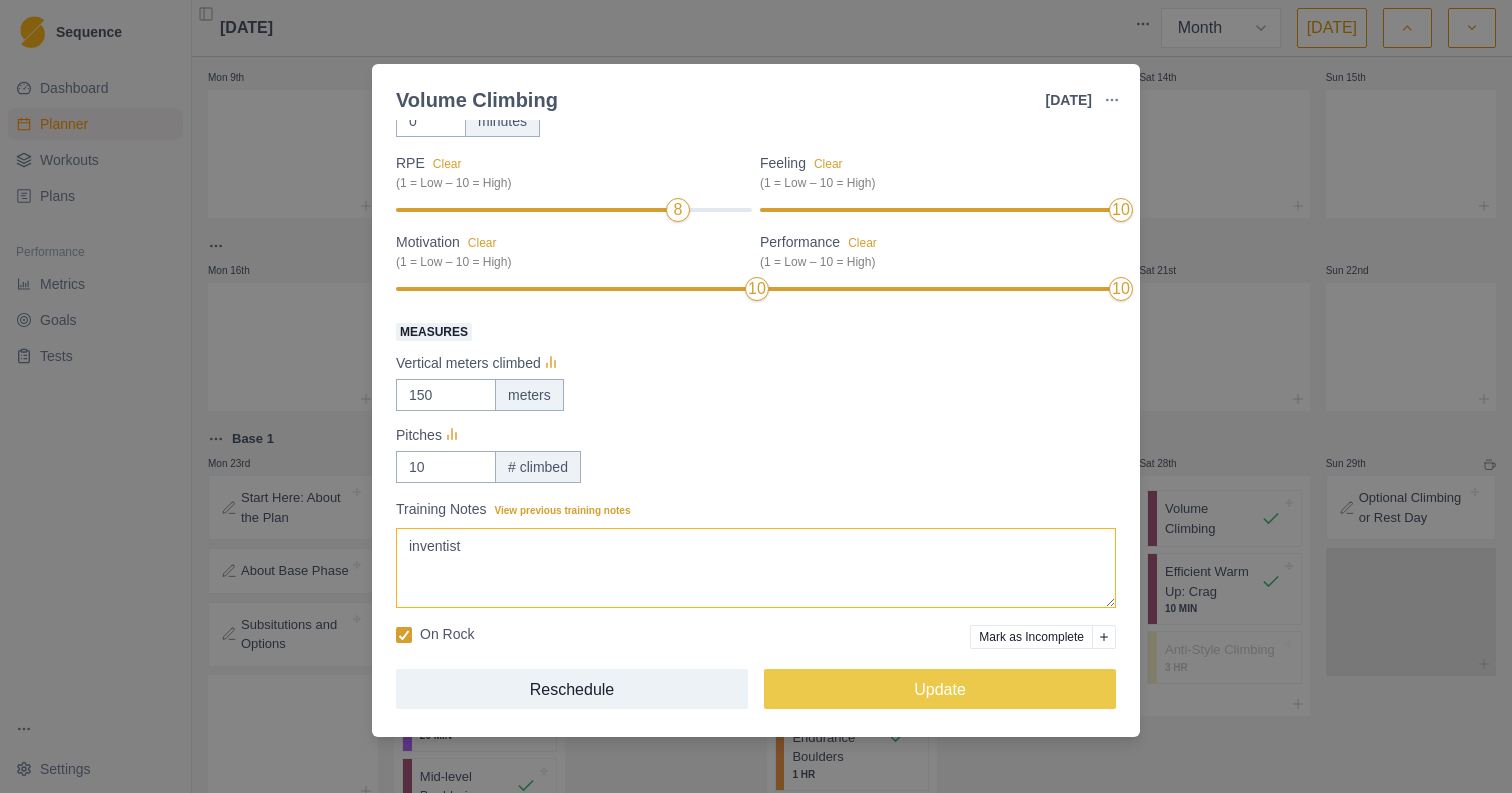 click on "On Rock" at bounding box center [447, 634] 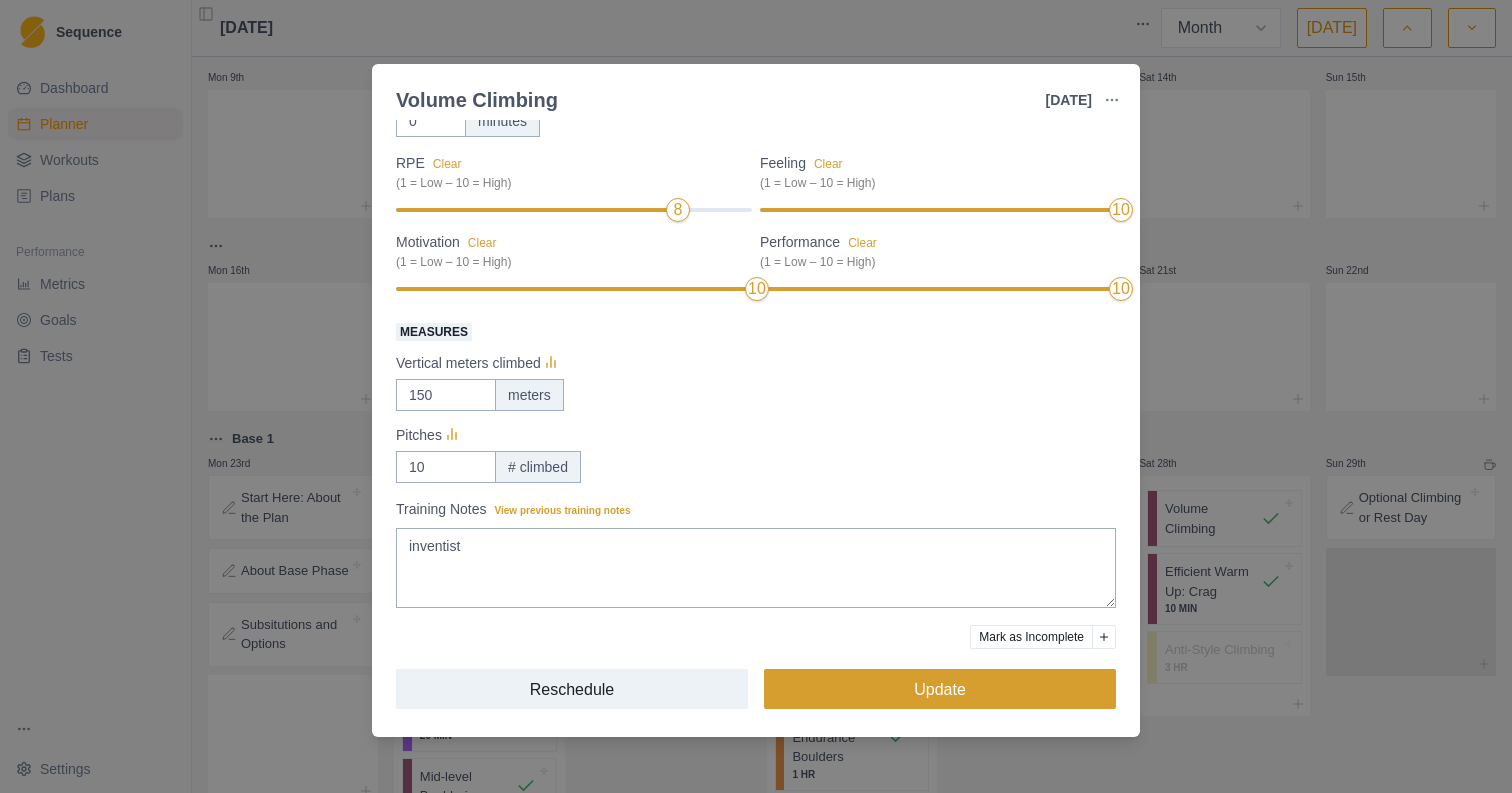 click on "Update" at bounding box center [940, 689] 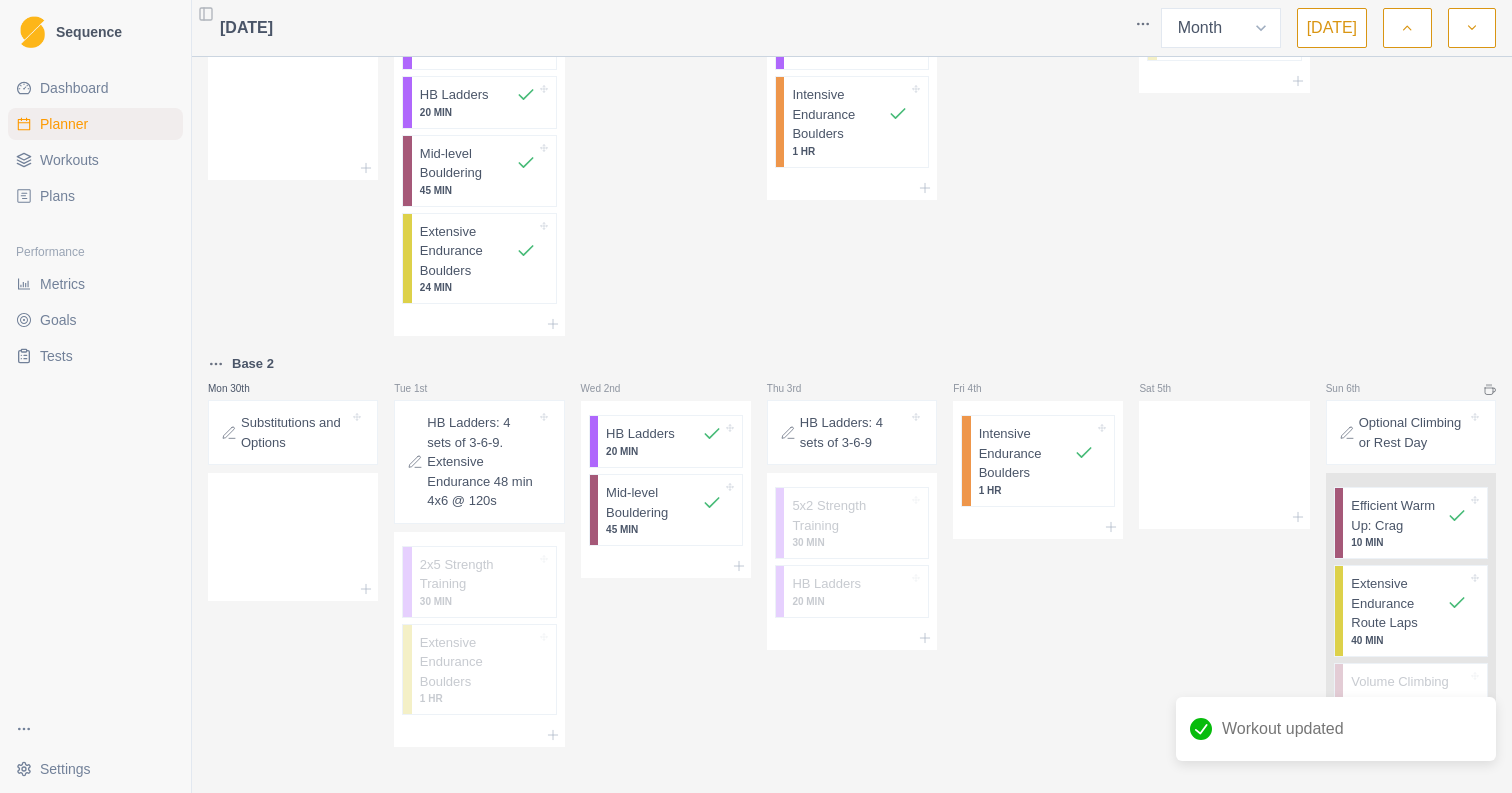 scroll, scrollTop: 1033, scrollLeft: 0, axis: vertical 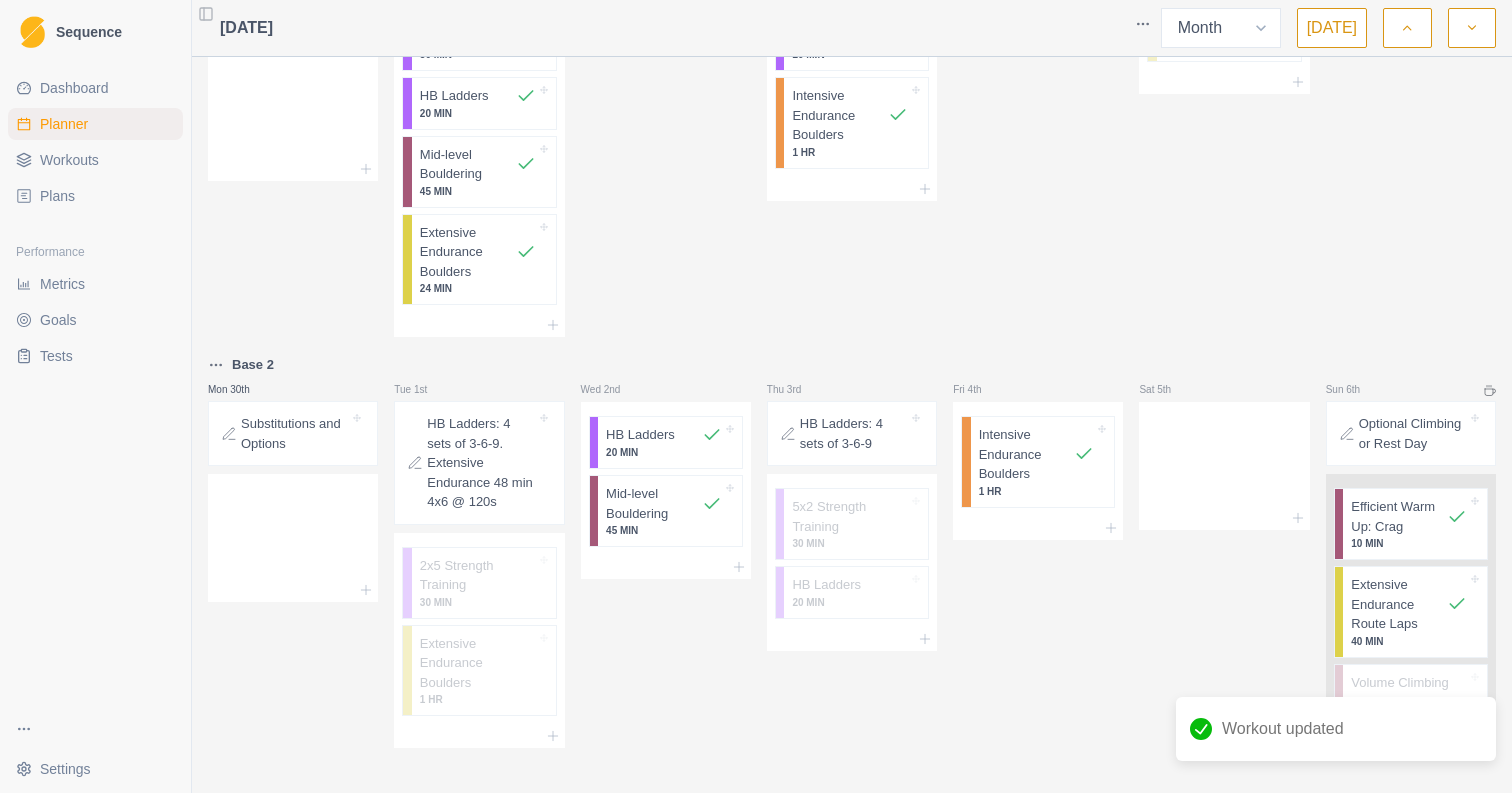 click on "Planner" at bounding box center [64, 124] 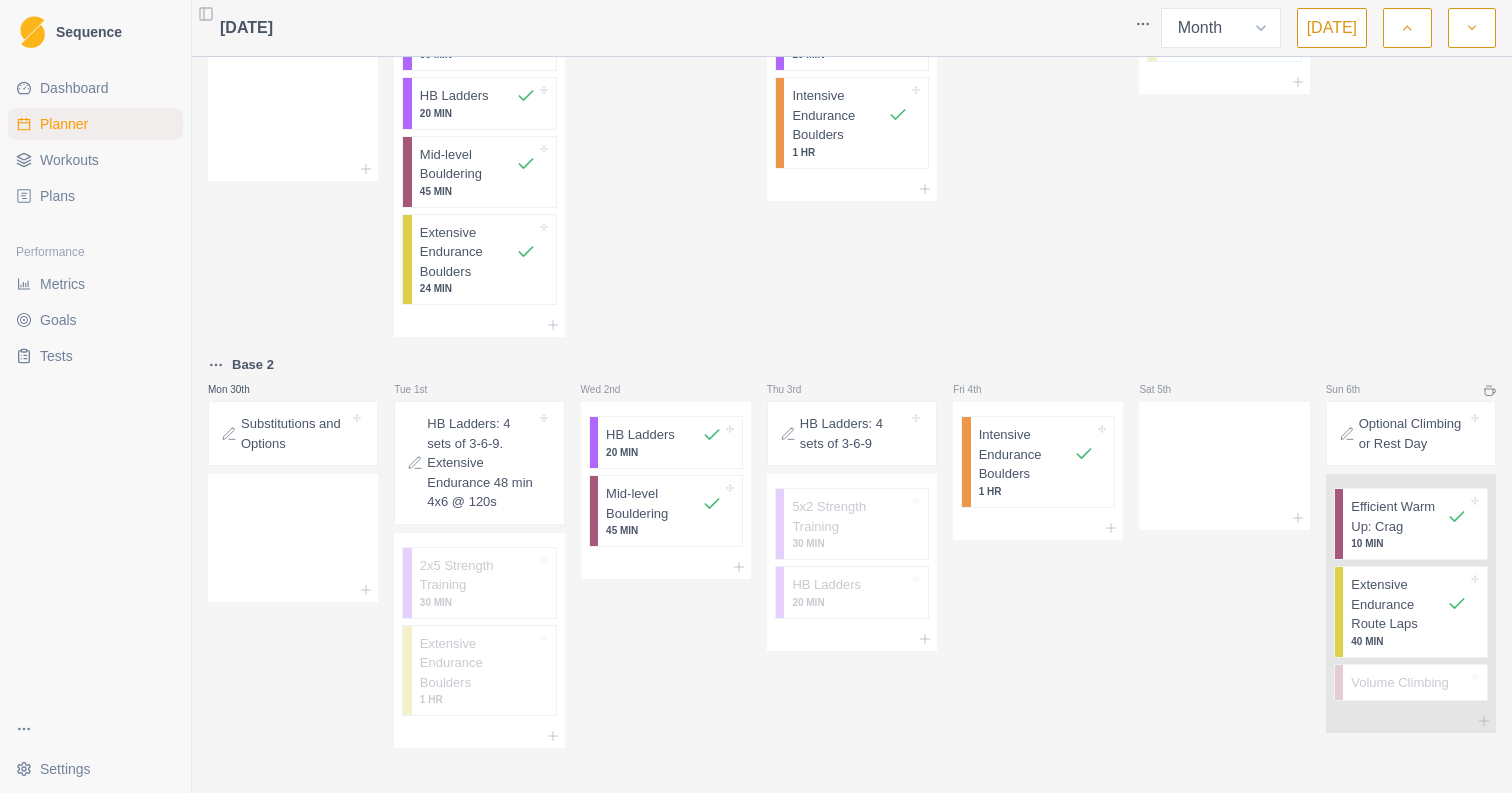 click on "Dashboard" at bounding box center [74, 88] 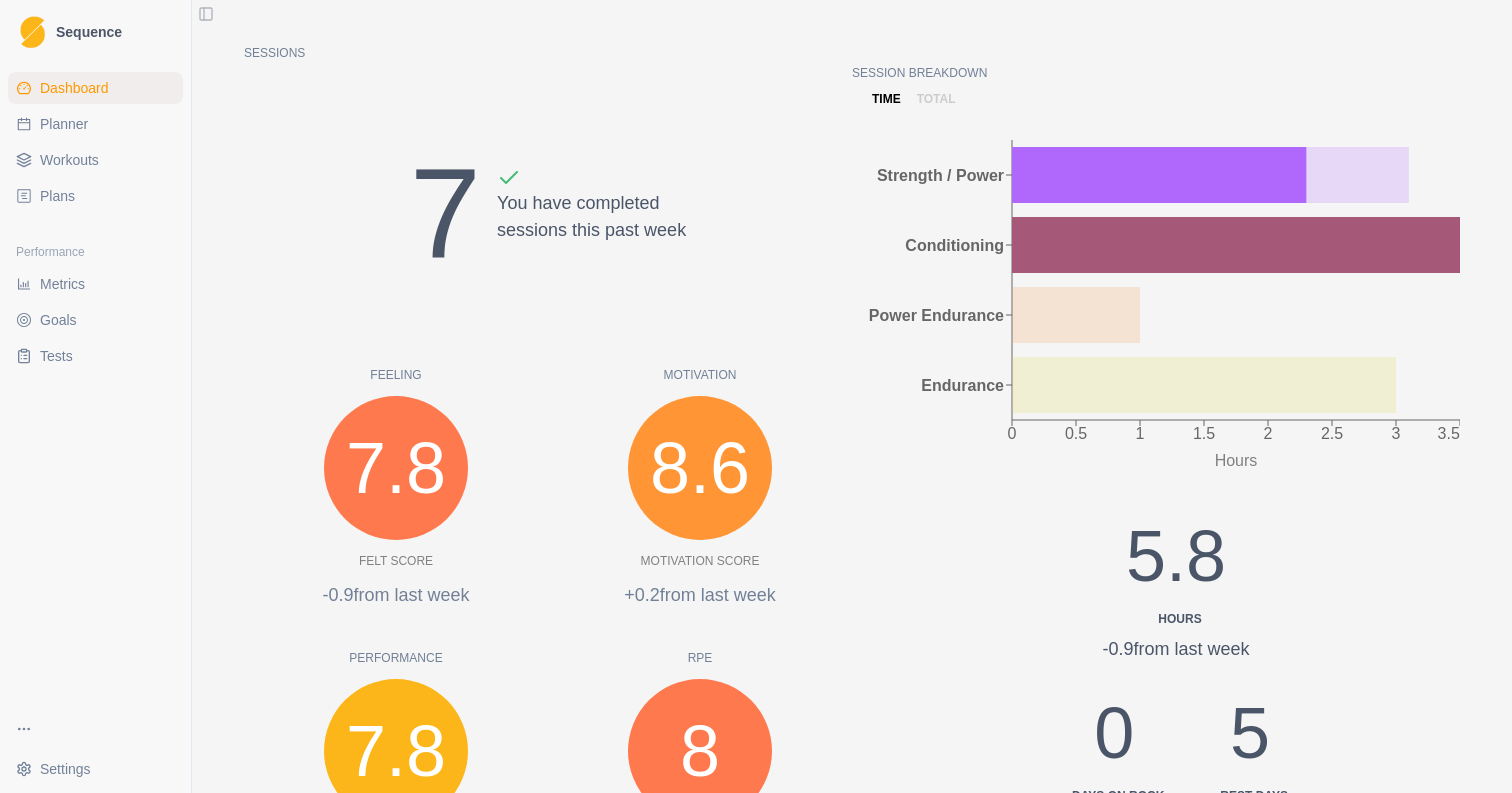 scroll, scrollTop: 246, scrollLeft: 0, axis: vertical 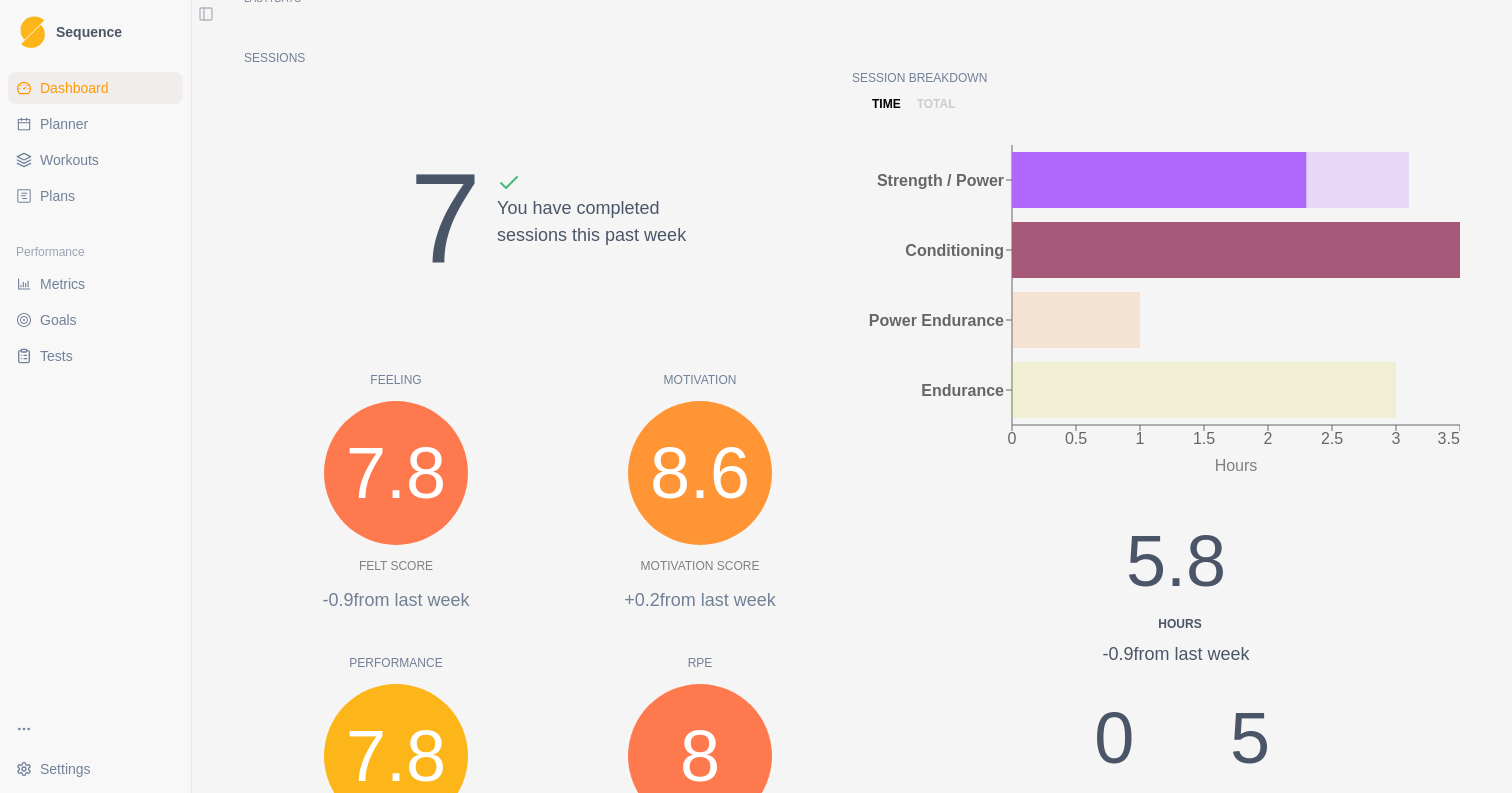 click on "Metrics" at bounding box center (62, 284) 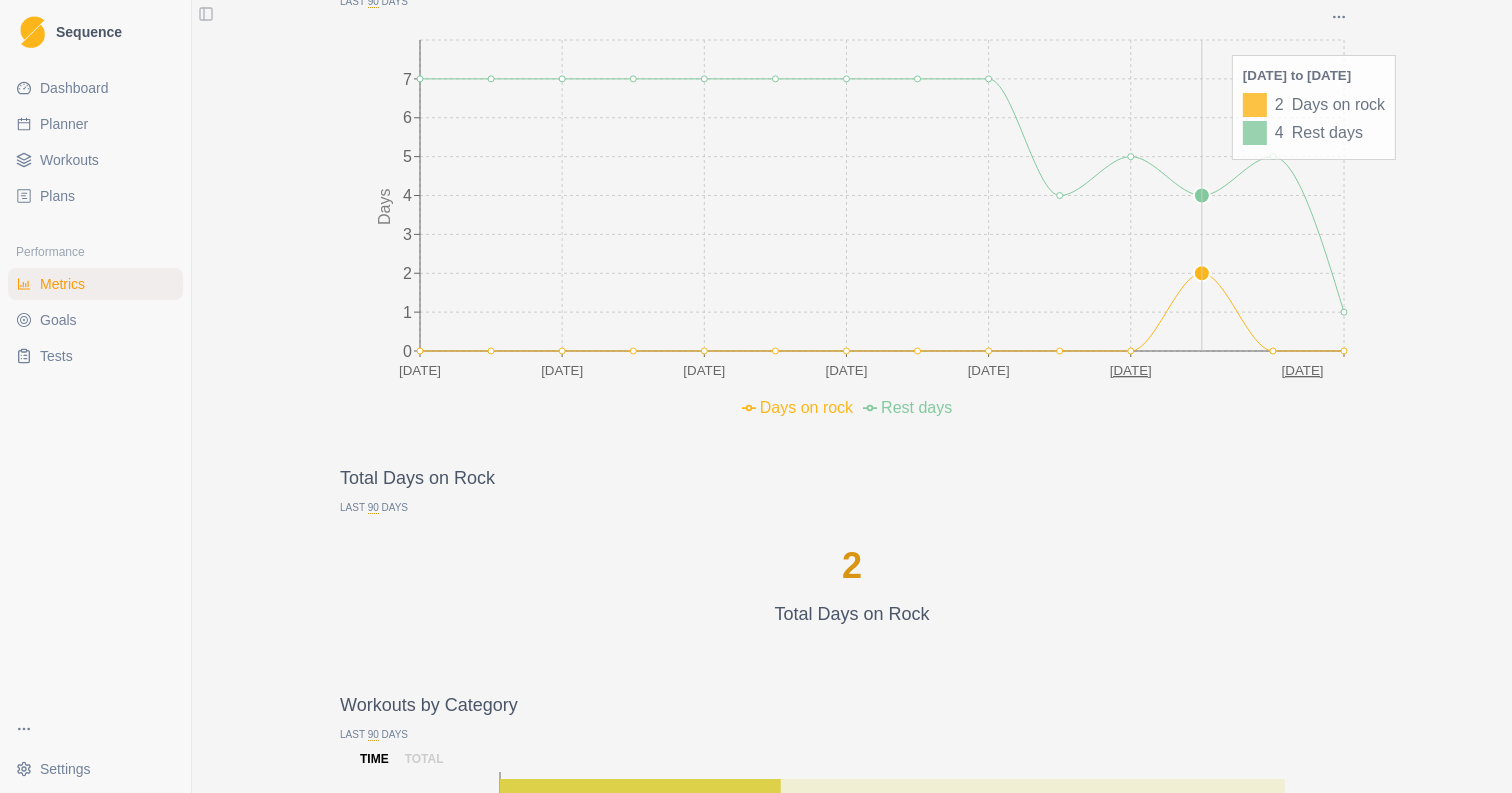 scroll, scrollTop: 1214, scrollLeft: 0, axis: vertical 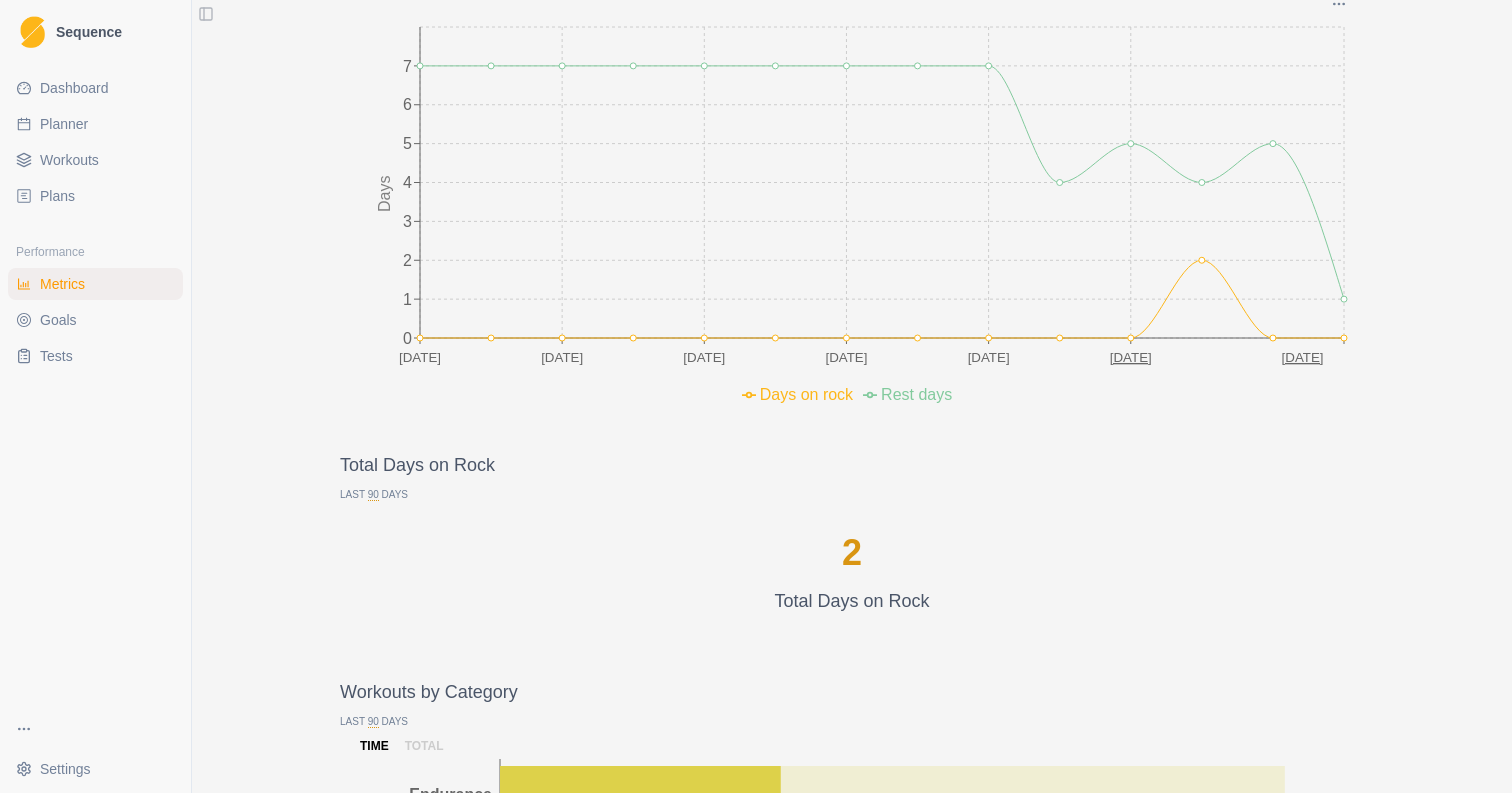click on "2 Total Days on Rock" at bounding box center [852, 570] 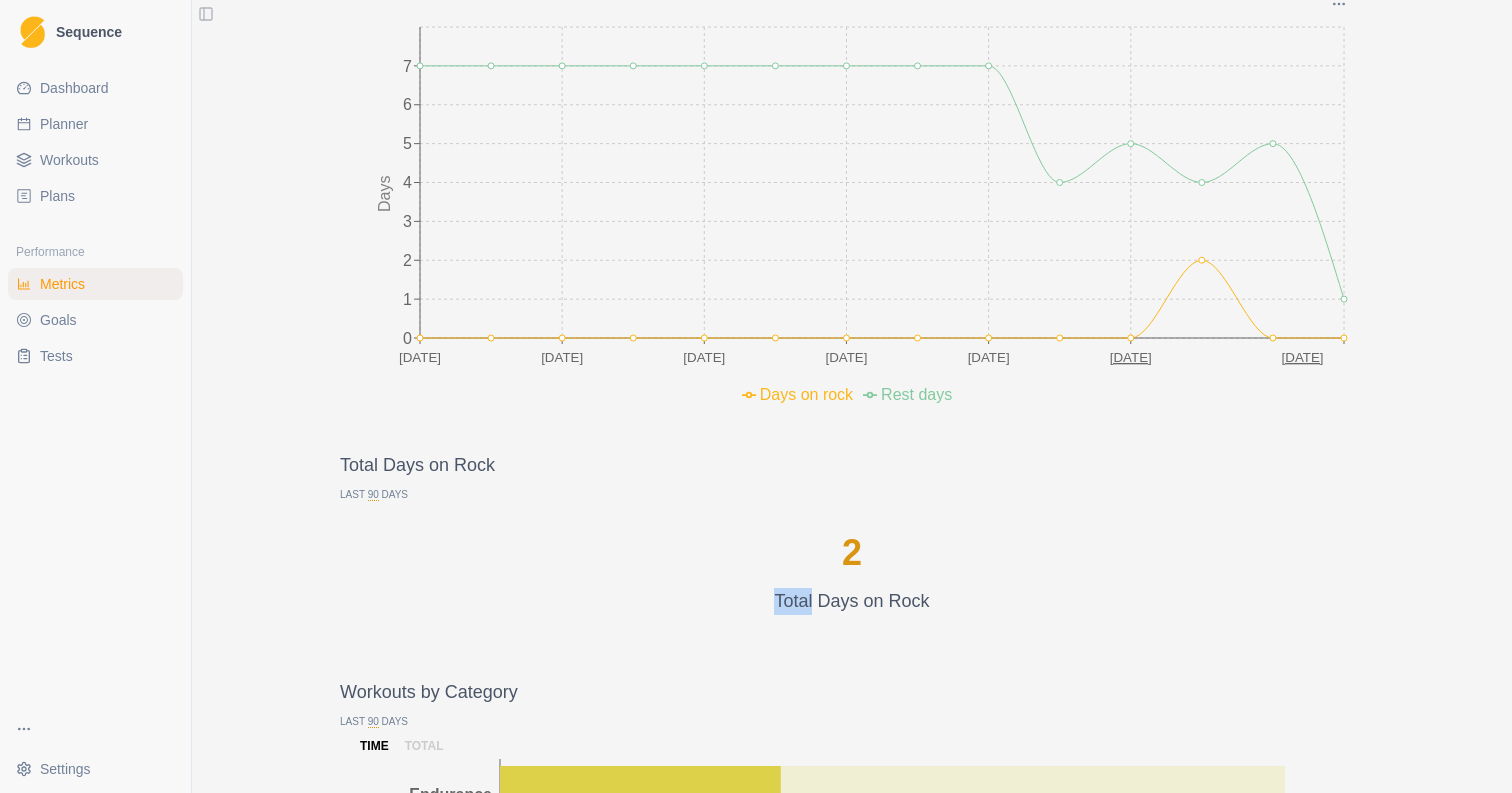 click on "2 Total Days on Rock" at bounding box center (852, 570) 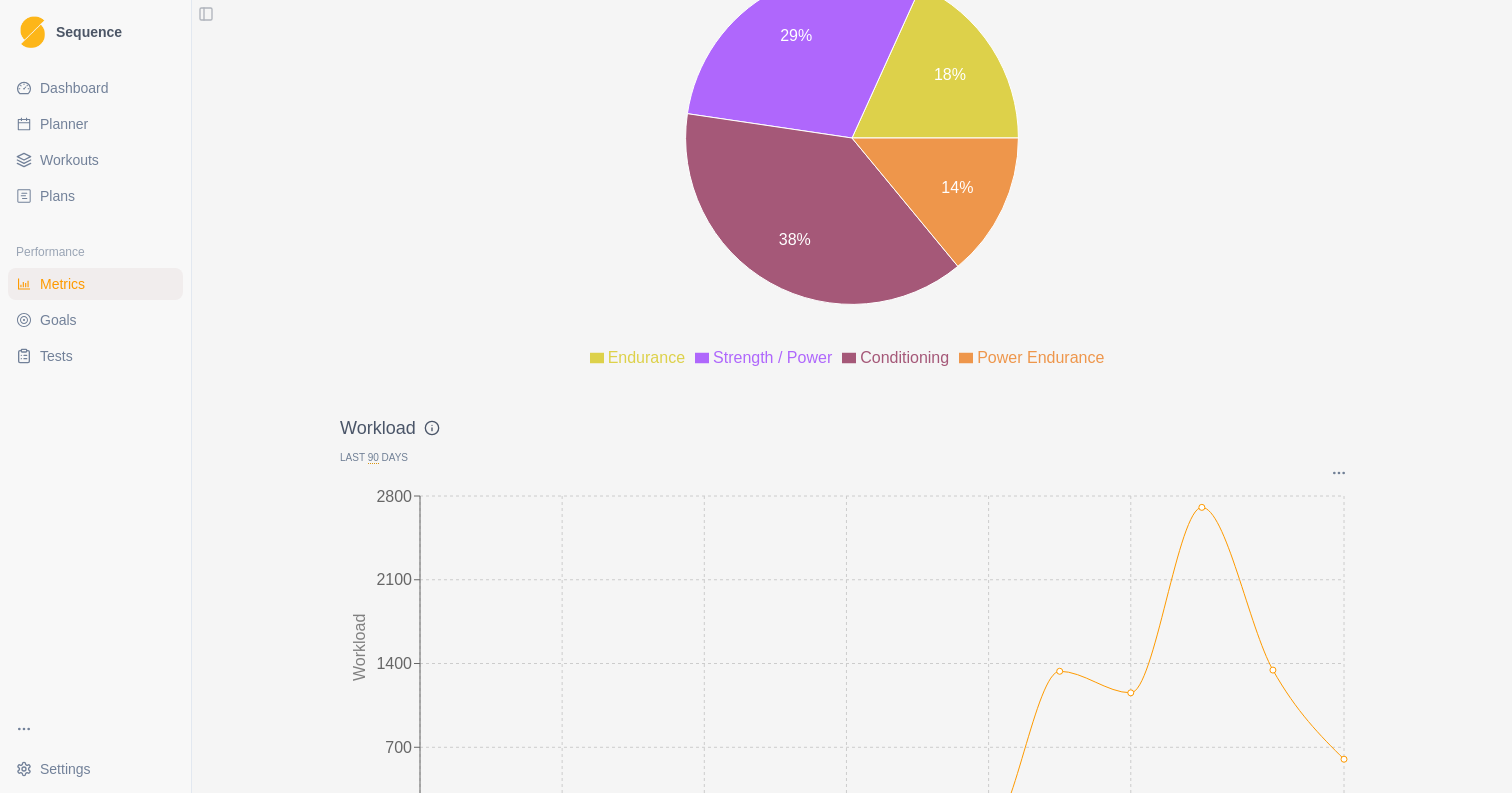 scroll, scrollTop: 2377, scrollLeft: 0, axis: vertical 